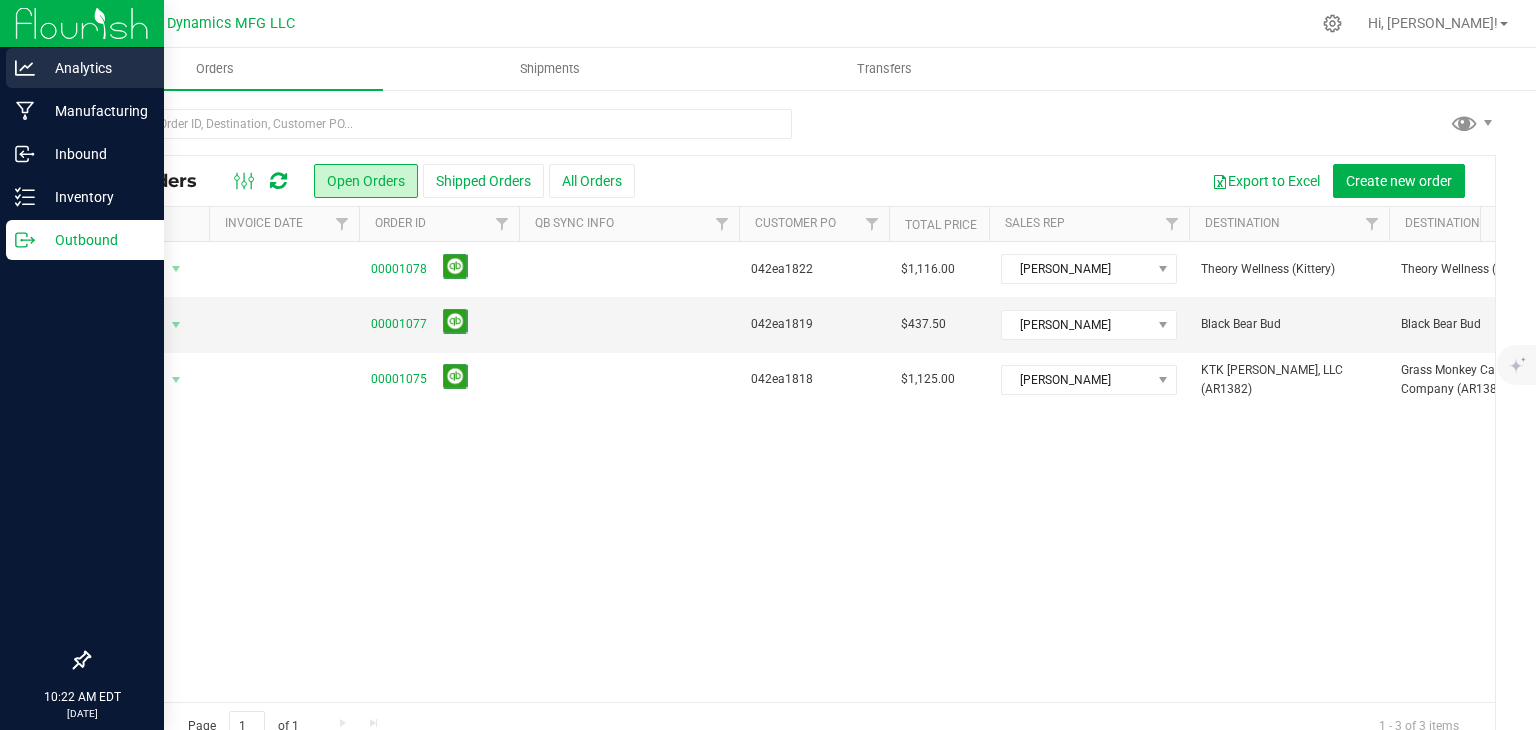 scroll, scrollTop: 0, scrollLeft: 0, axis: both 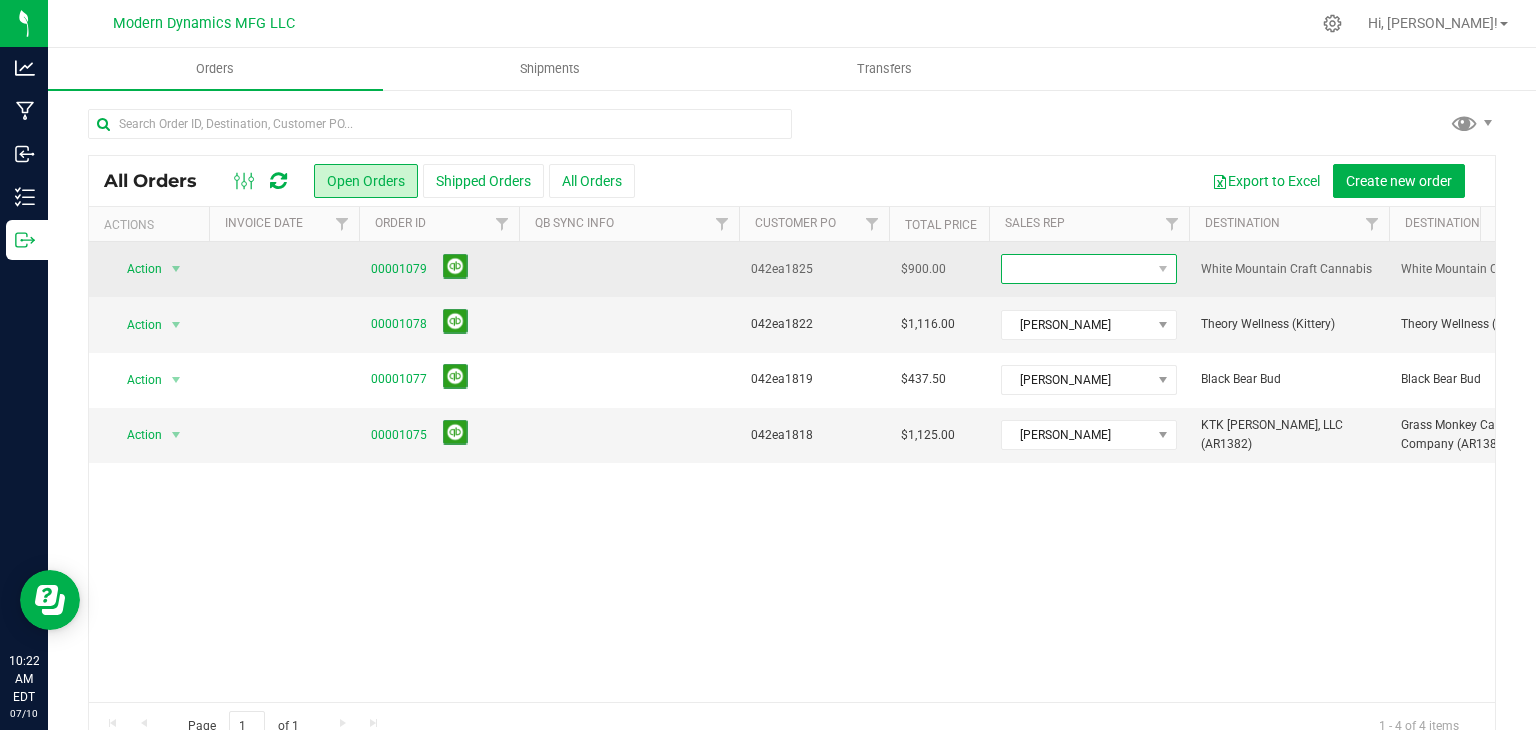 click at bounding box center [1076, 269] 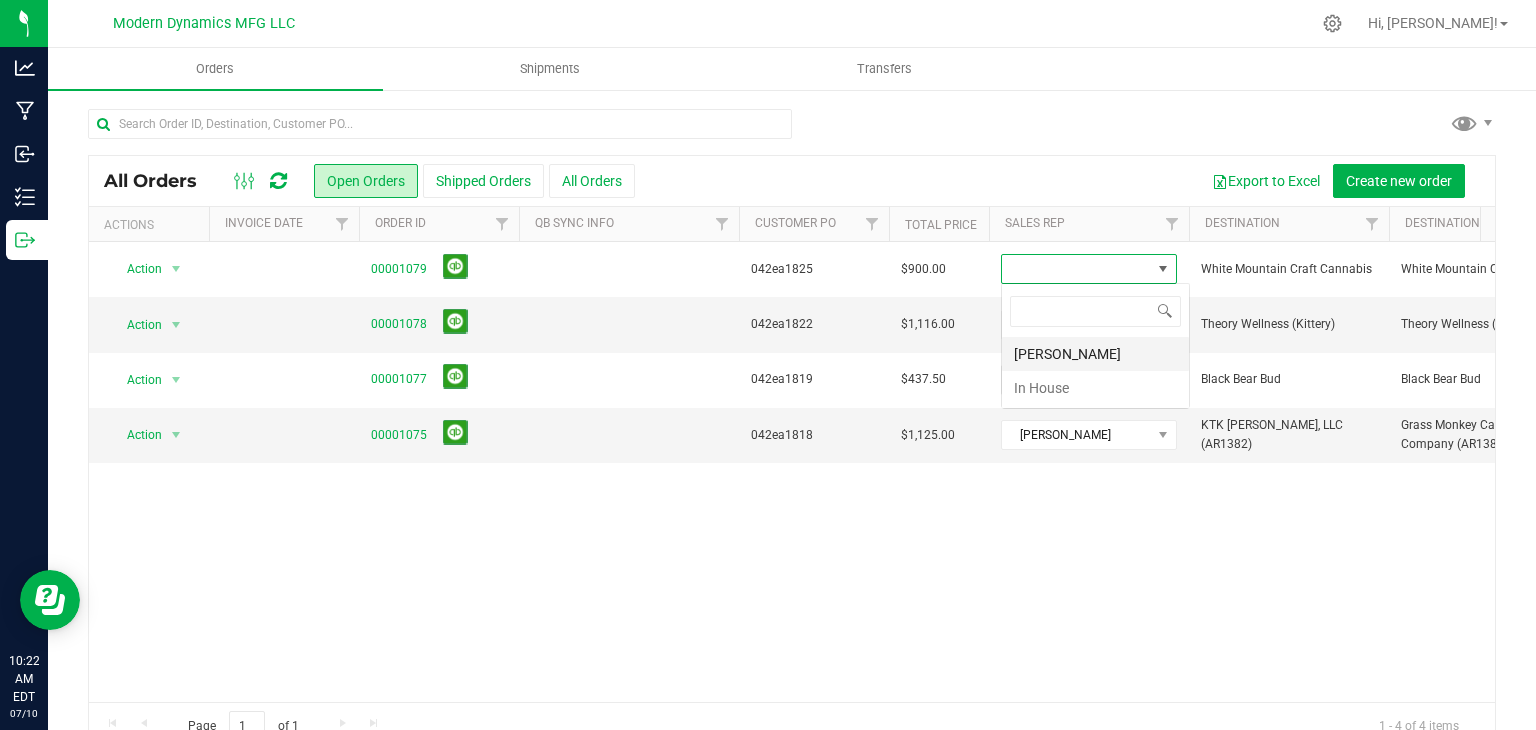 scroll, scrollTop: 99970, scrollLeft: 99824, axis: both 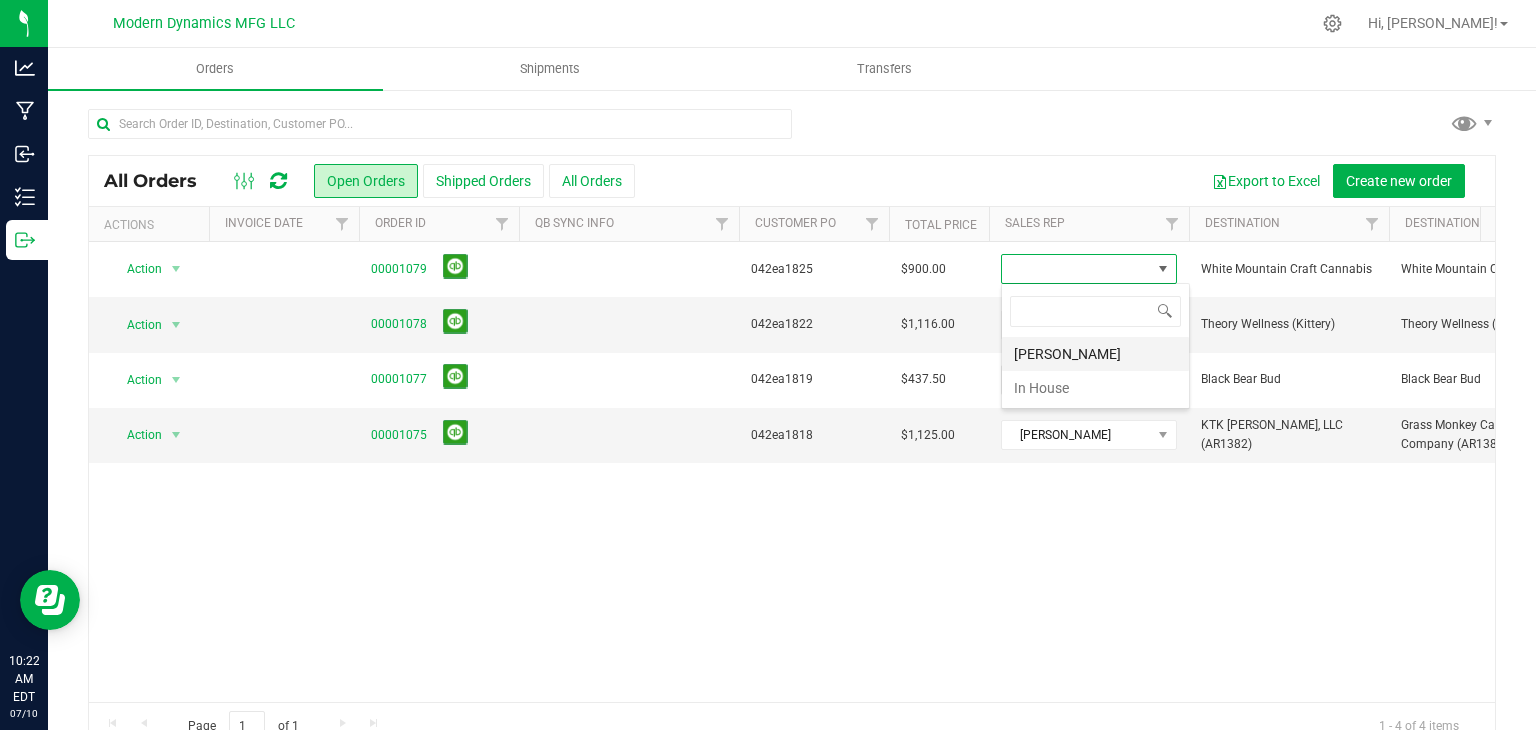 click on "[PERSON_NAME]" at bounding box center (1095, 354) 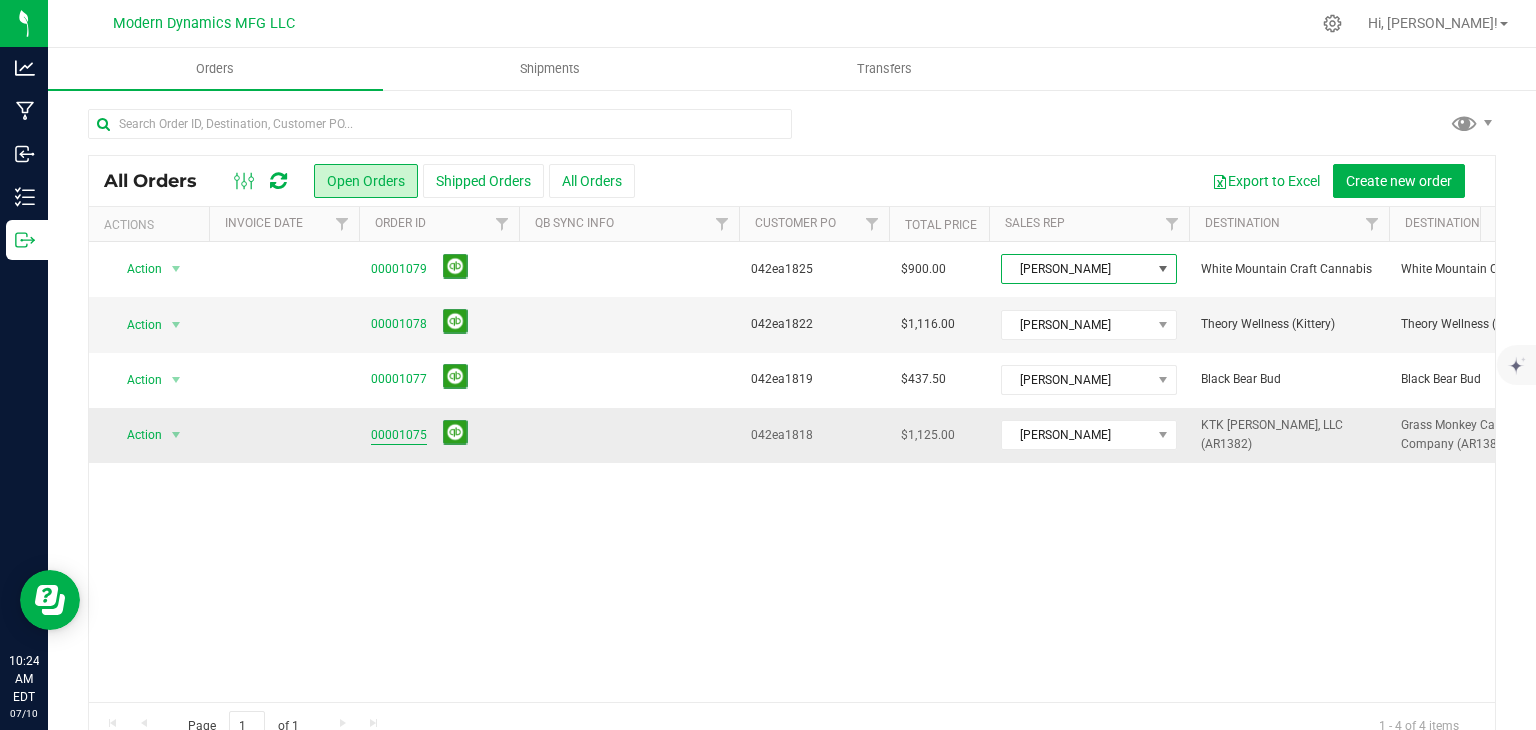 click on "00001075" at bounding box center [399, 435] 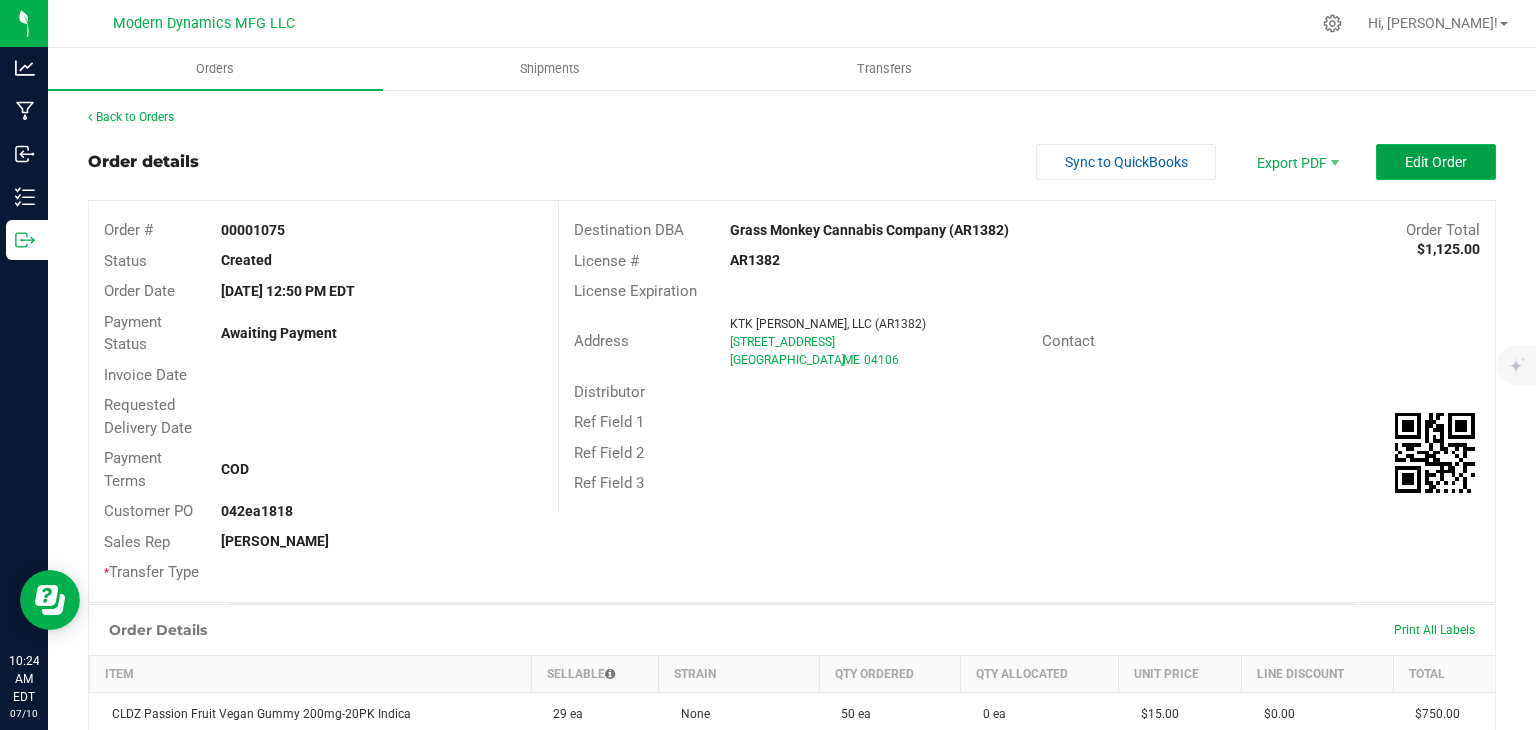 click on "Edit Order" at bounding box center (1436, 162) 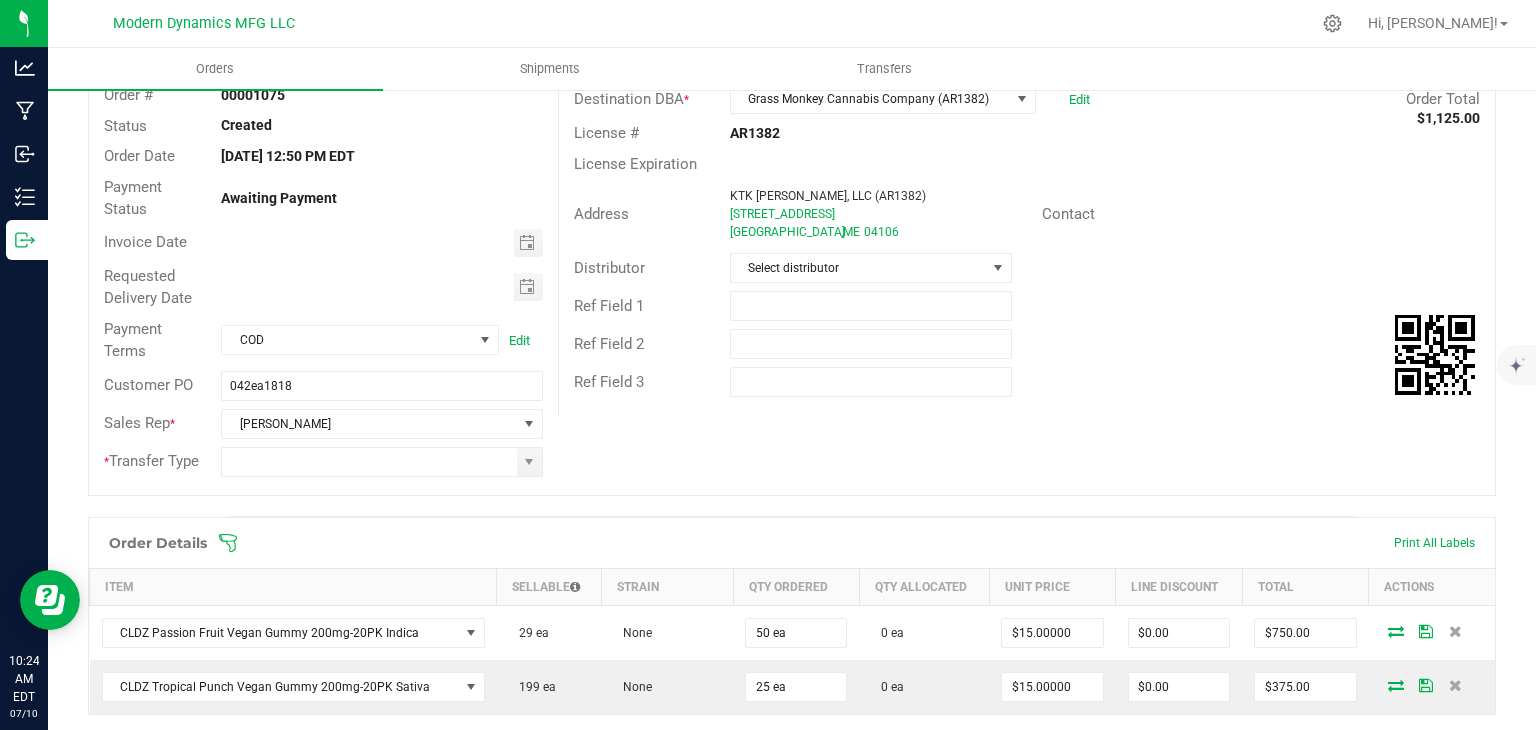 scroll, scrollTop: 300, scrollLeft: 0, axis: vertical 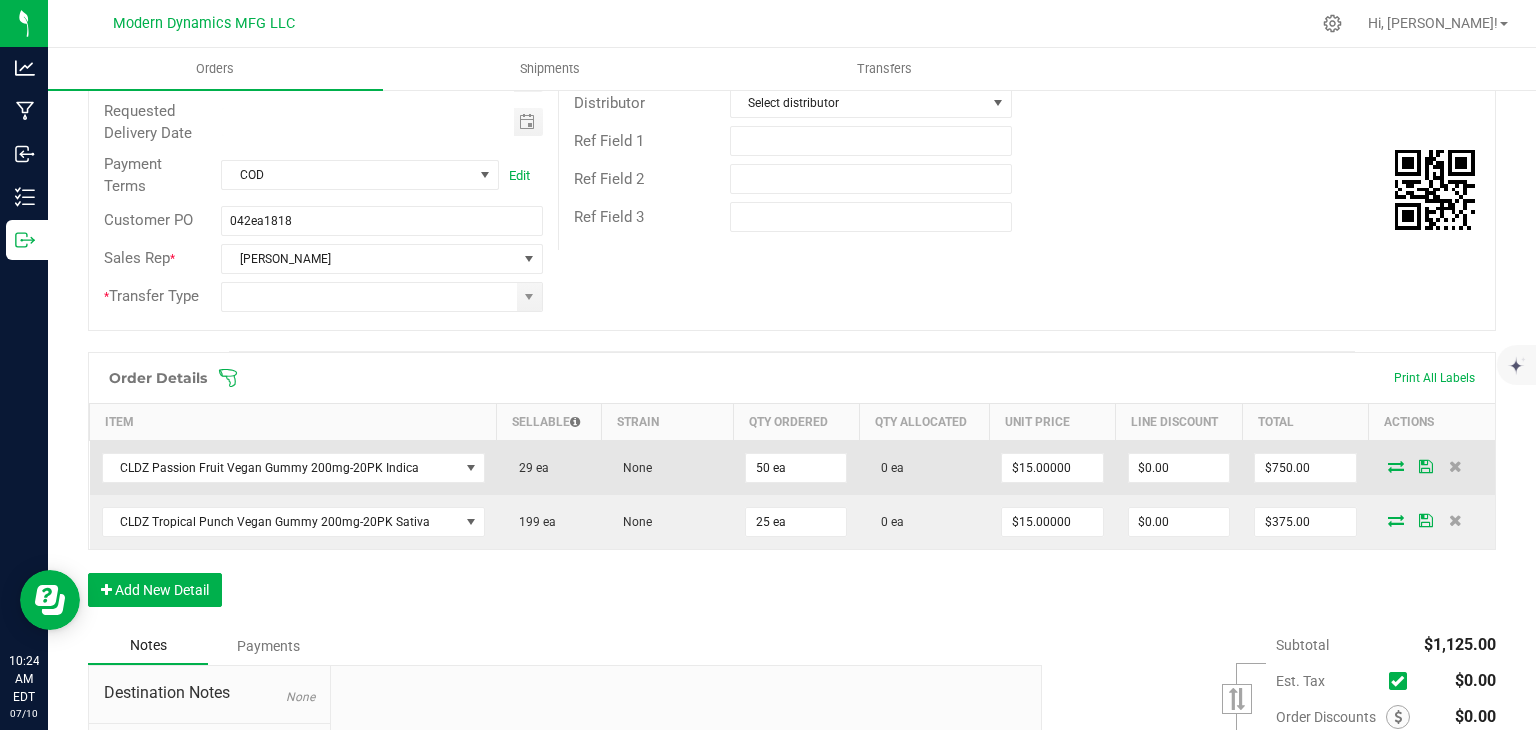 click at bounding box center [1396, 466] 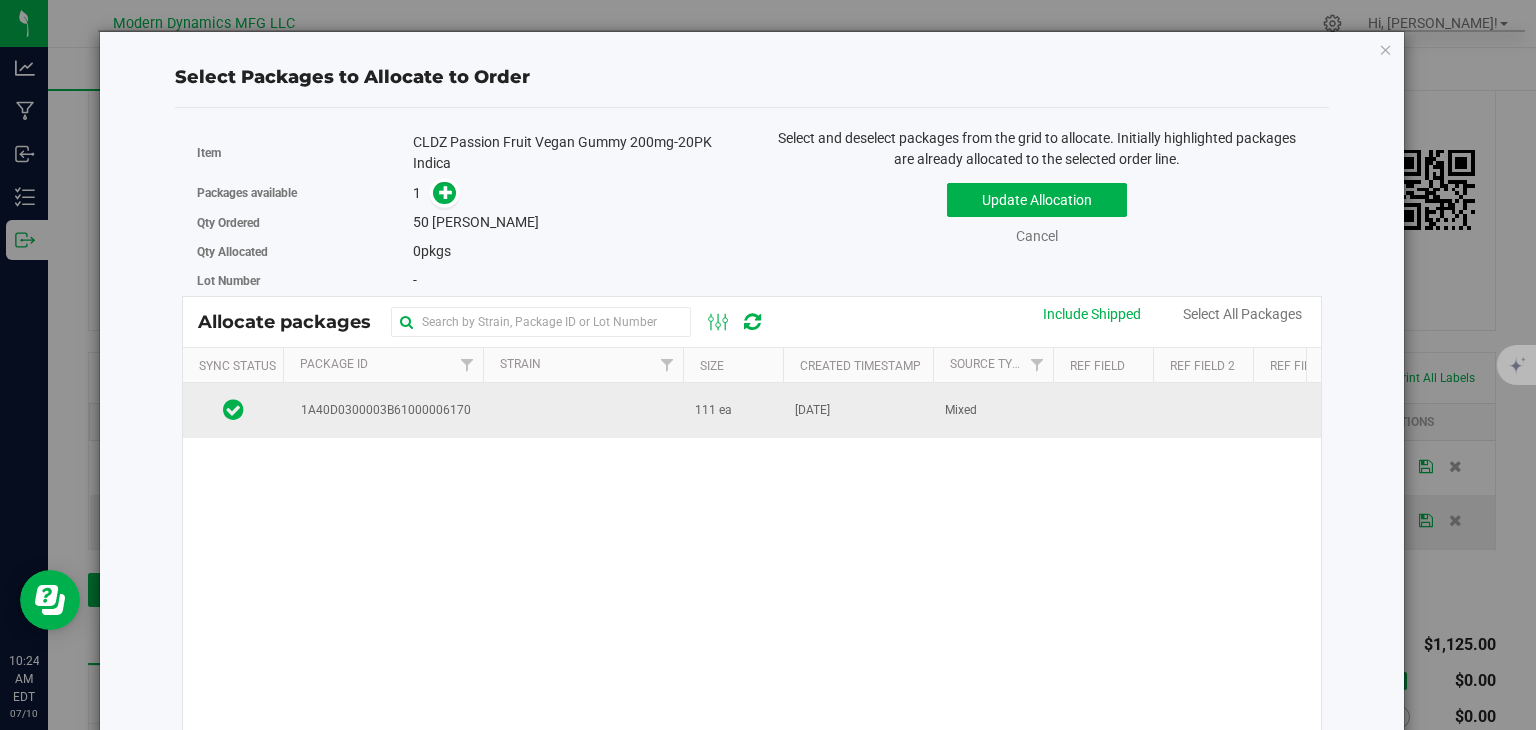 click at bounding box center [583, 410] 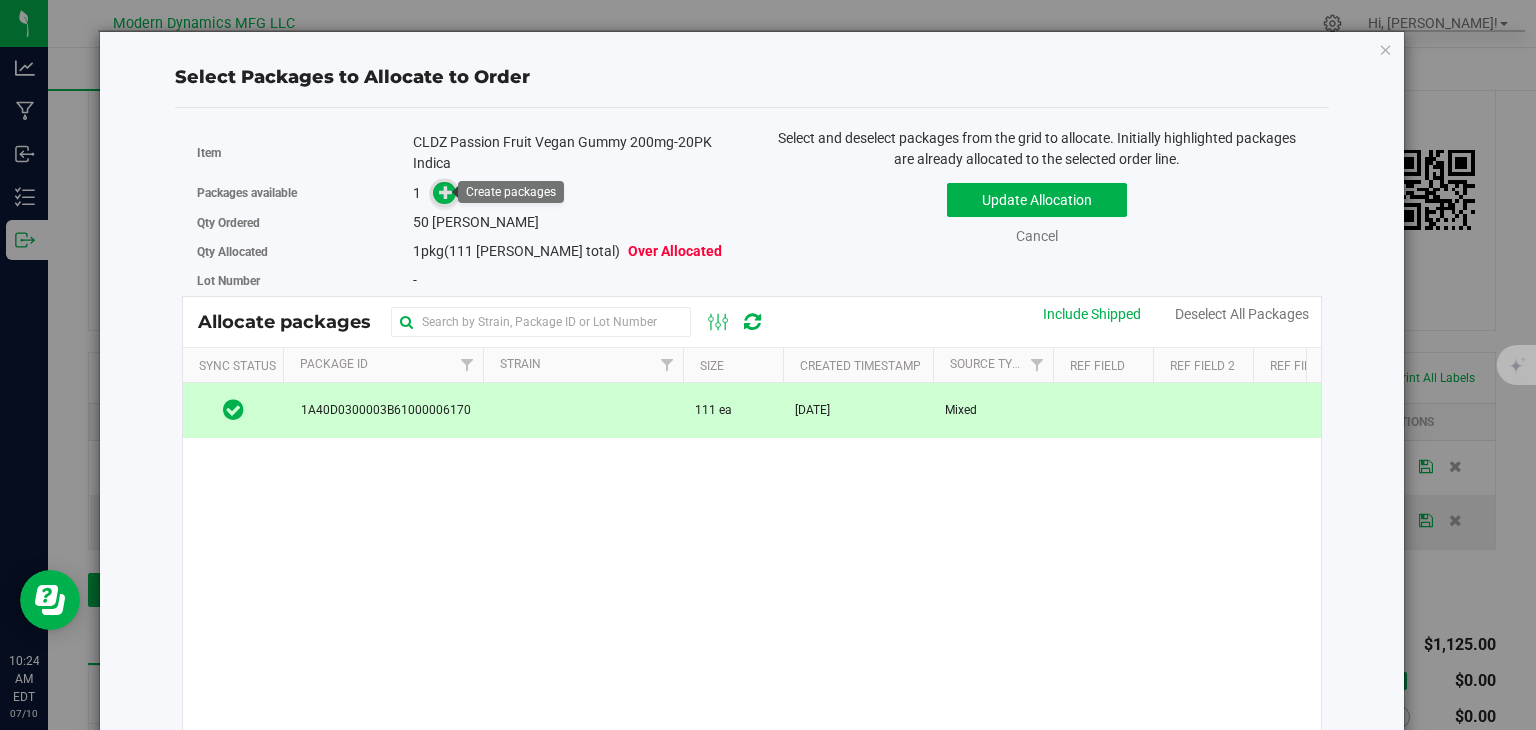 click at bounding box center (446, 192) 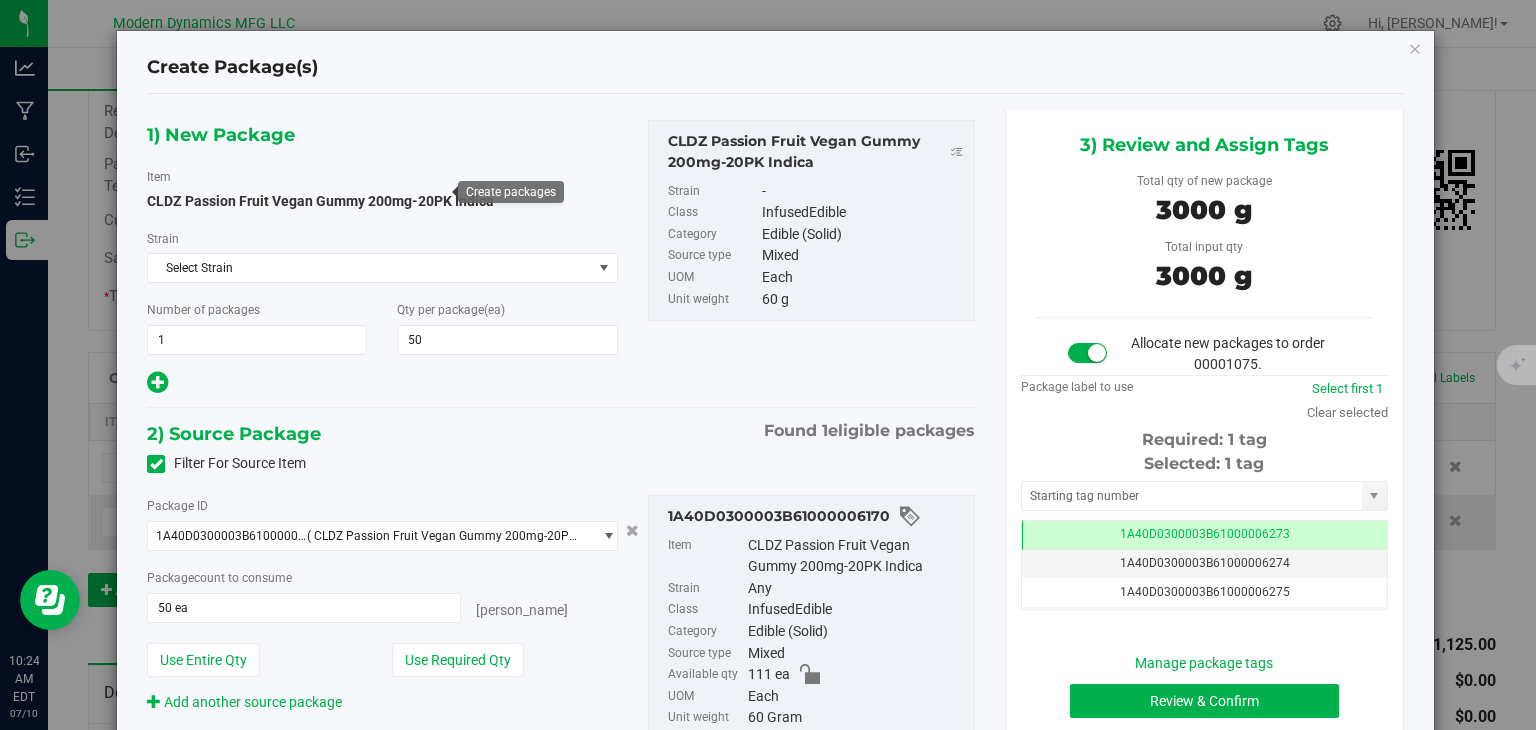 scroll, scrollTop: 0, scrollLeft: 0, axis: both 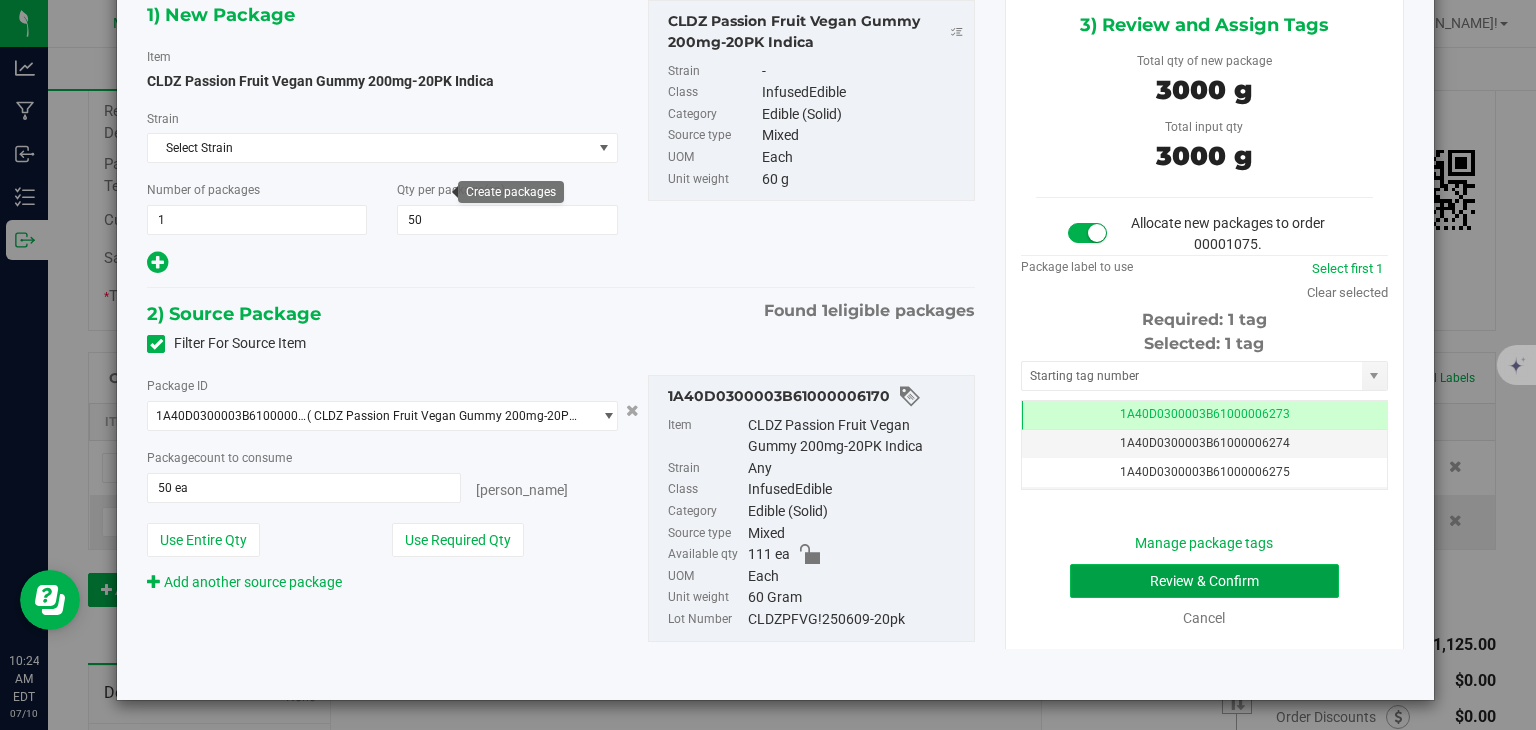 click on "Review & Confirm" at bounding box center [1204, 581] 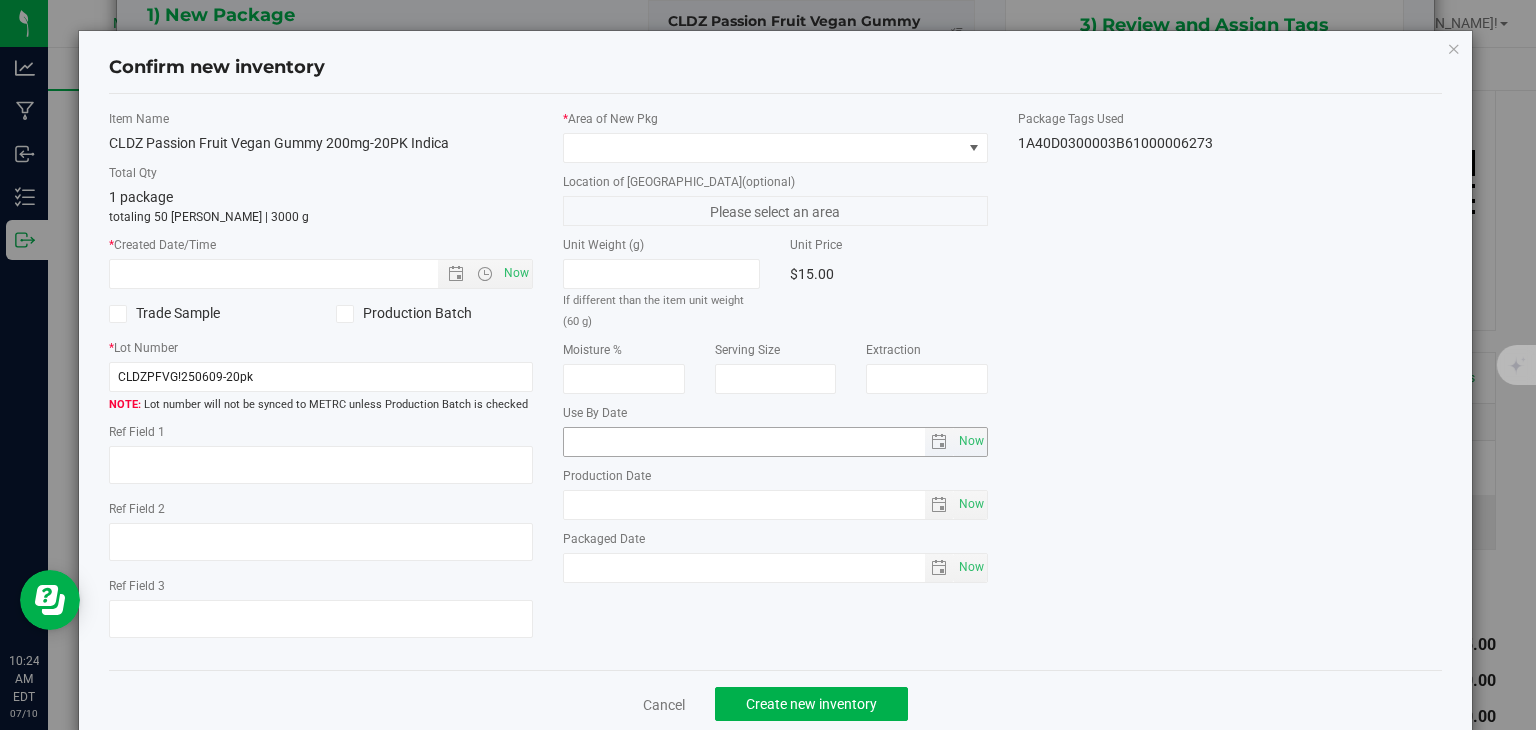 type on "[DATE]" 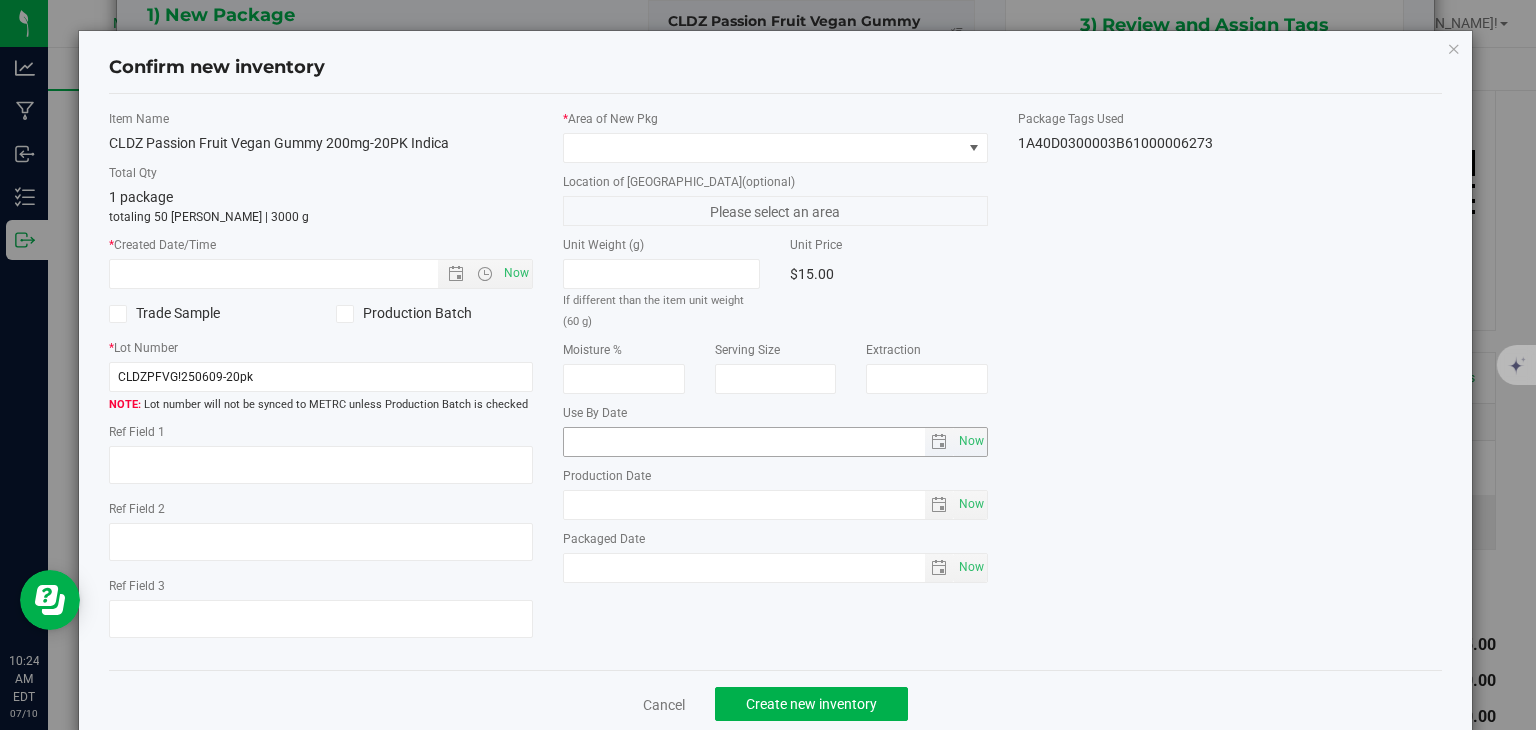 type on "[DATE]" 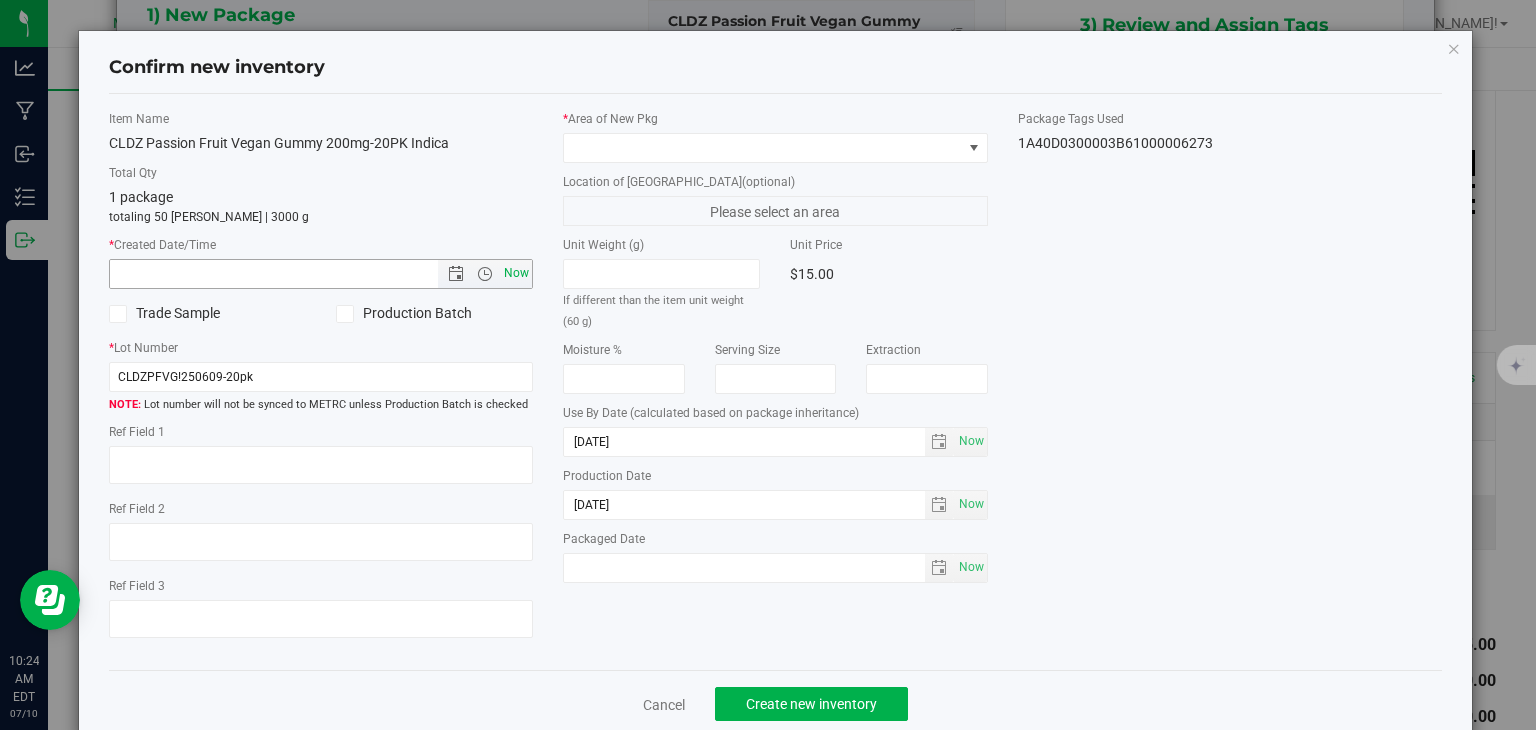 click on "Now" at bounding box center [517, 273] 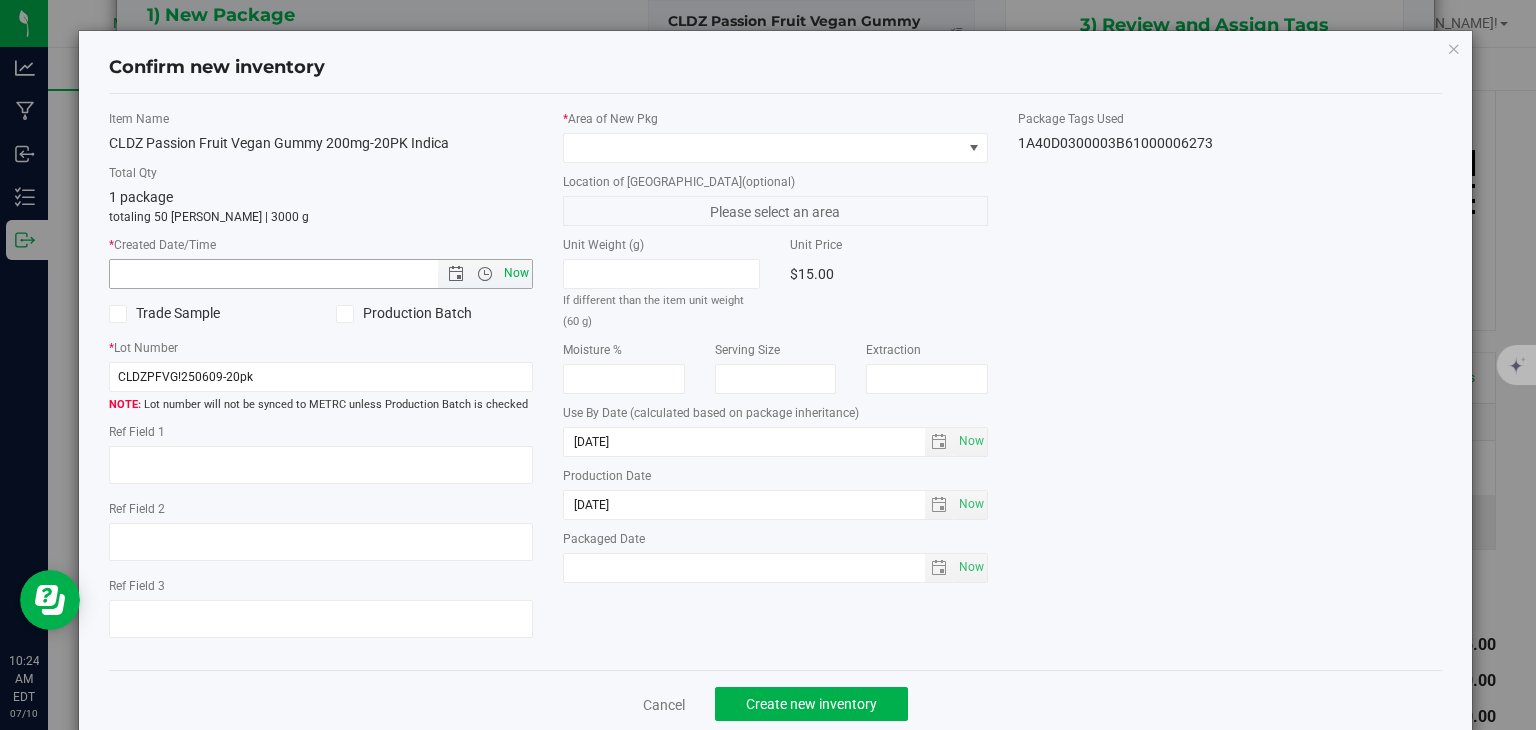 type on "[DATE] 10:24 AM" 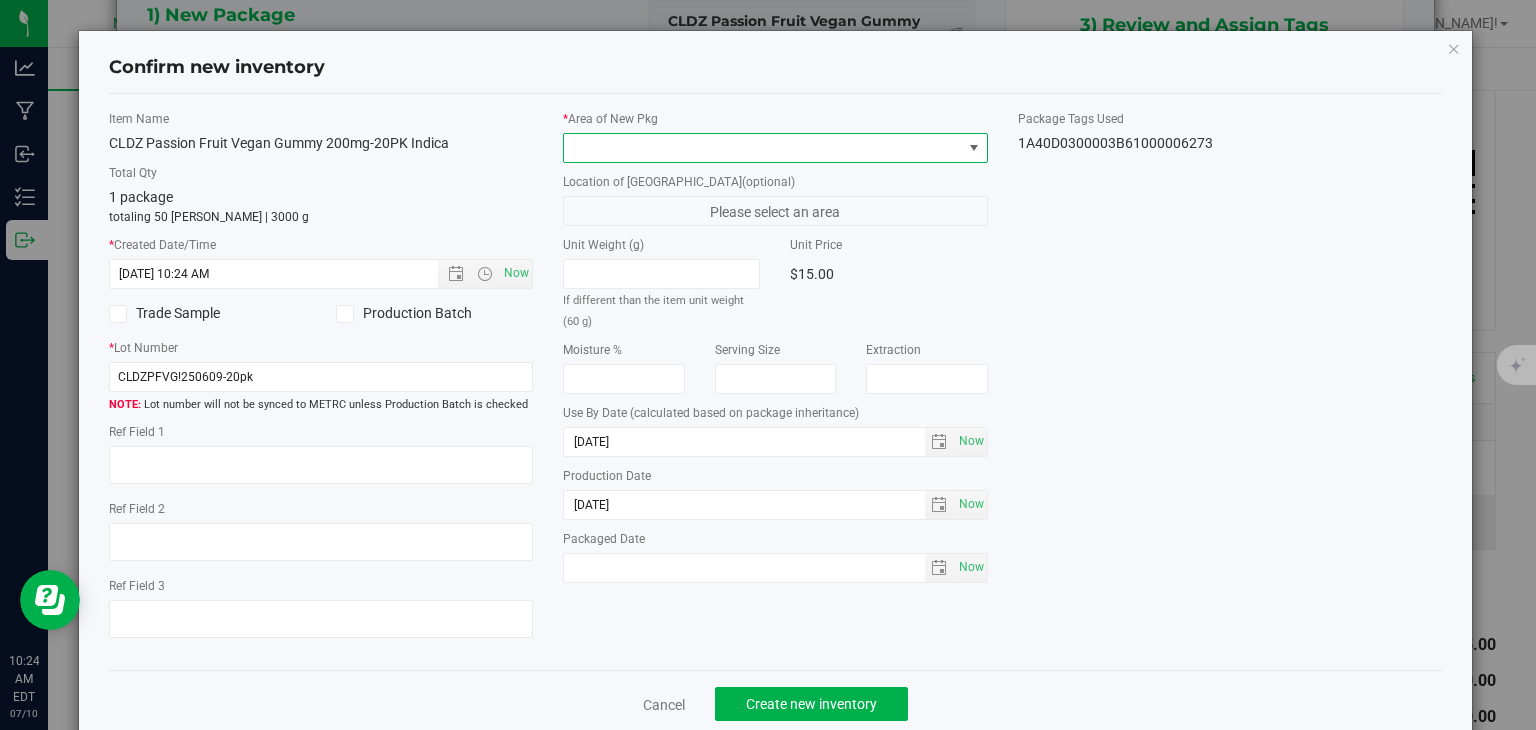 click at bounding box center (763, 148) 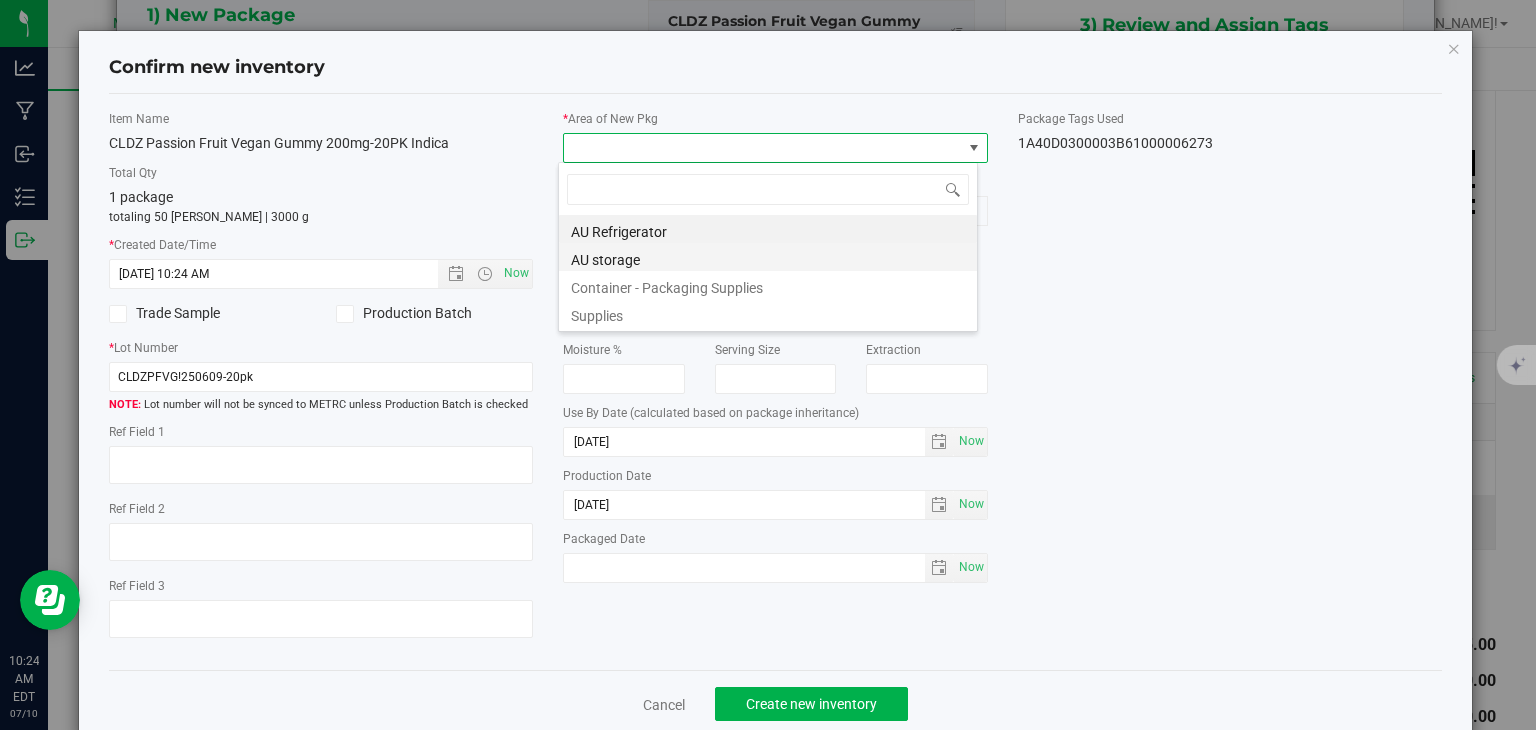 scroll, scrollTop: 99970, scrollLeft: 99580, axis: both 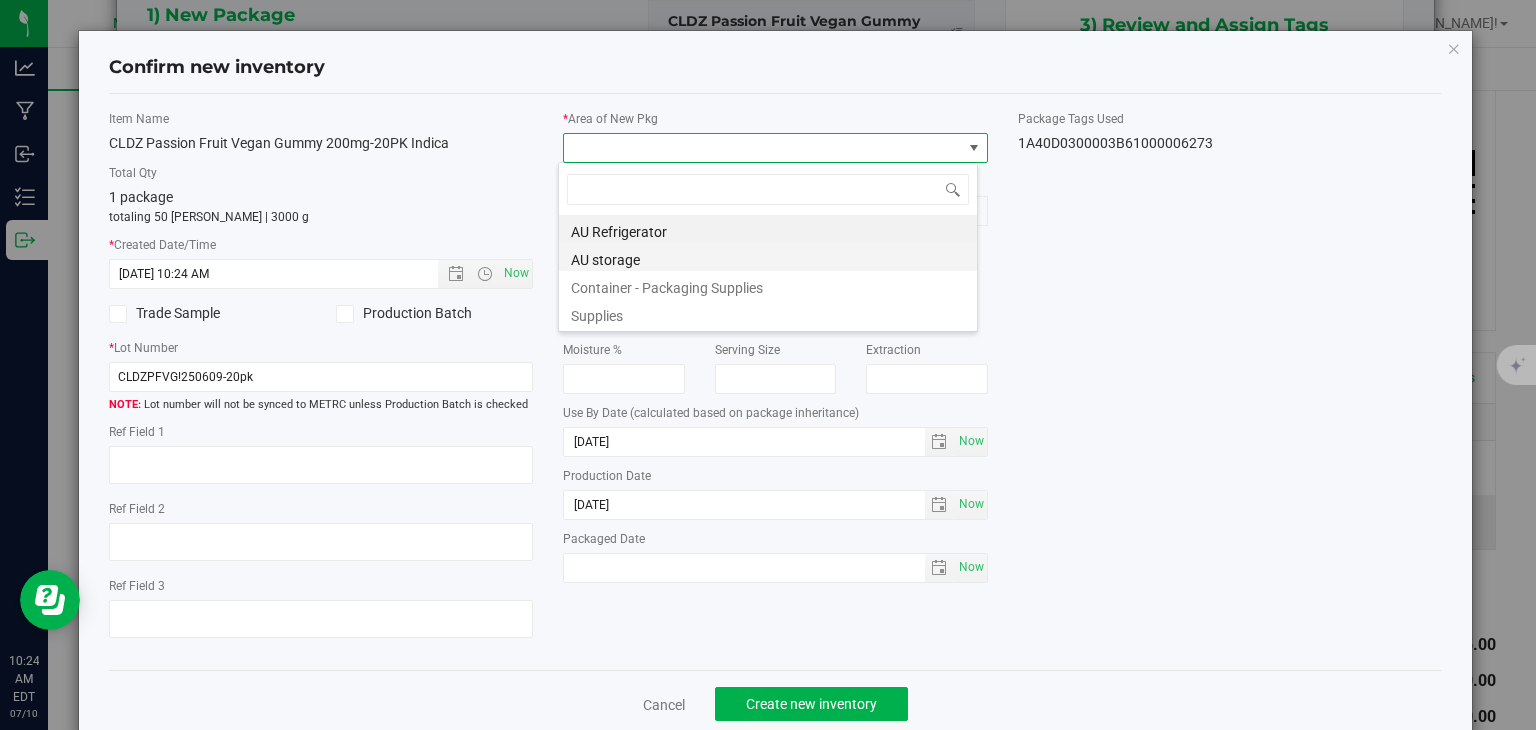click on "AU storage" at bounding box center (768, 257) 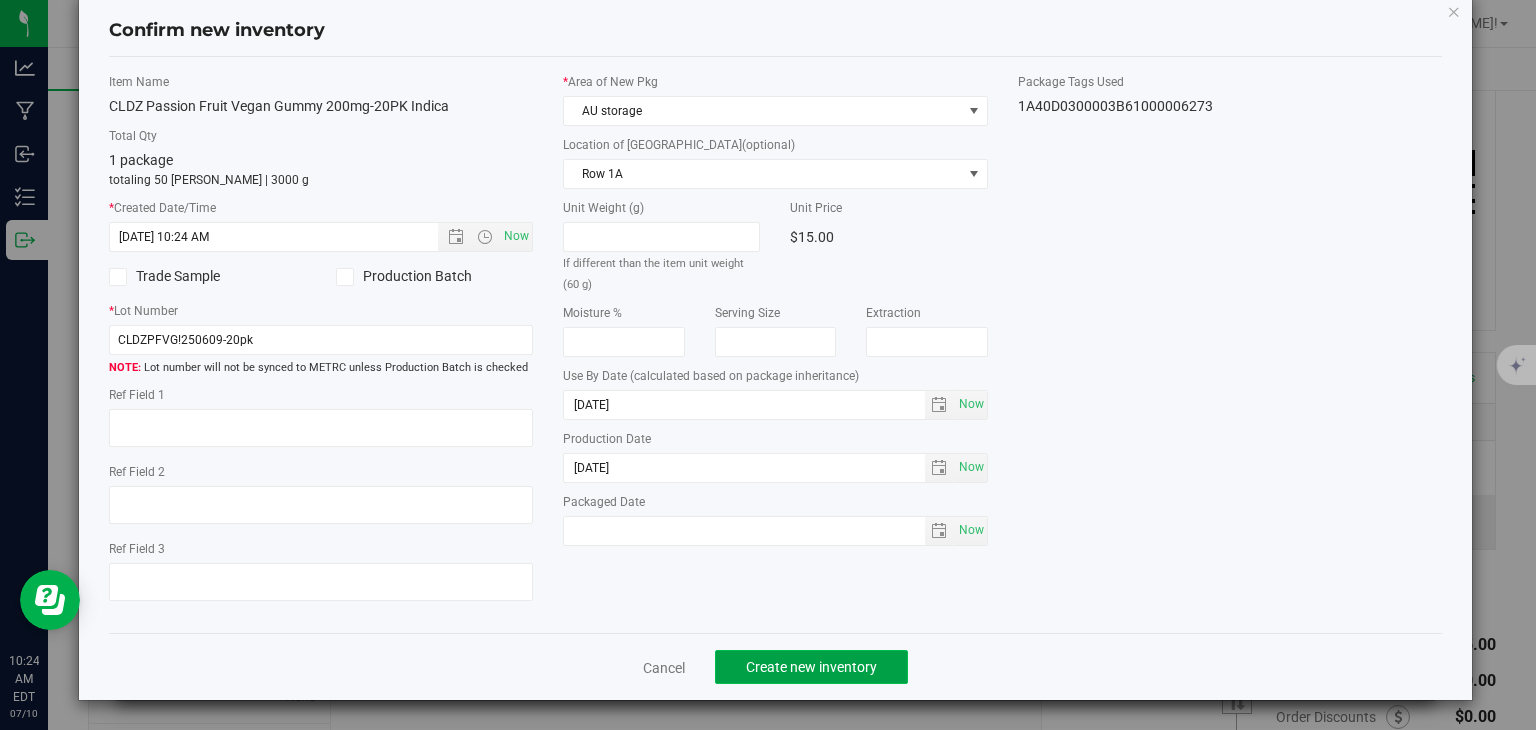 click on "Create new inventory" 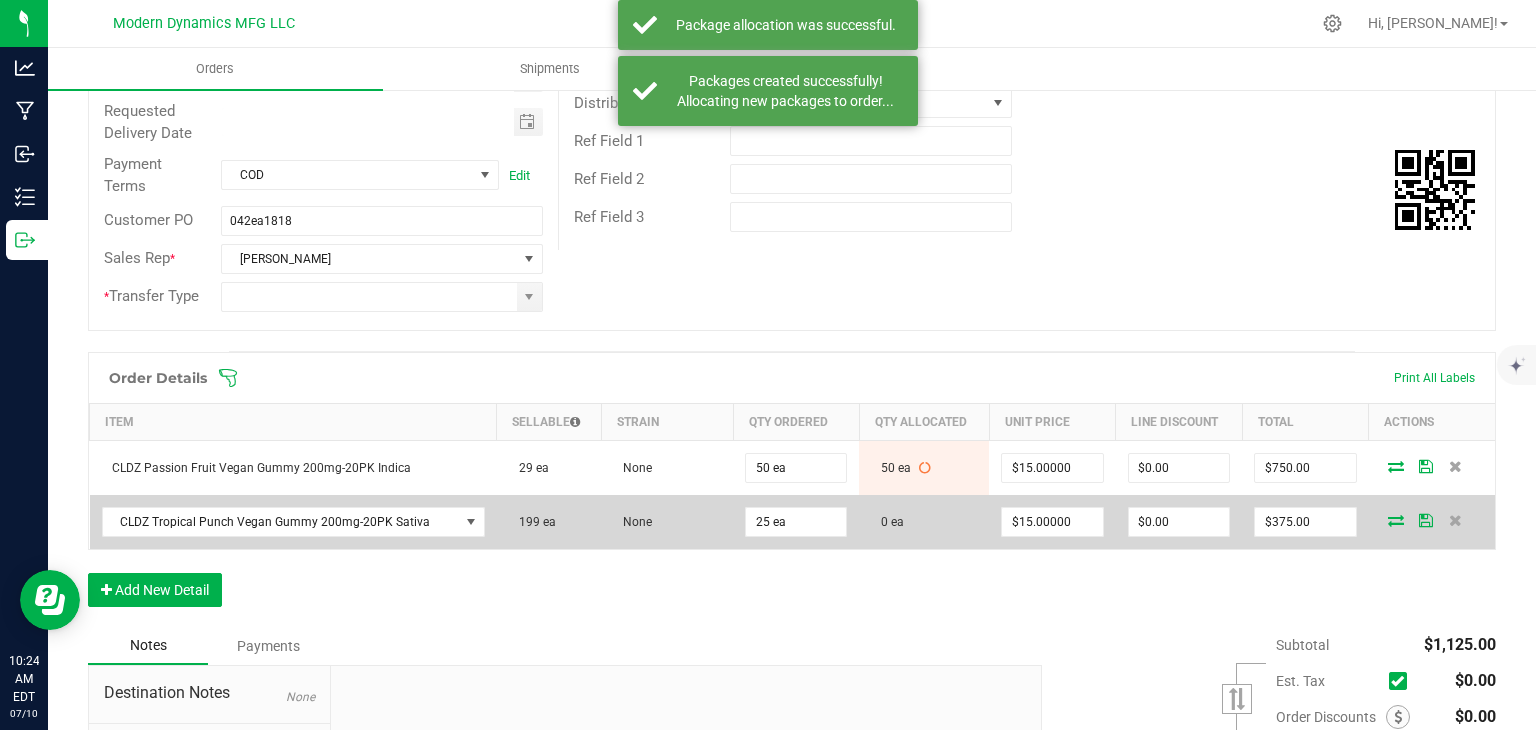 click at bounding box center [1396, 520] 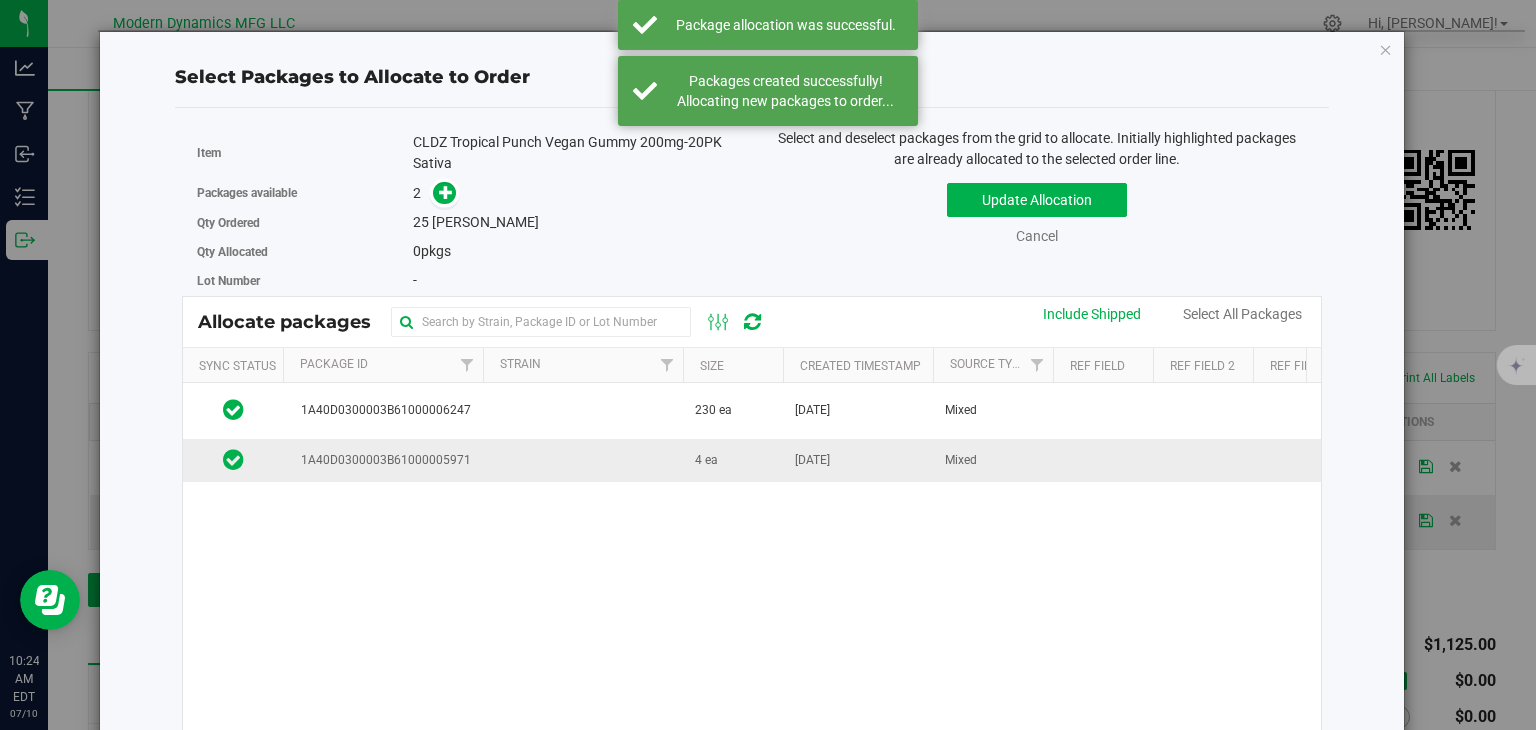 click at bounding box center [583, 460] 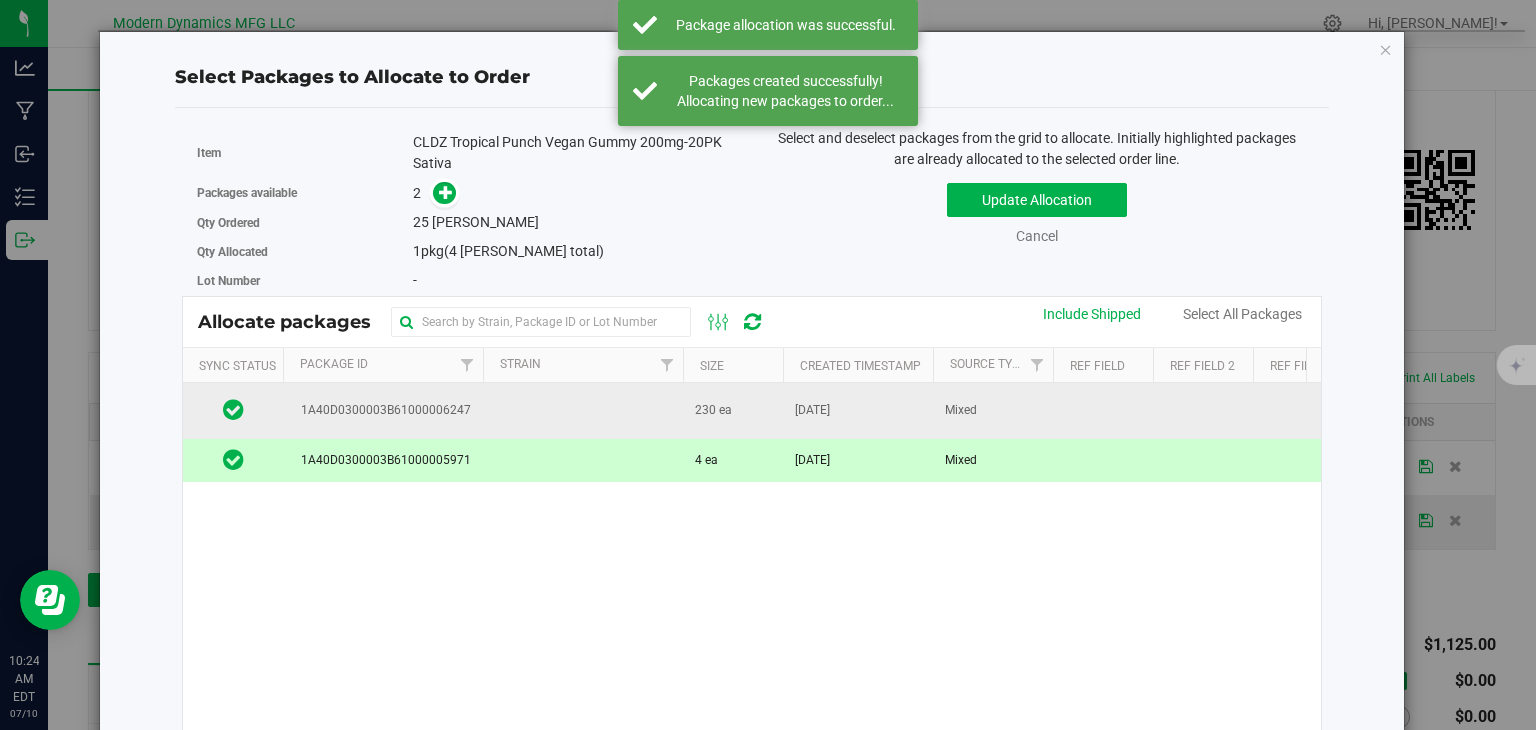 click at bounding box center (583, 410) 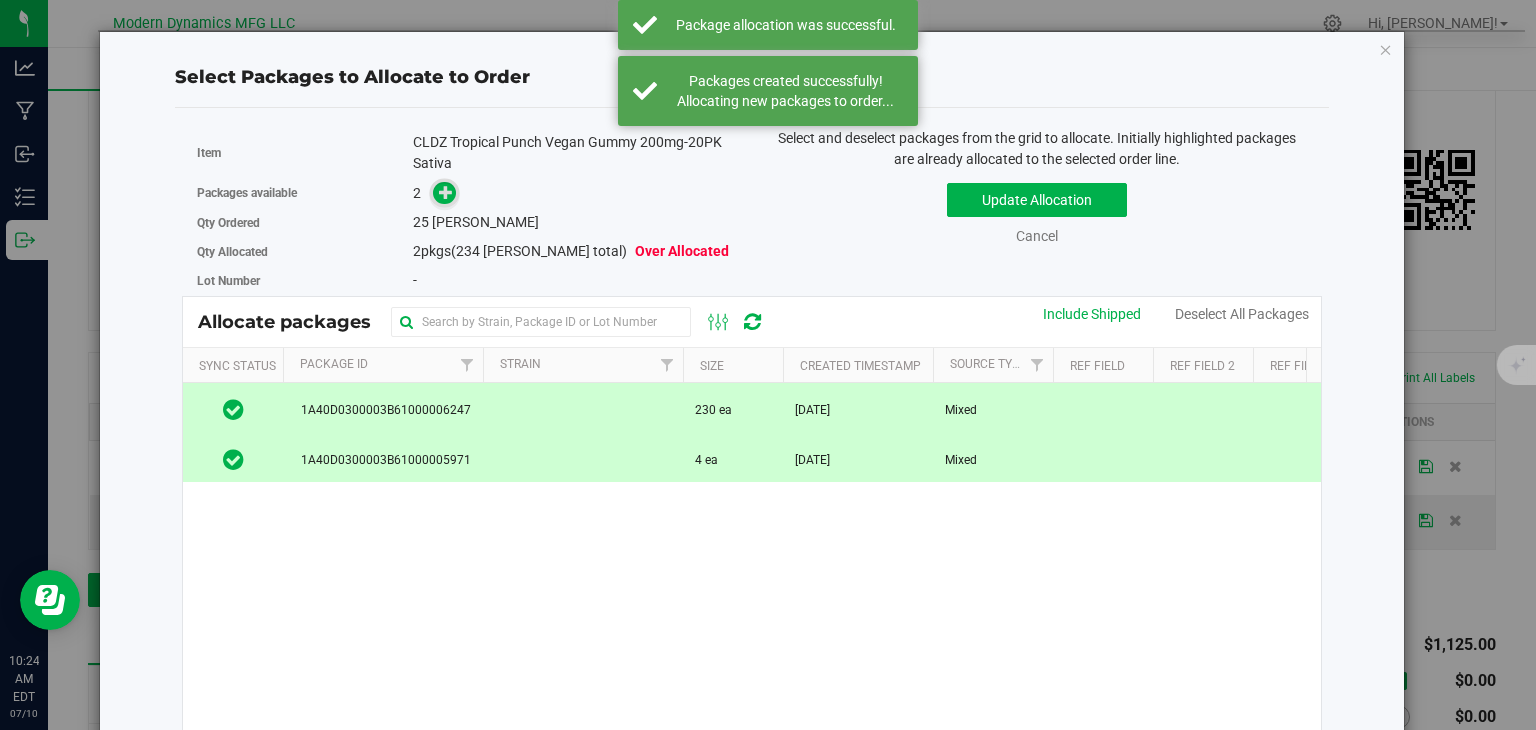click at bounding box center [444, 193] 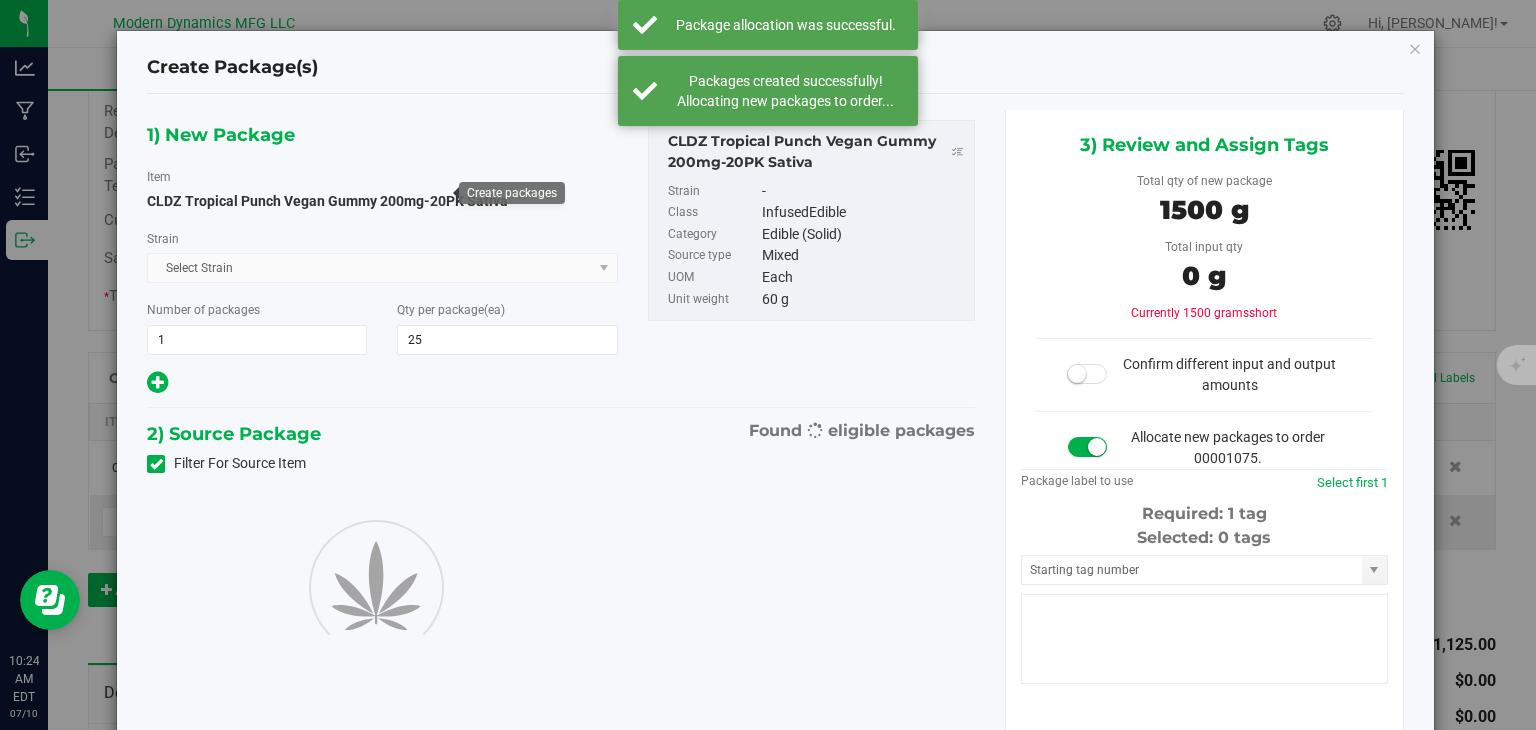 type on "25" 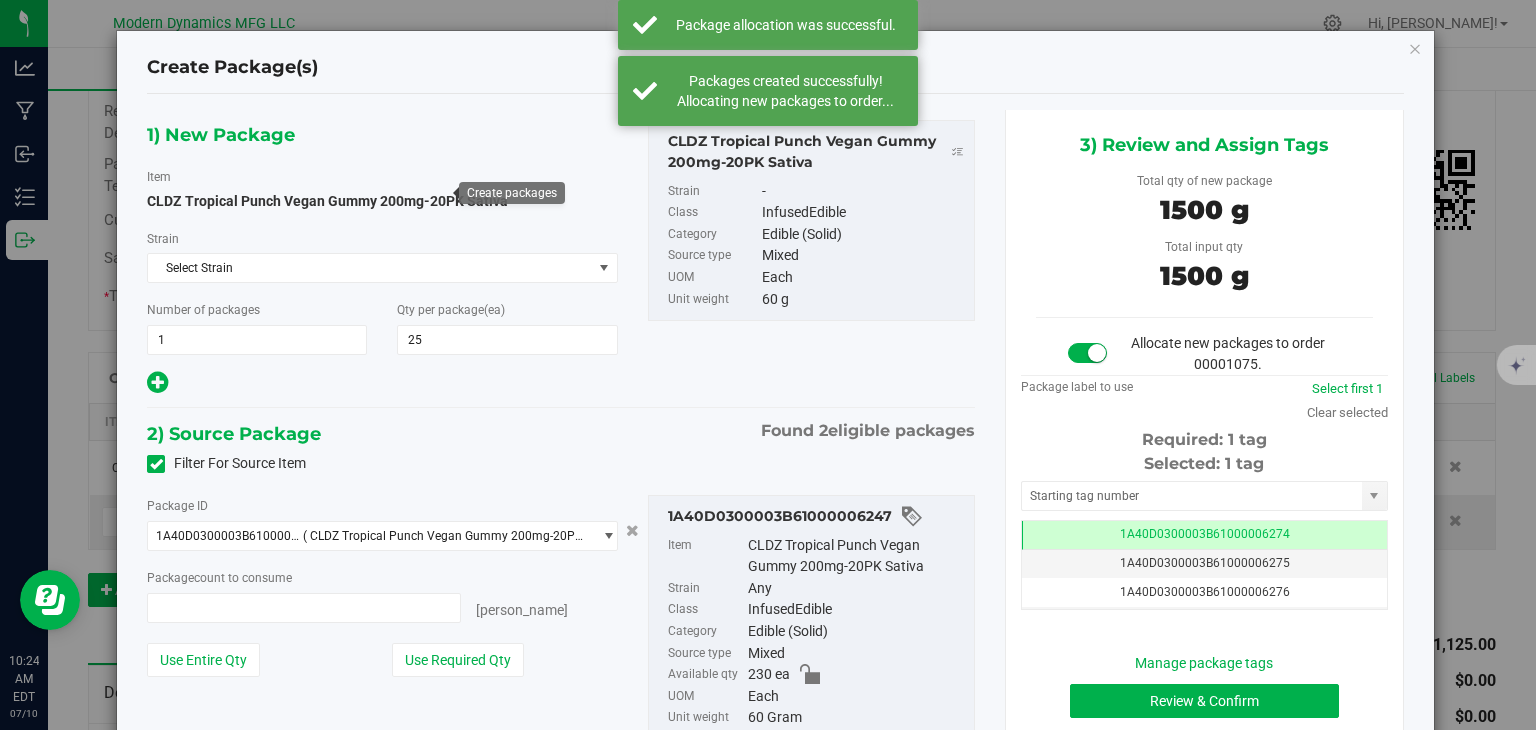 type on "25 ea" 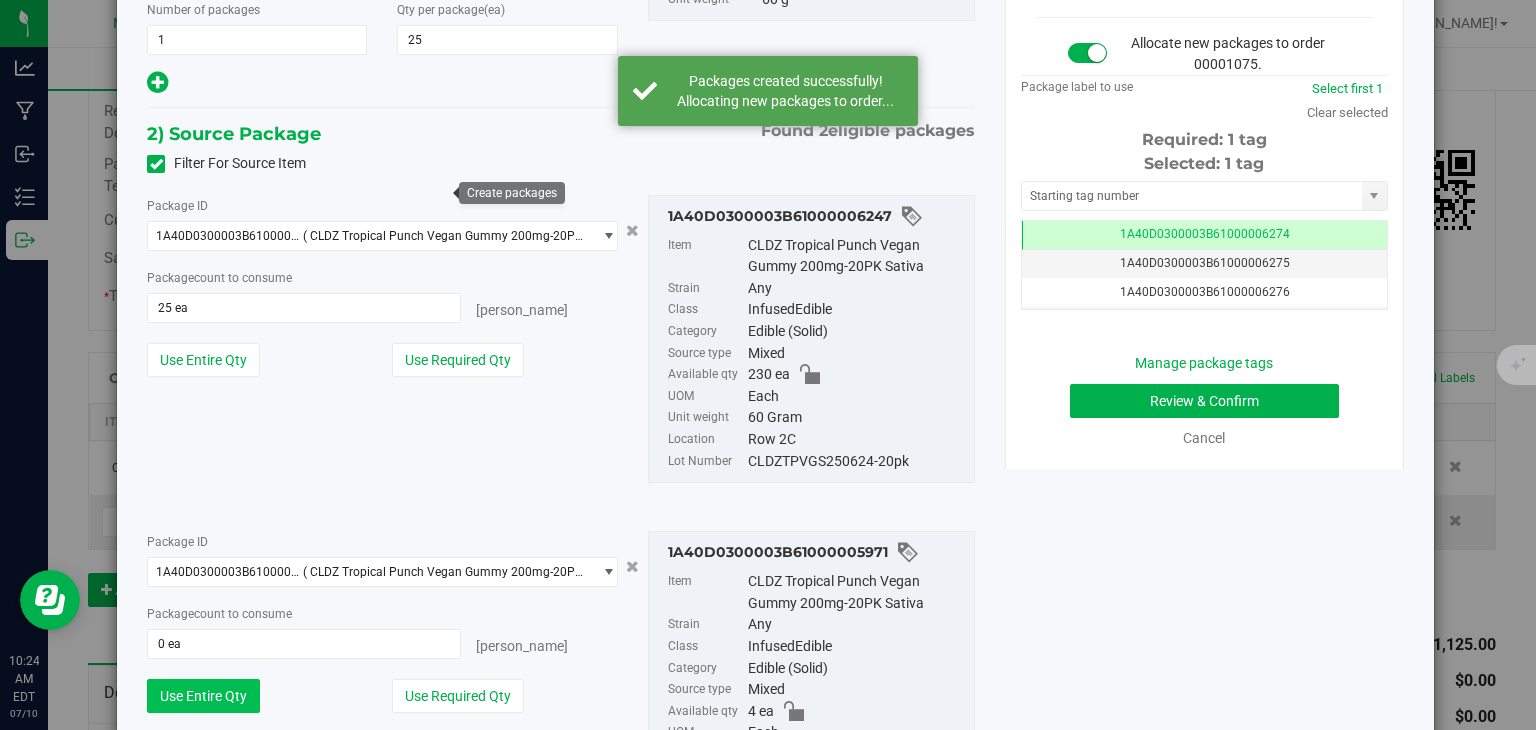 click on "Use Entire Qty" at bounding box center [203, 696] 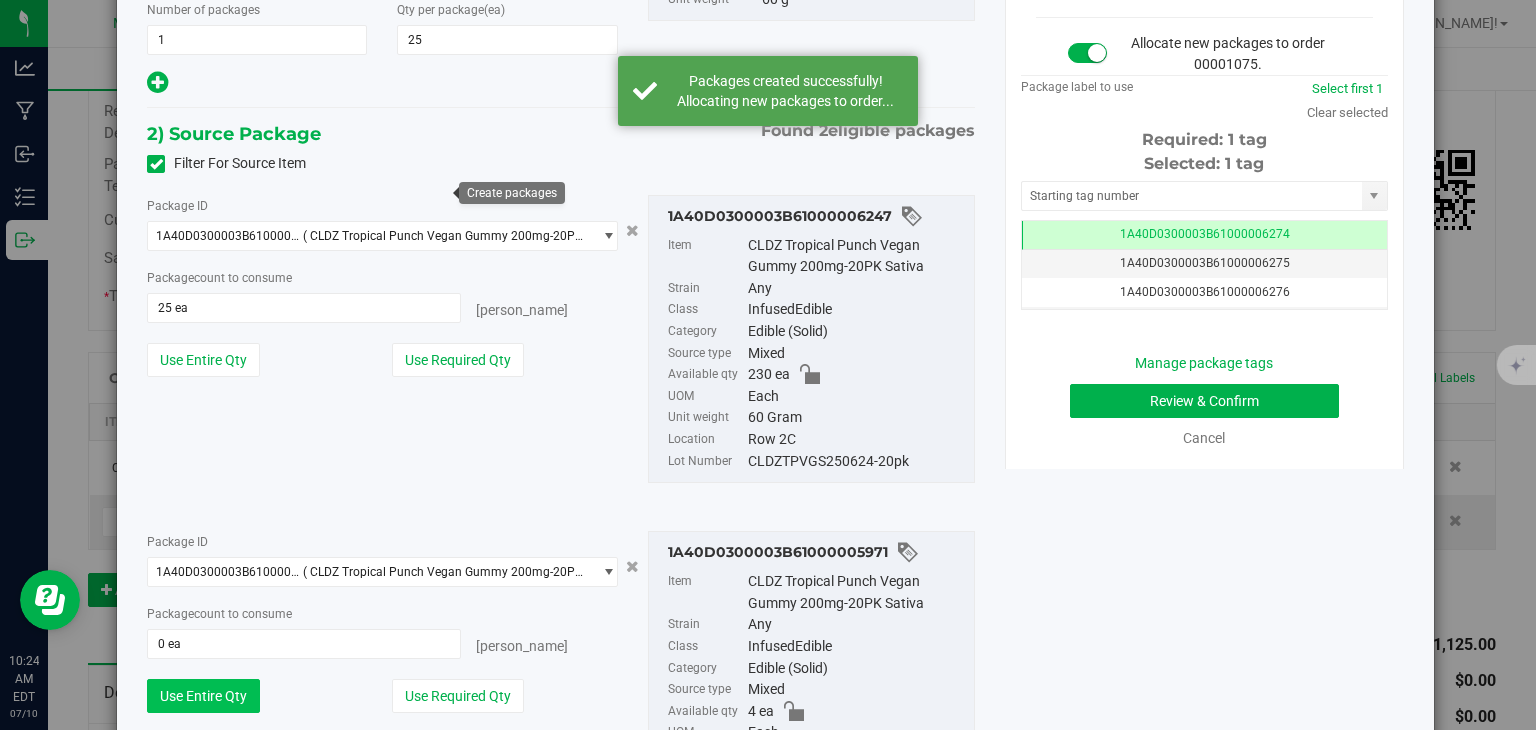 type on "4 ea" 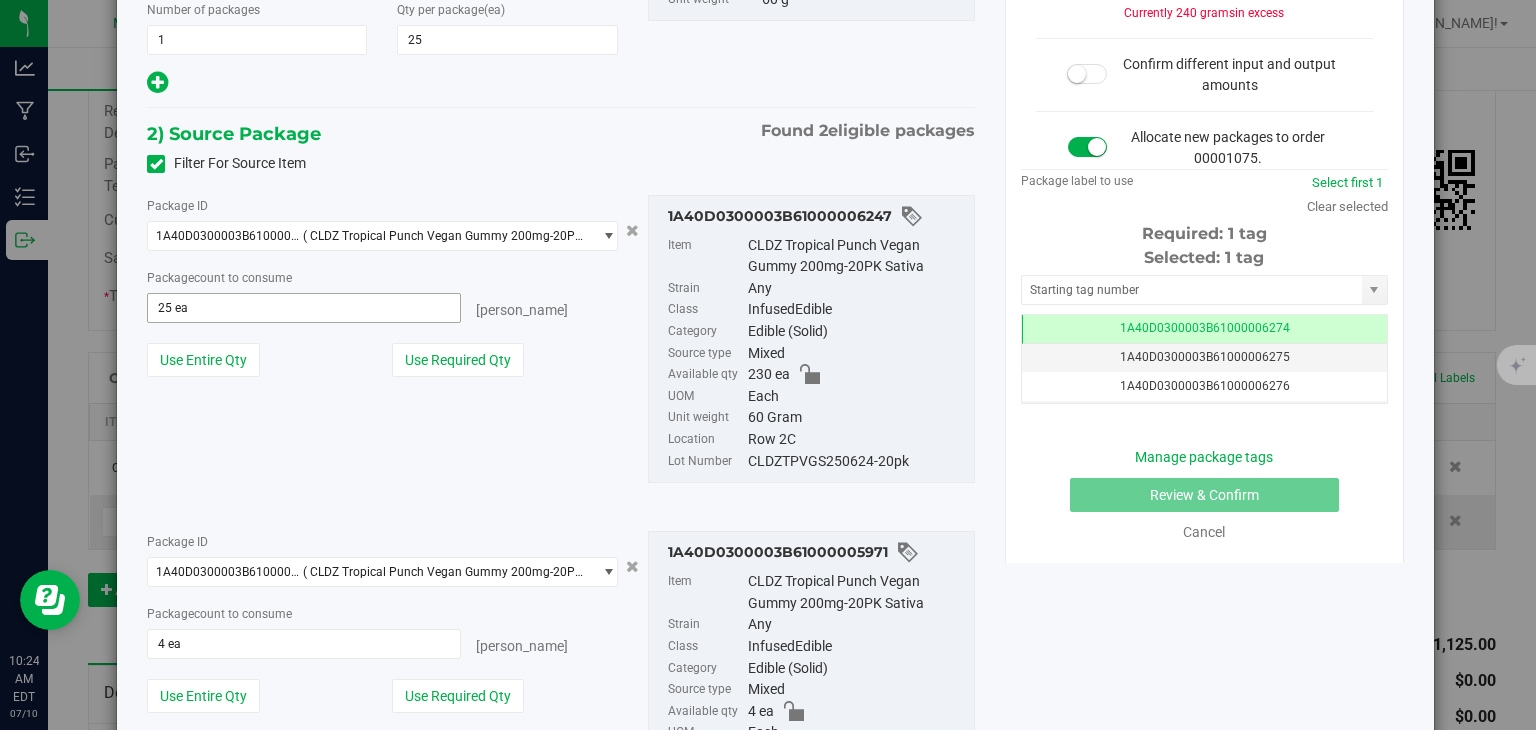 click on "25 ea 25" at bounding box center [303, 308] 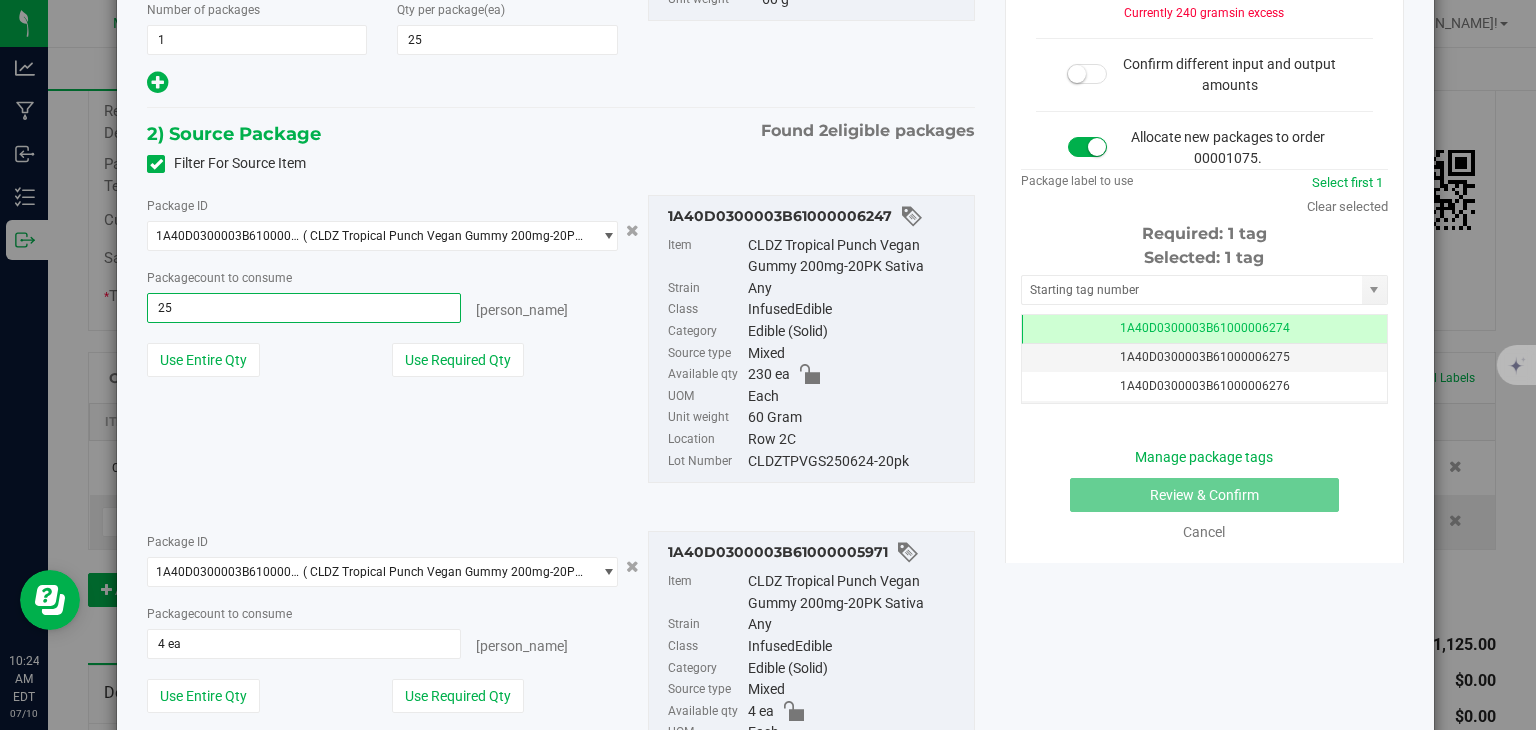 click on "25" at bounding box center [303, 308] 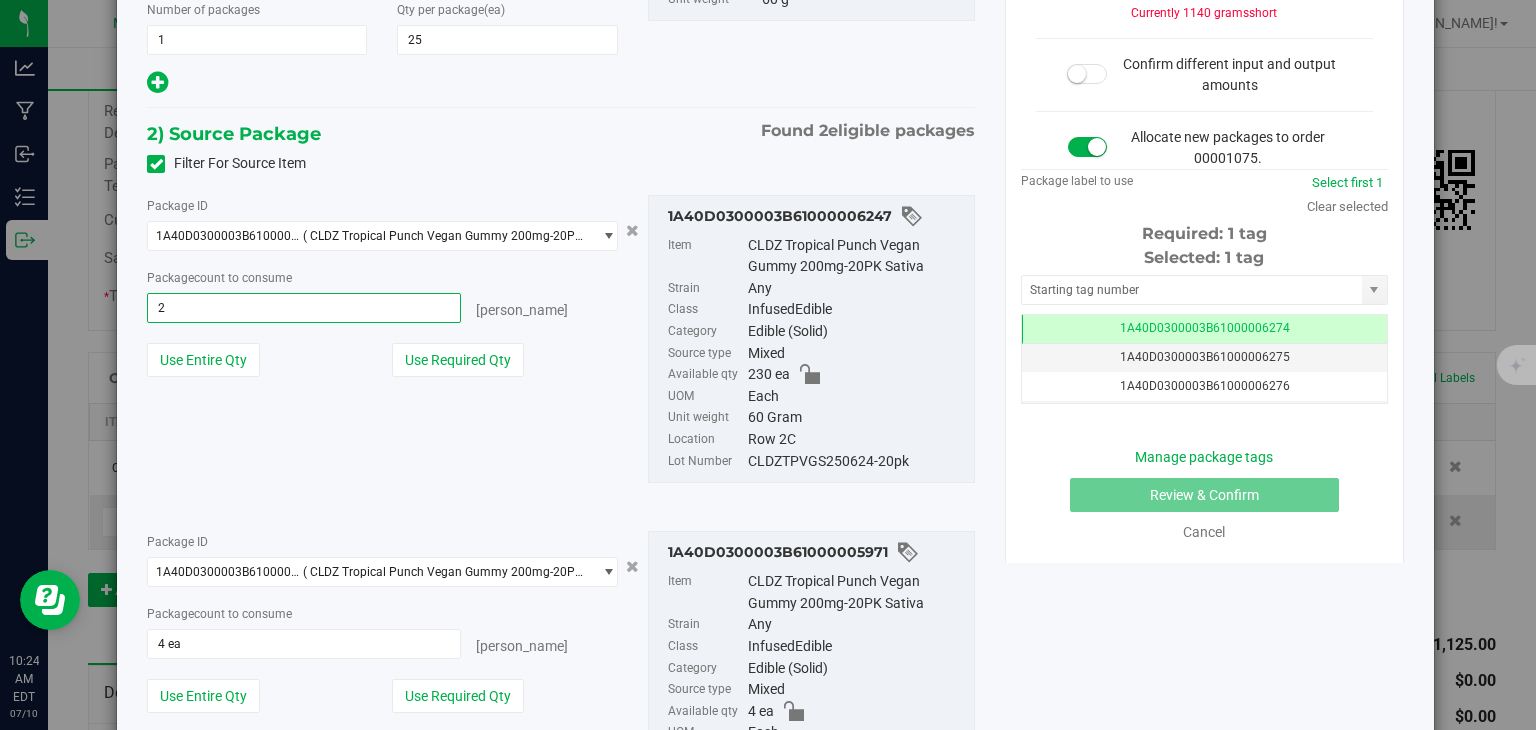 type on "21" 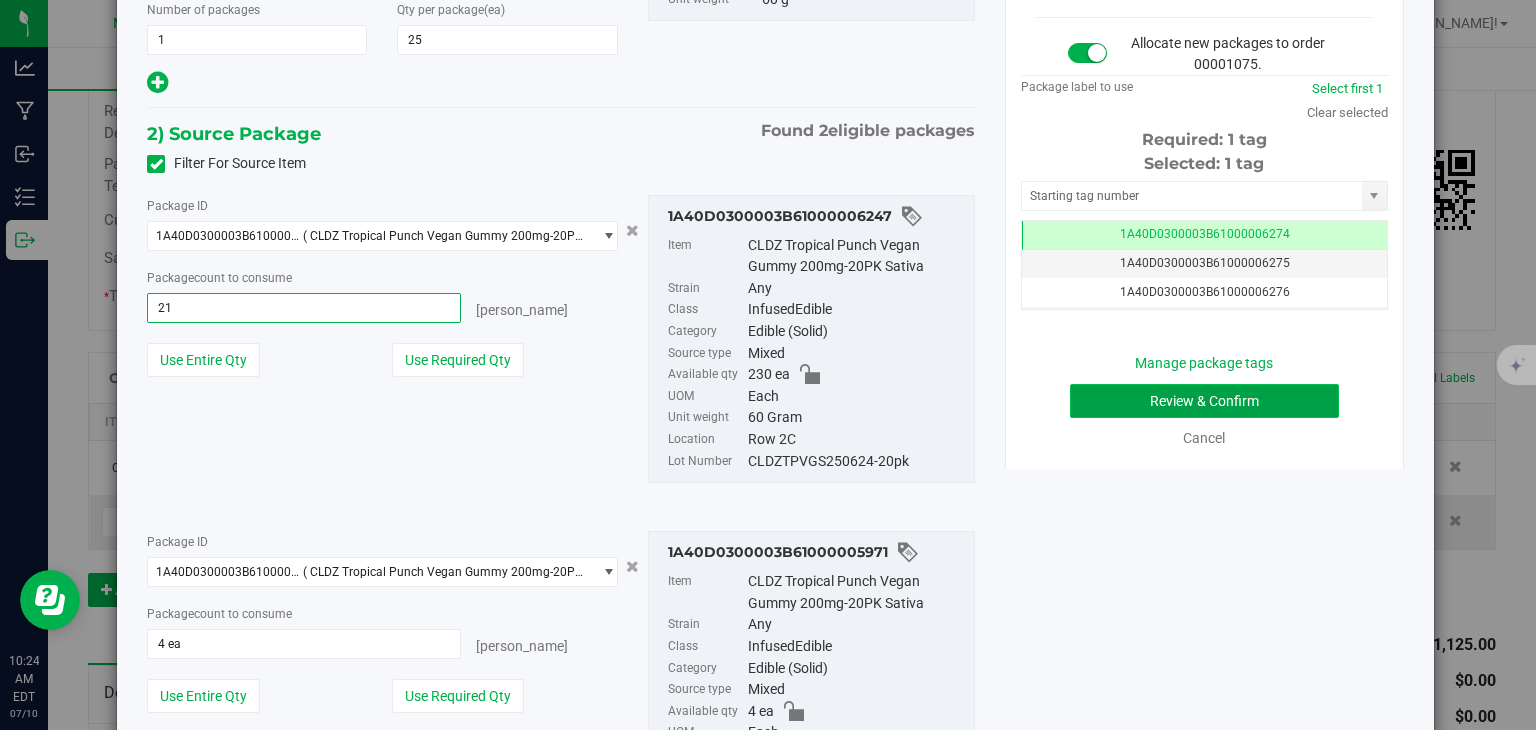 type on "21 ea" 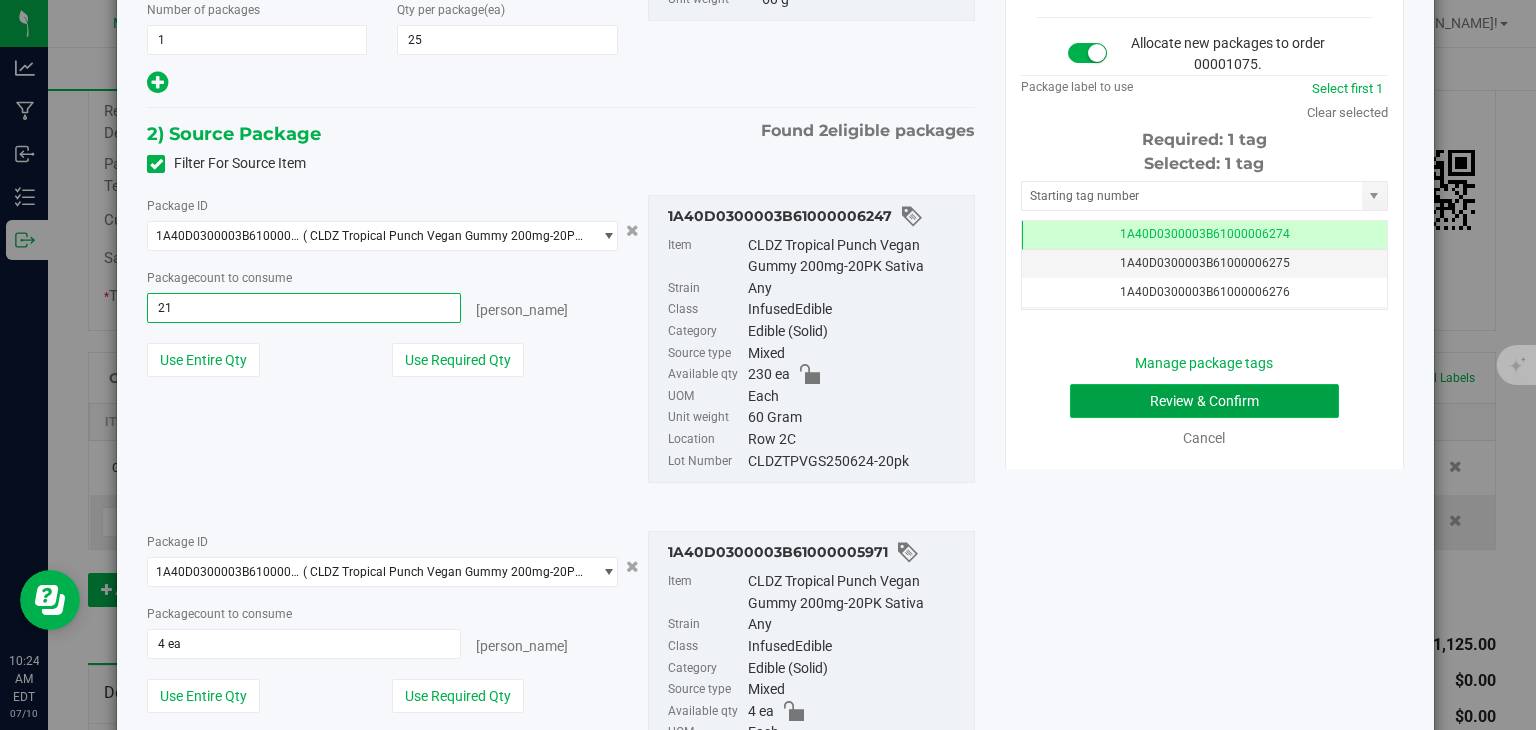 click on "Review & Confirm" at bounding box center [1204, 401] 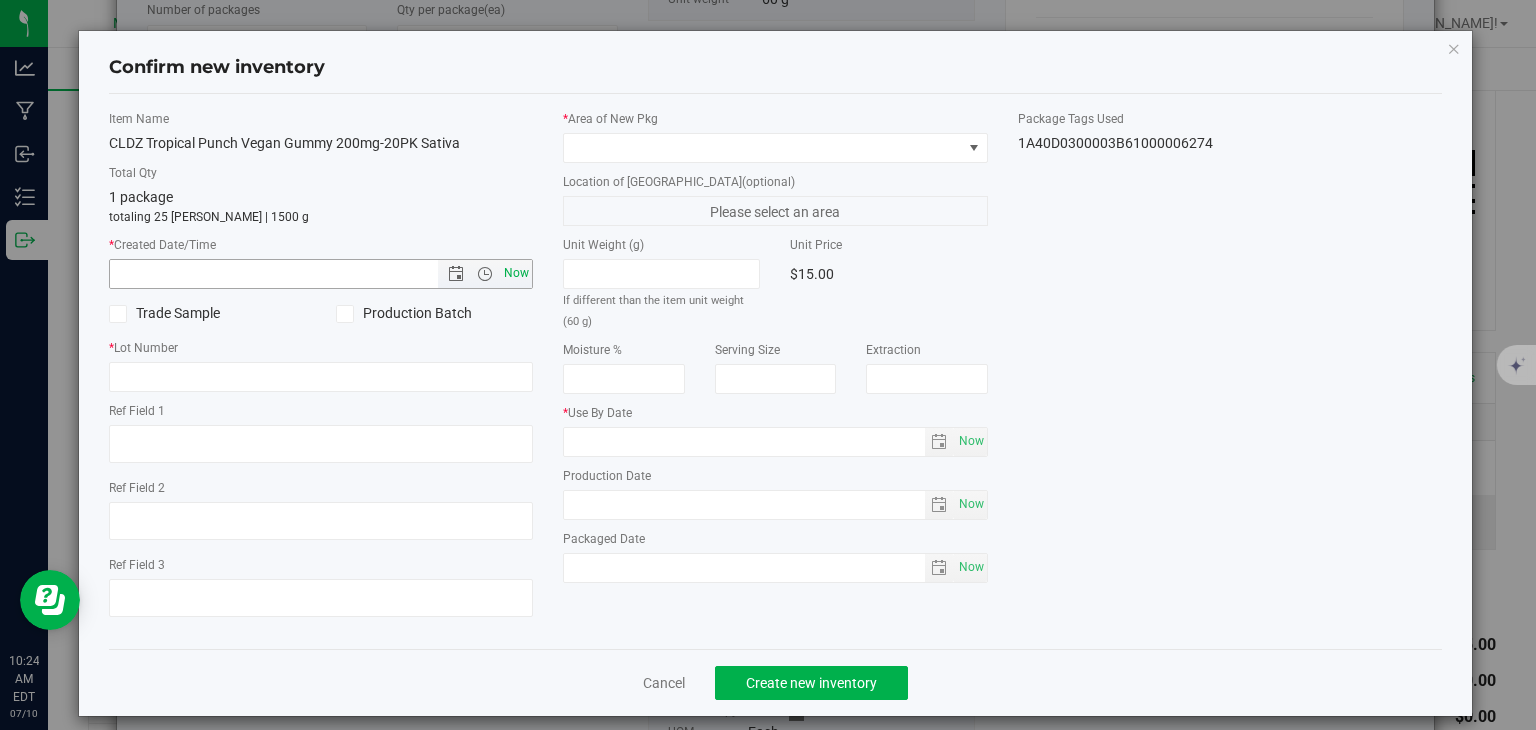 click on "Now" at bounding box center [517, 273] 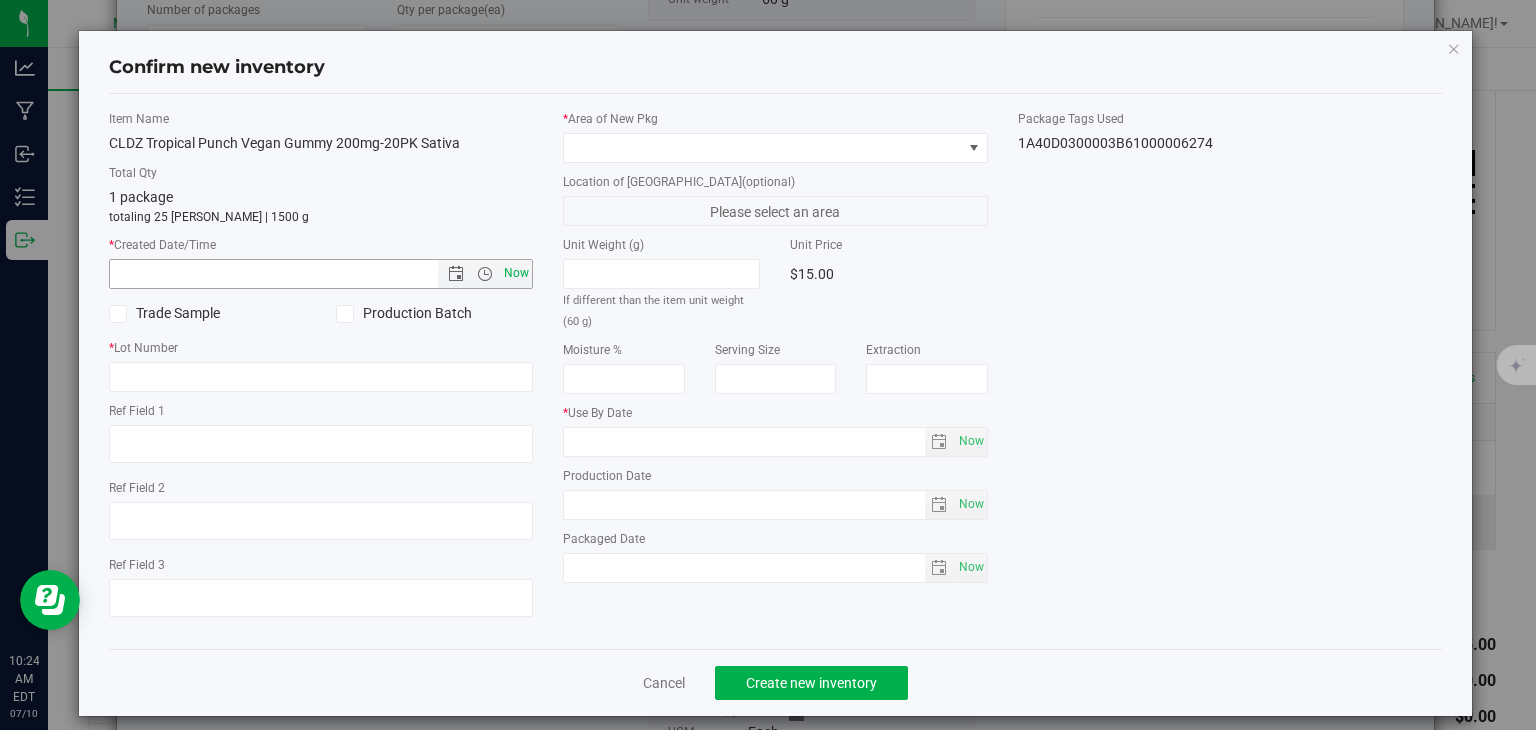 type on "[DATE] 10:24 AM" 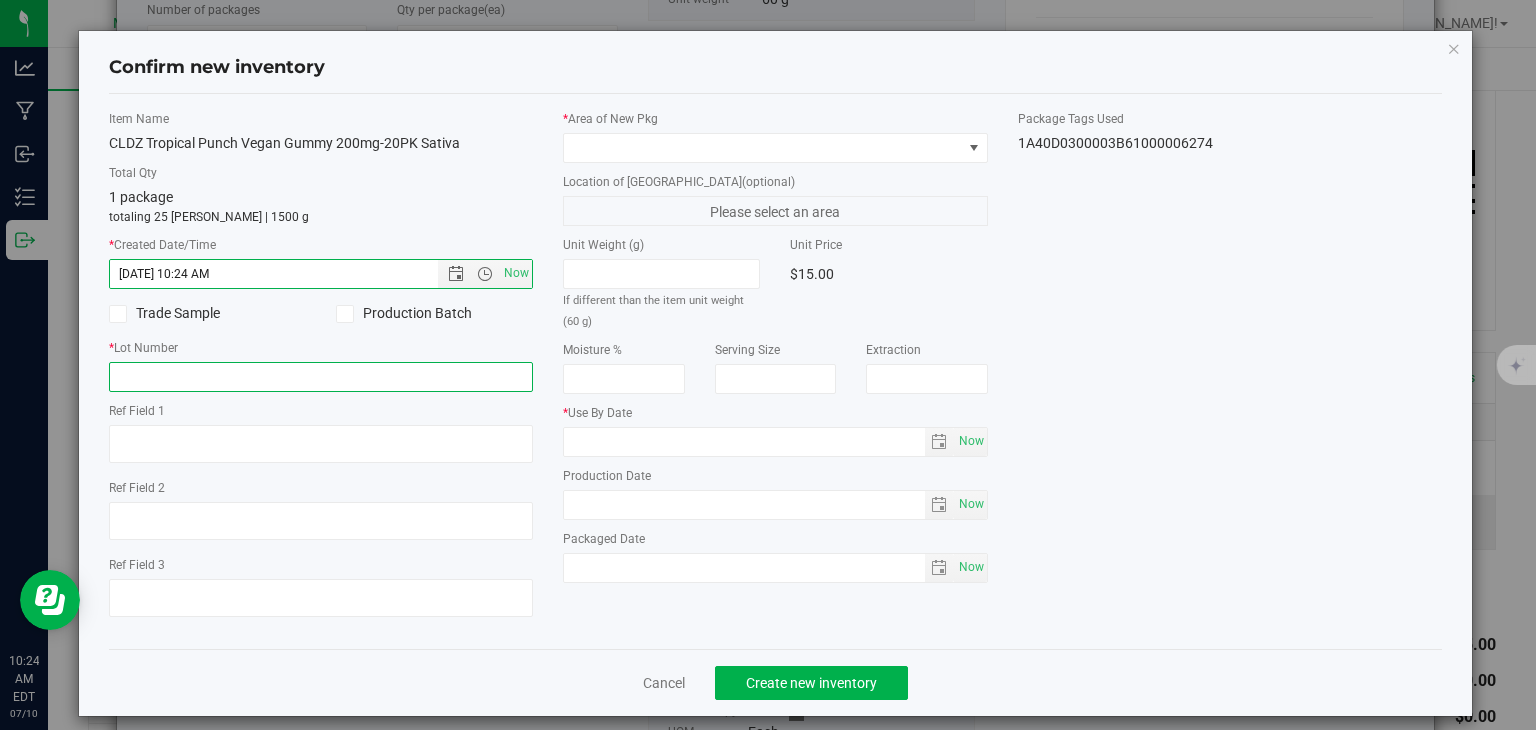 drag, startPoint x: 387, startPoint y: 372, endPoint x: 284, endPoint y: 389, distance: 104.393486 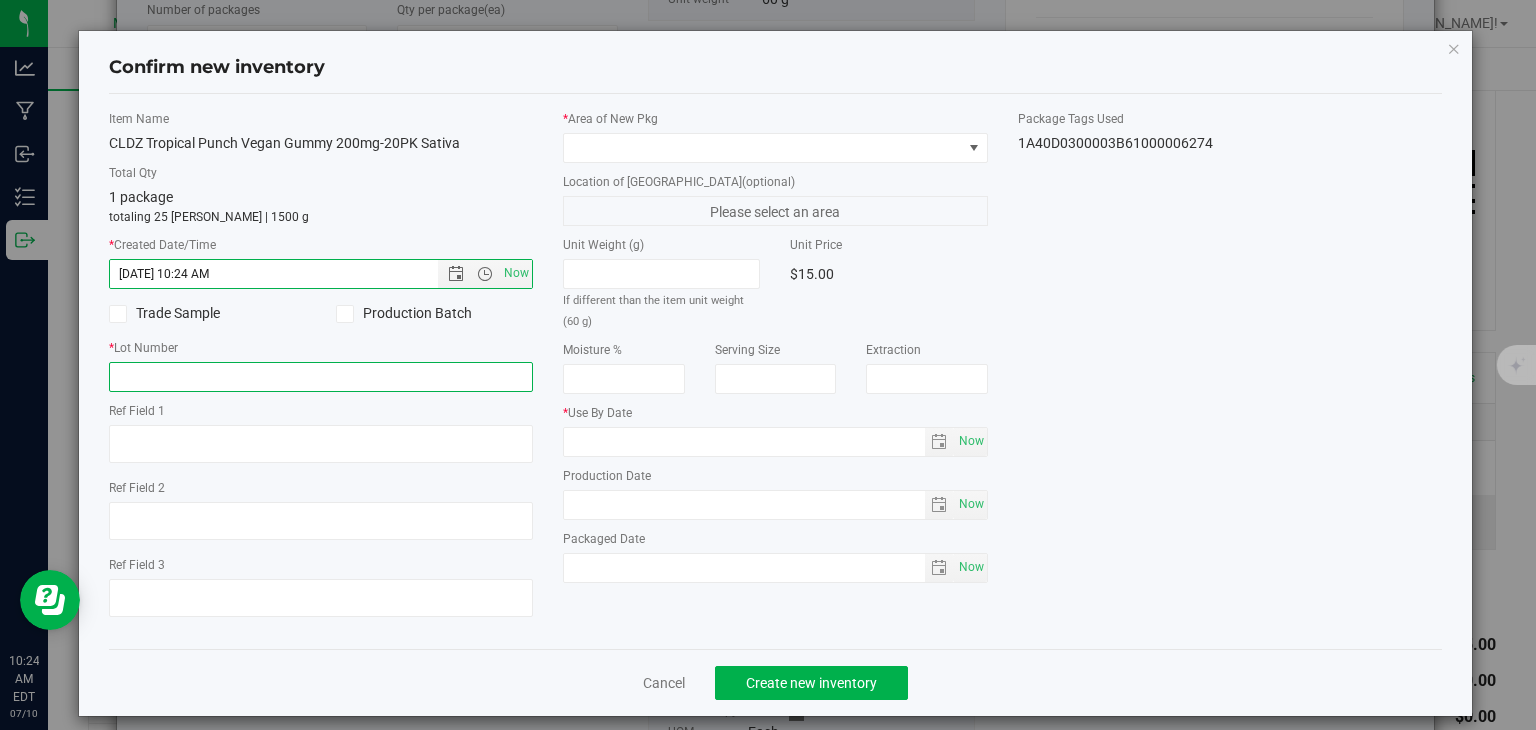 click at bounding box center [321, 377] 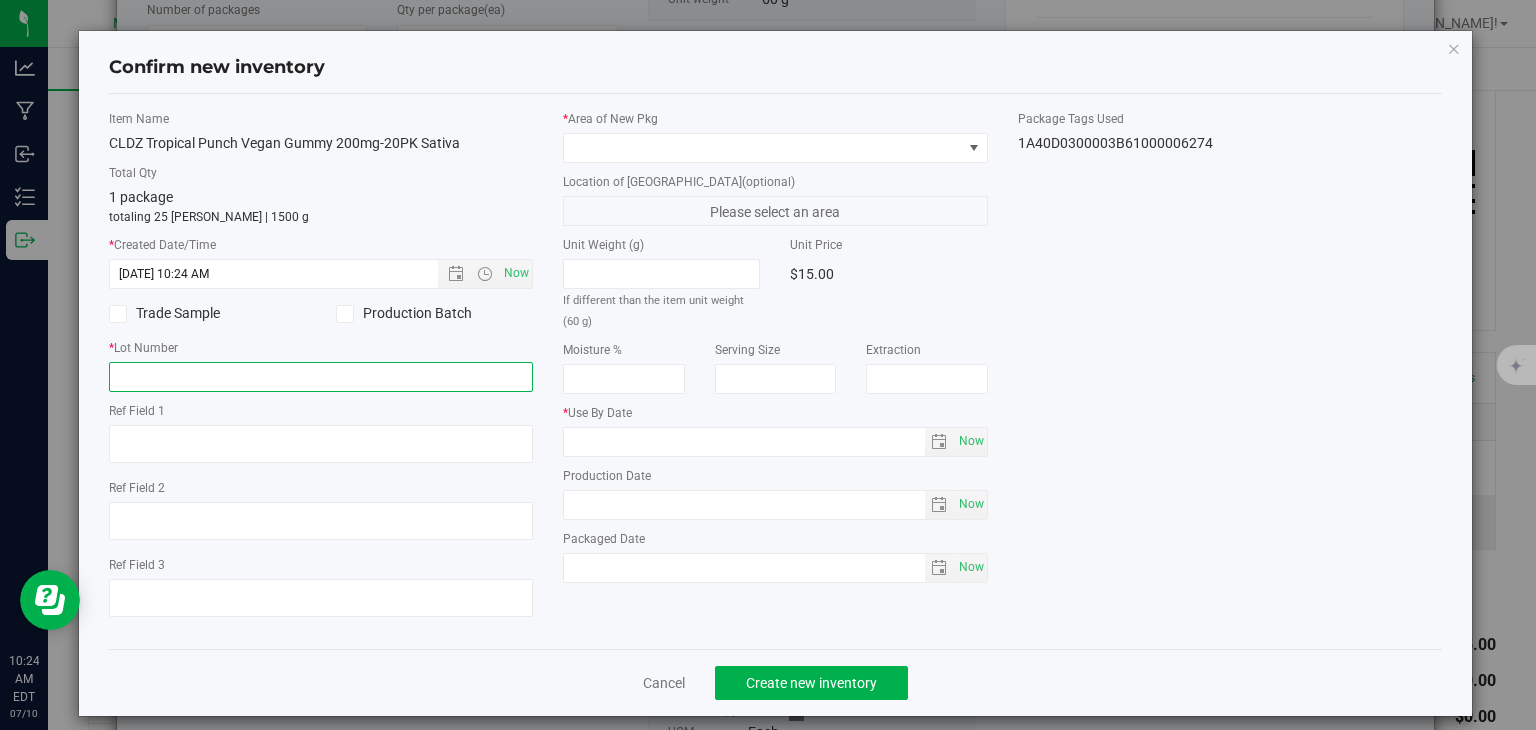 type on "20240424" 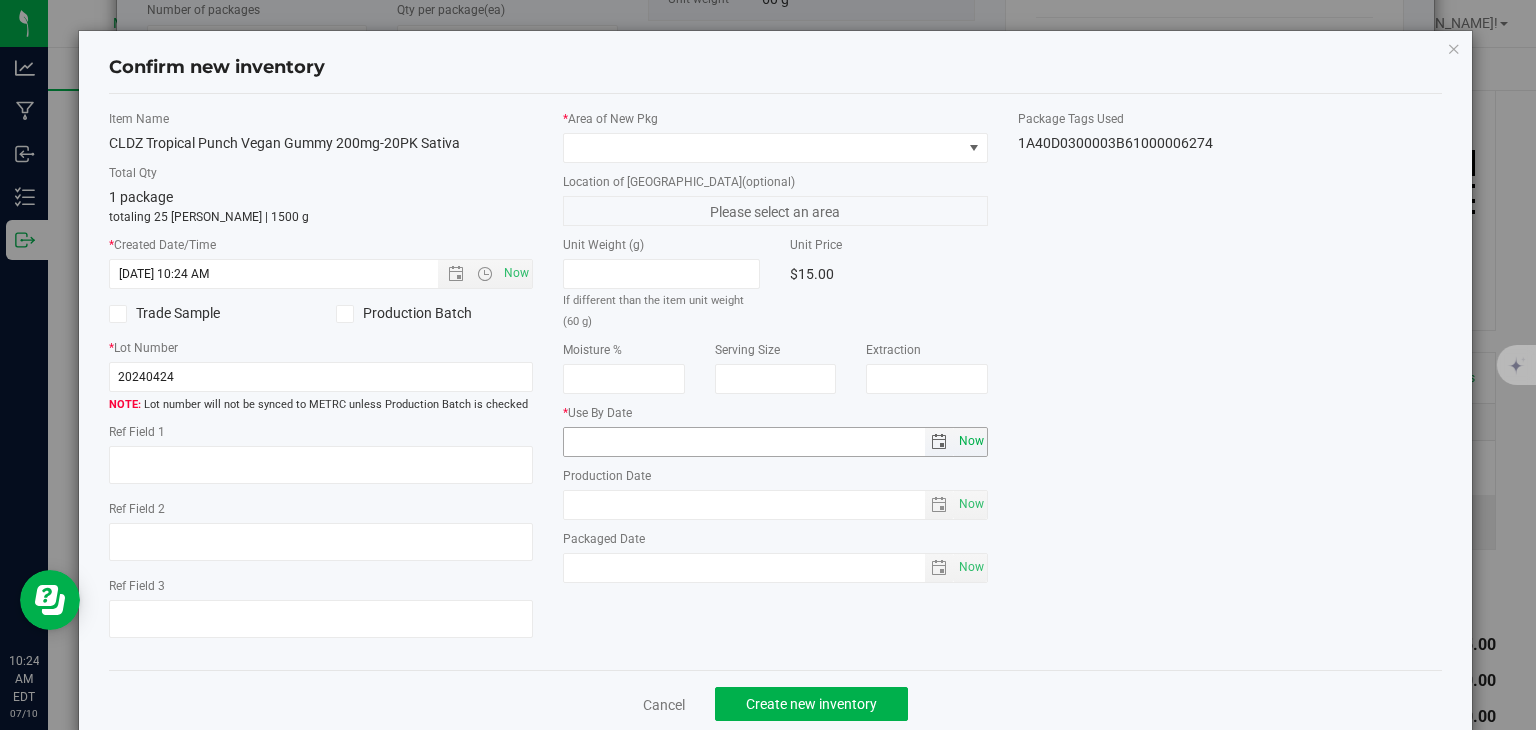 click on "Now" at bounding box center [971, 441] 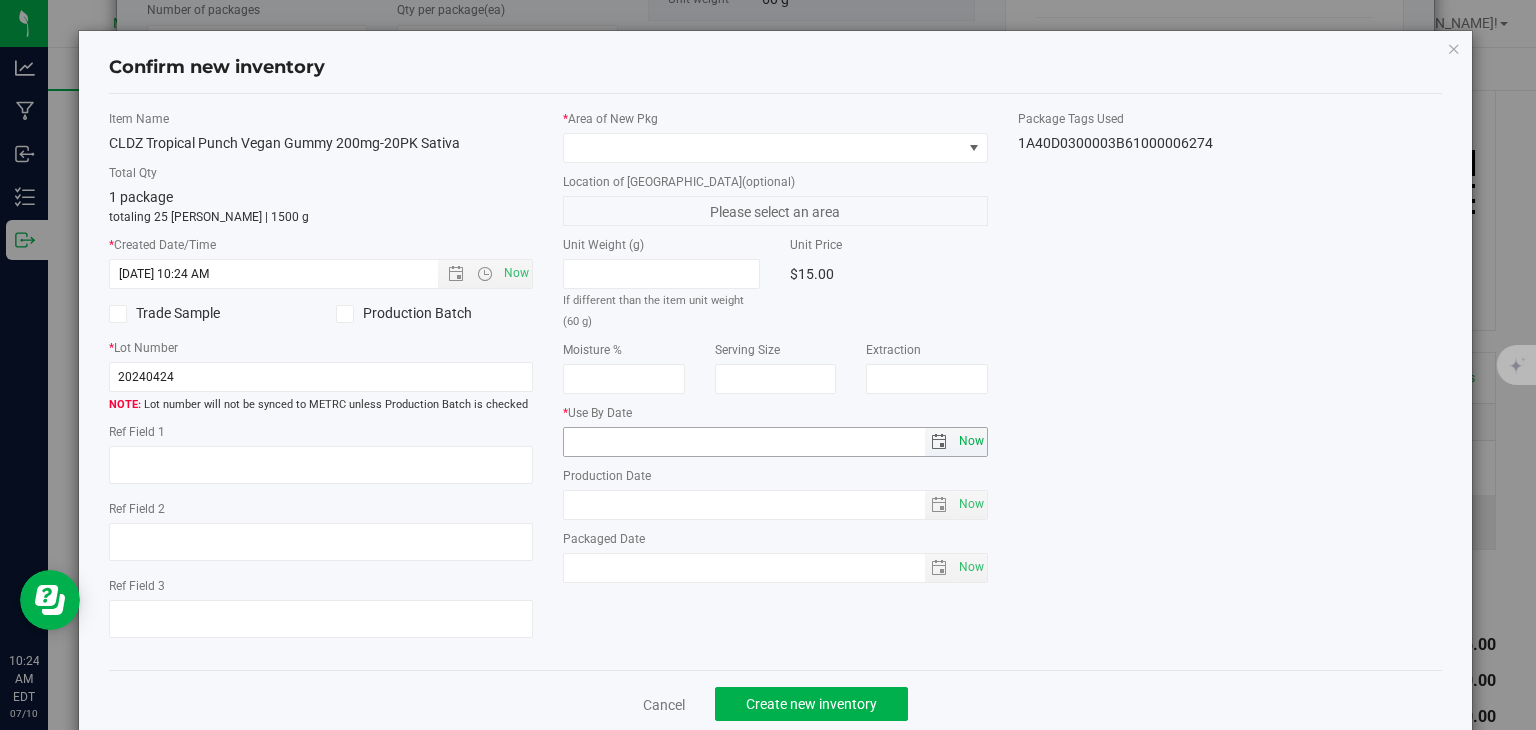 type on "[DATE]" 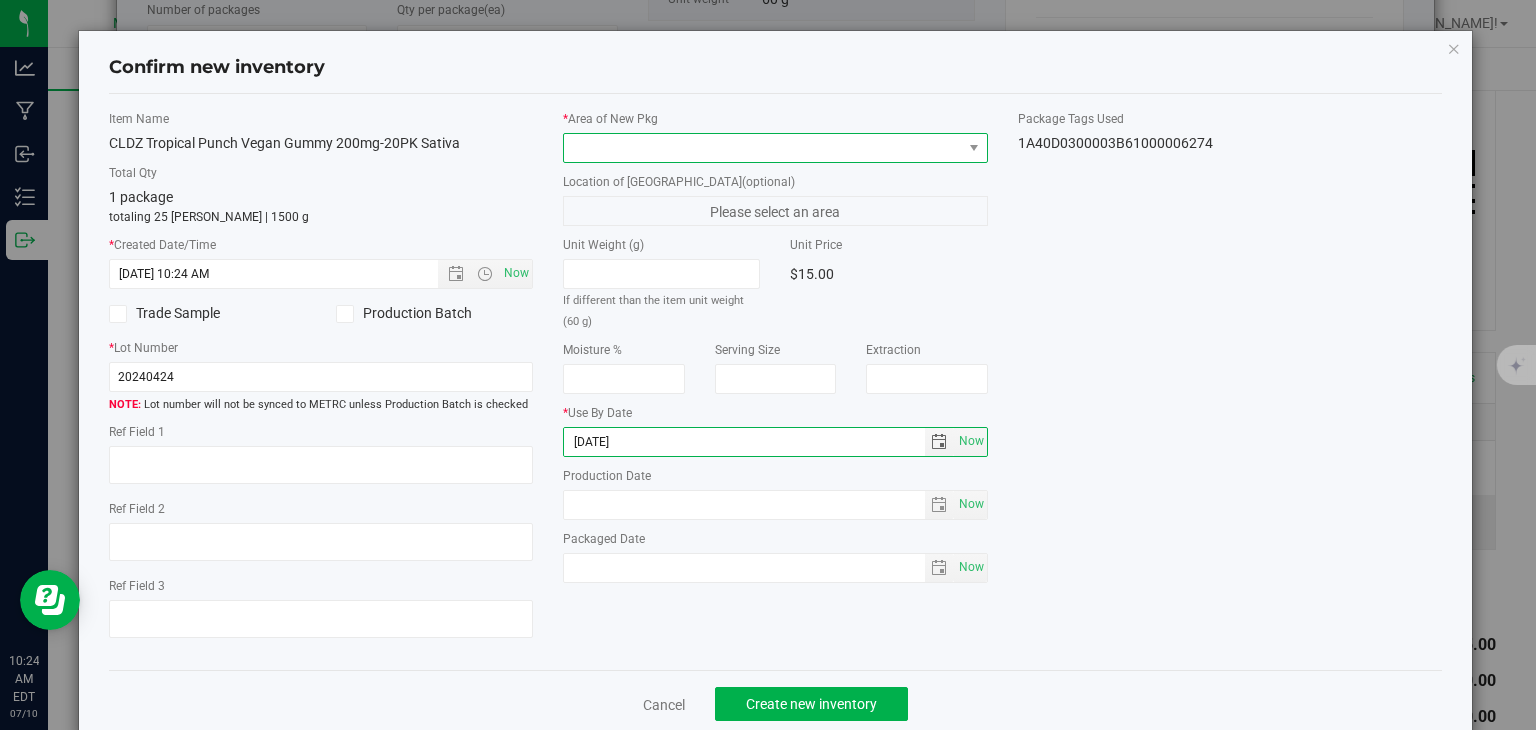 drag, startPoint x: 896, startPoint y: 142, endPoint x: 886, endPoint y: 160, distance: 20.59126 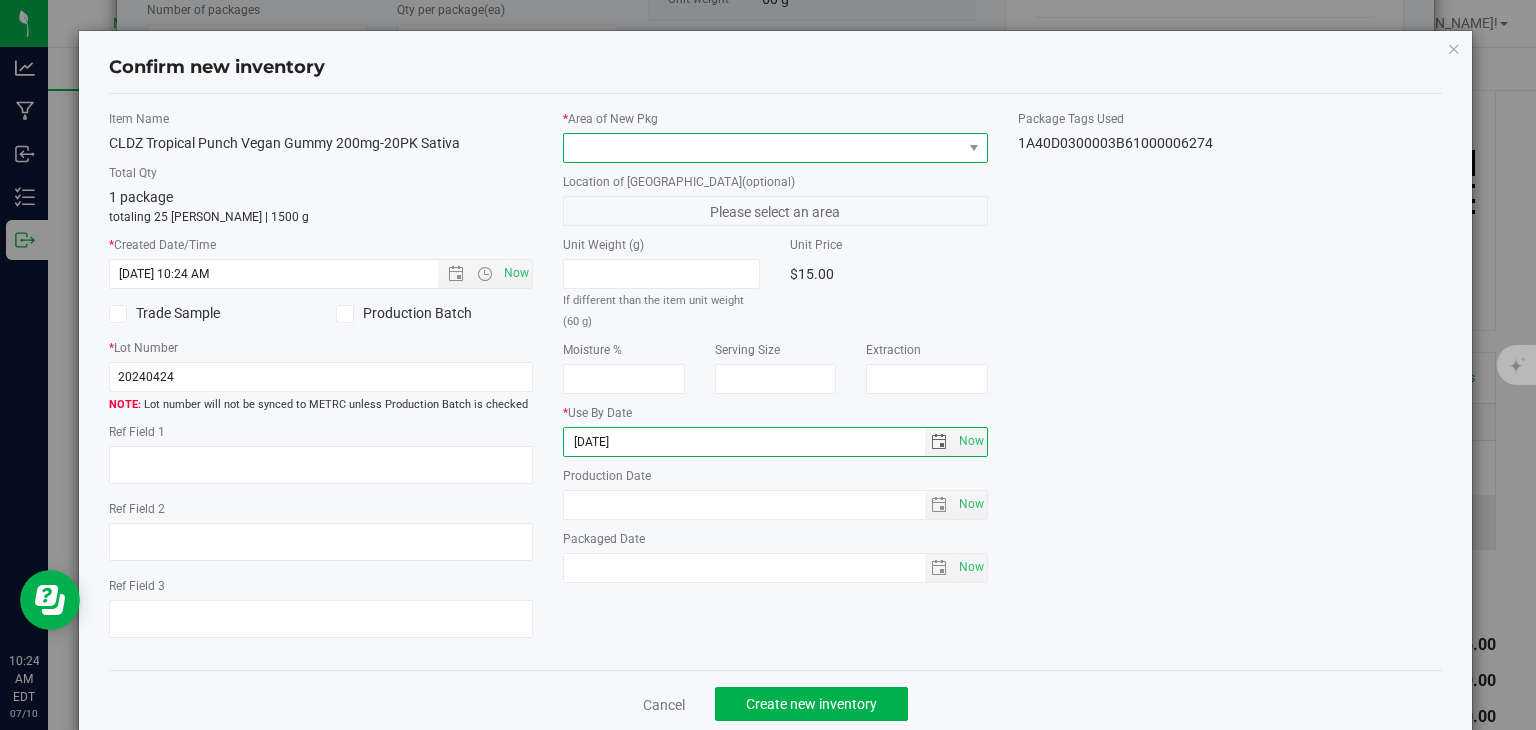 click at bounding box center [763, 148] 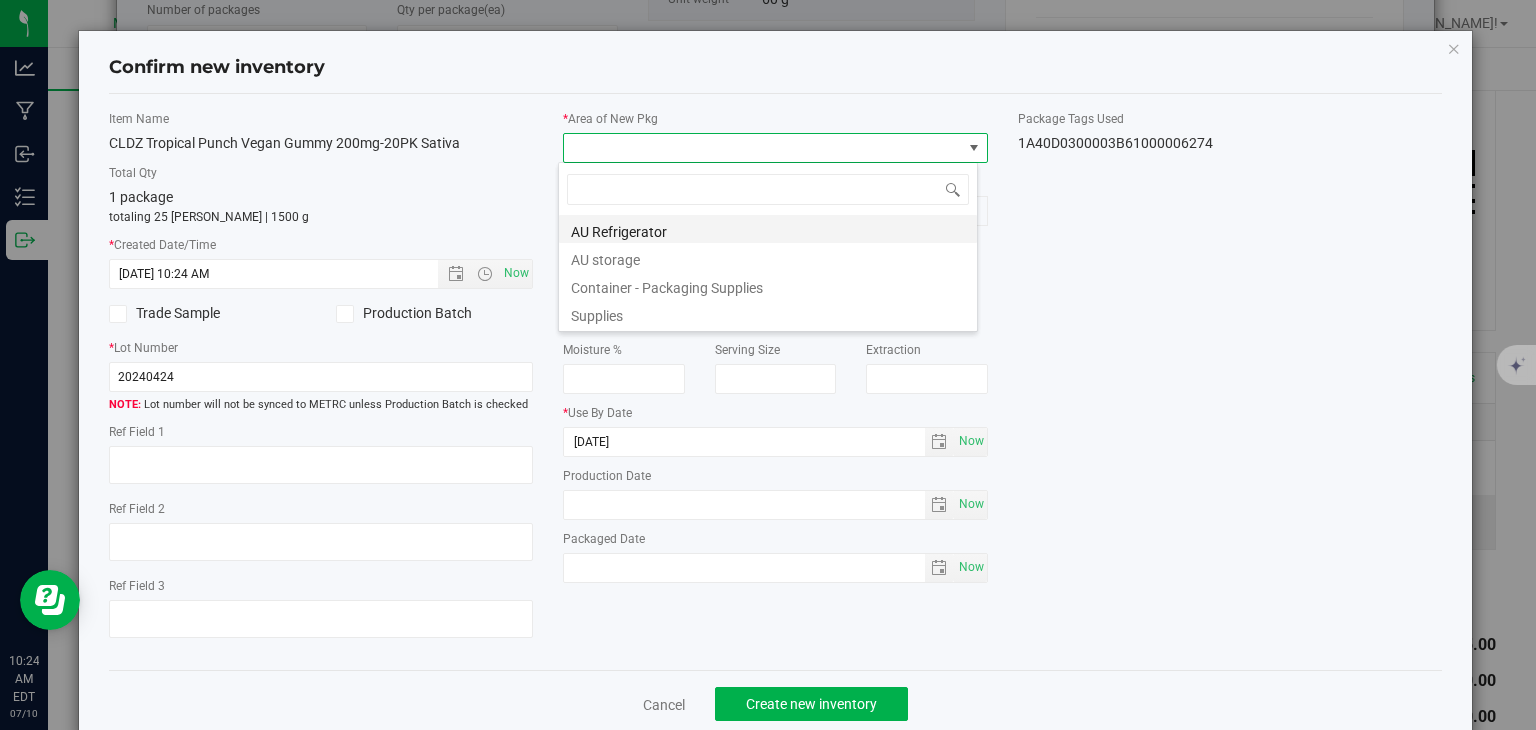 click on "AU Refrigerator" at bounding box center (768, 229) 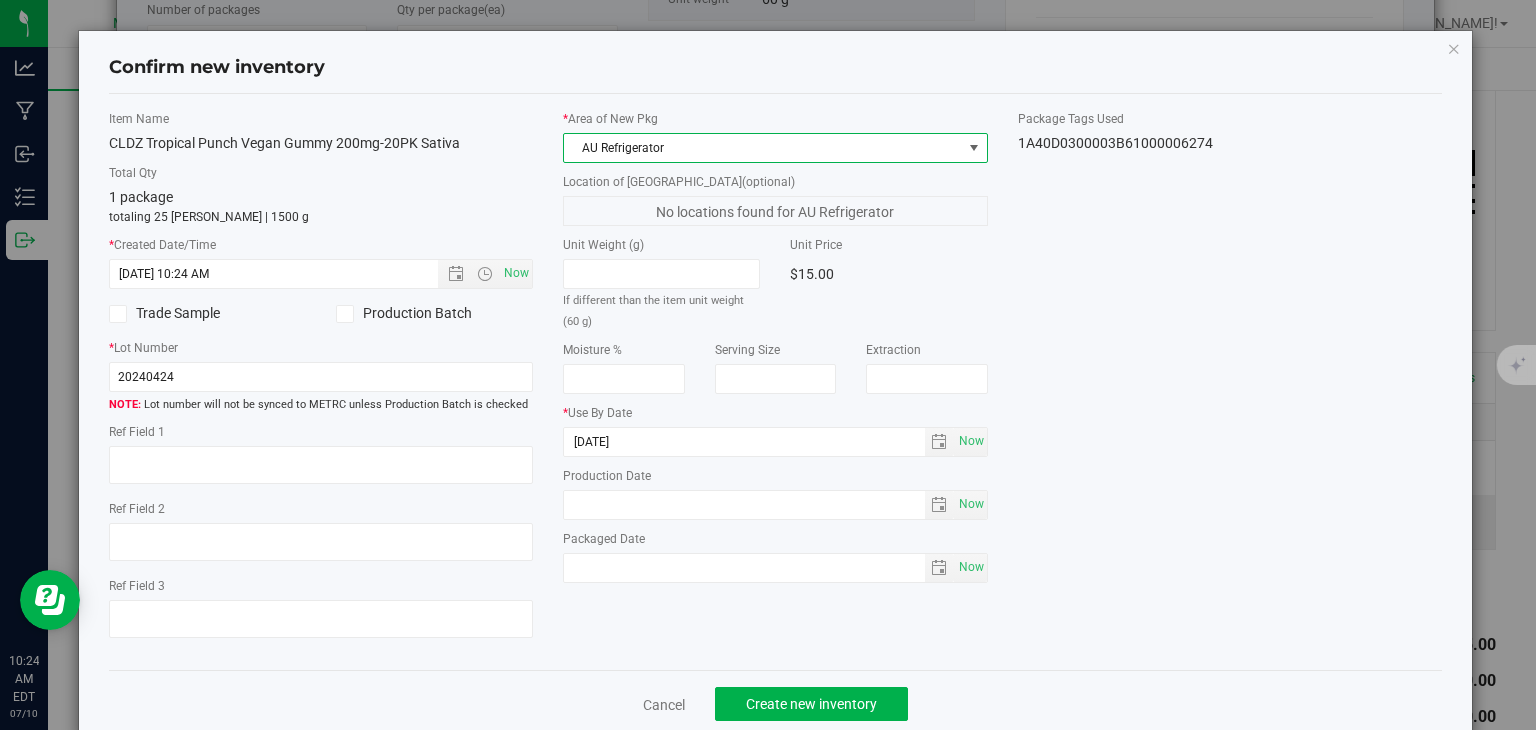 click on "AU Refrigerator" at bounding box center [763, 148] 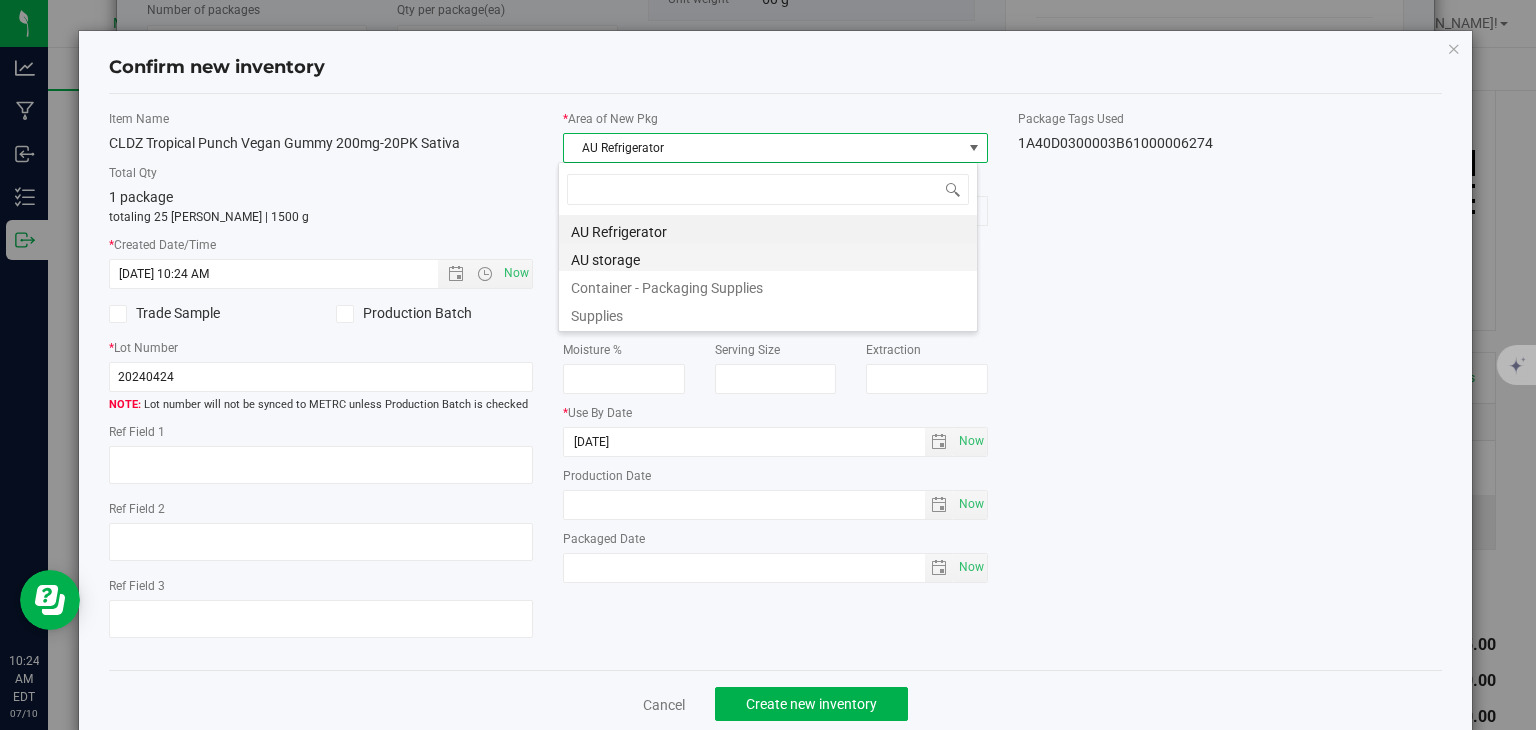 click on "AU storage" at bounding box center (768, 257) 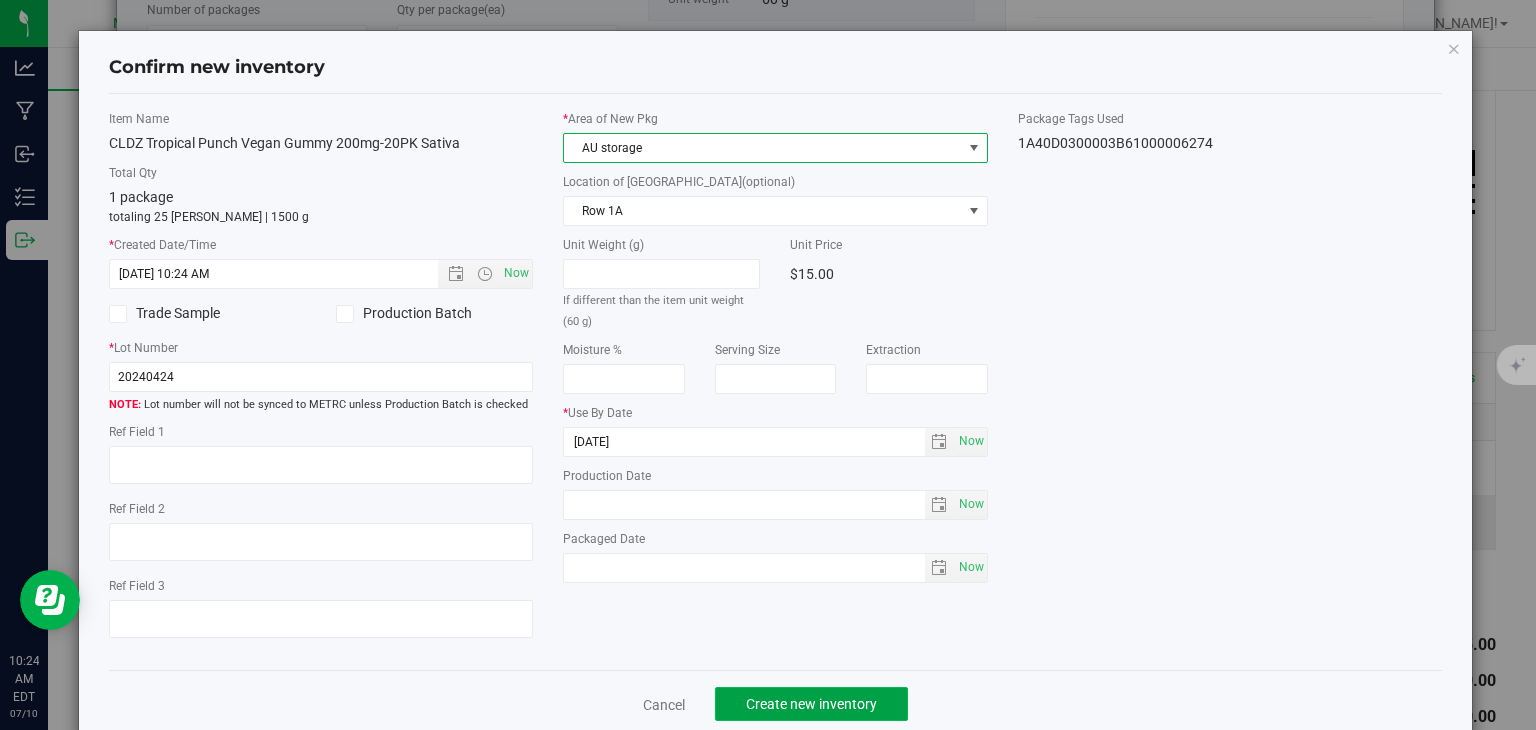 click on "Create new inventory" 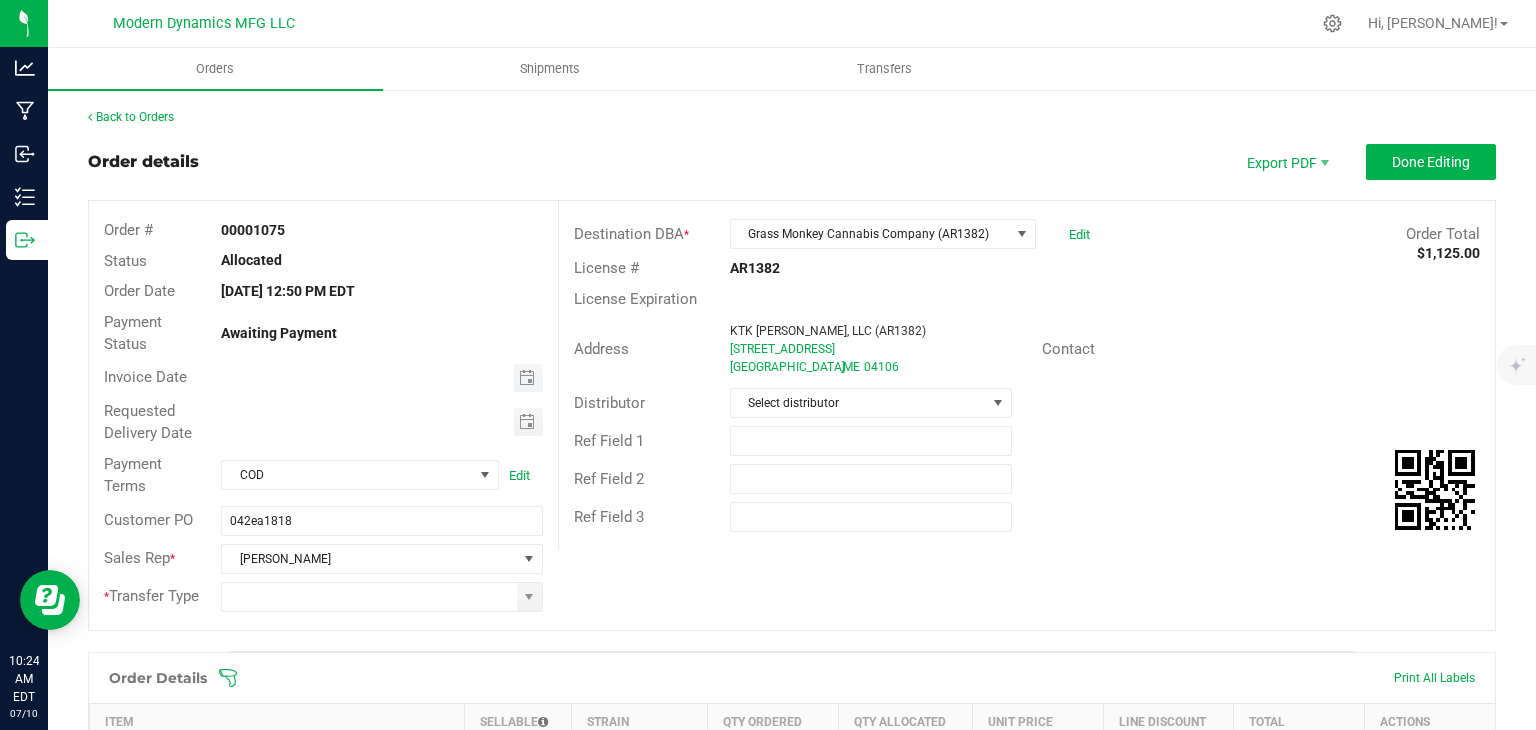 click at bounding box center [527, 378] 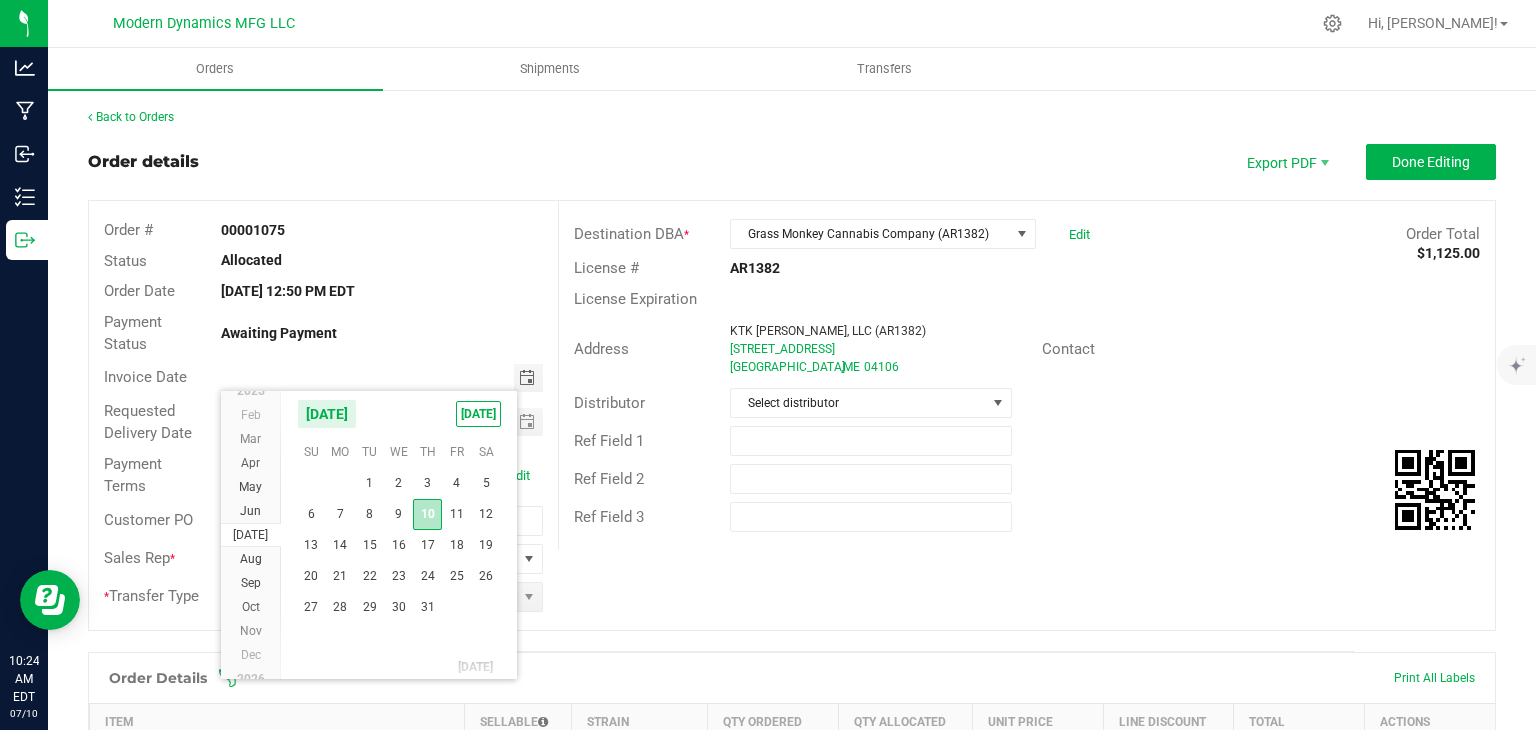 click on "10" at bounding box center (427, 514) 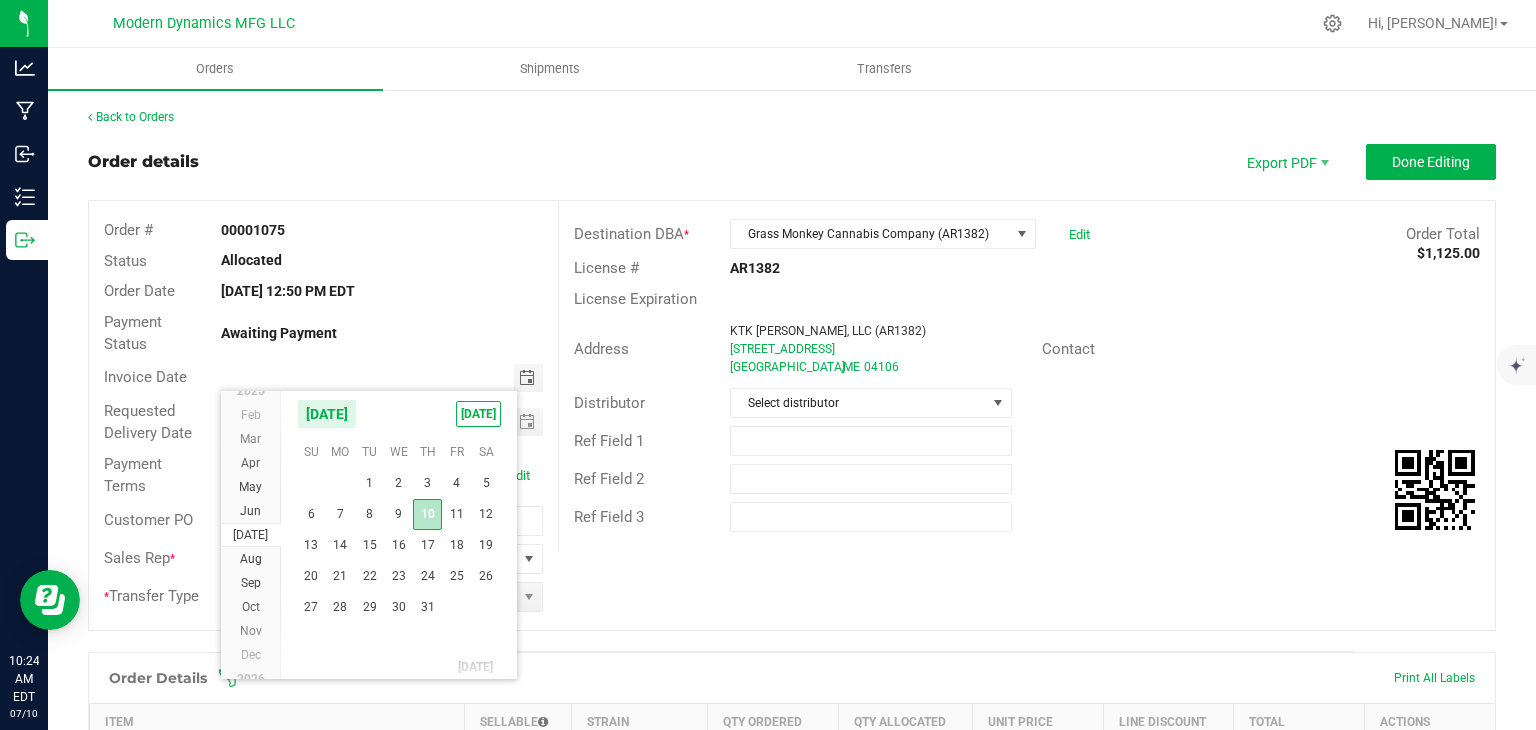type on "[DATE]" 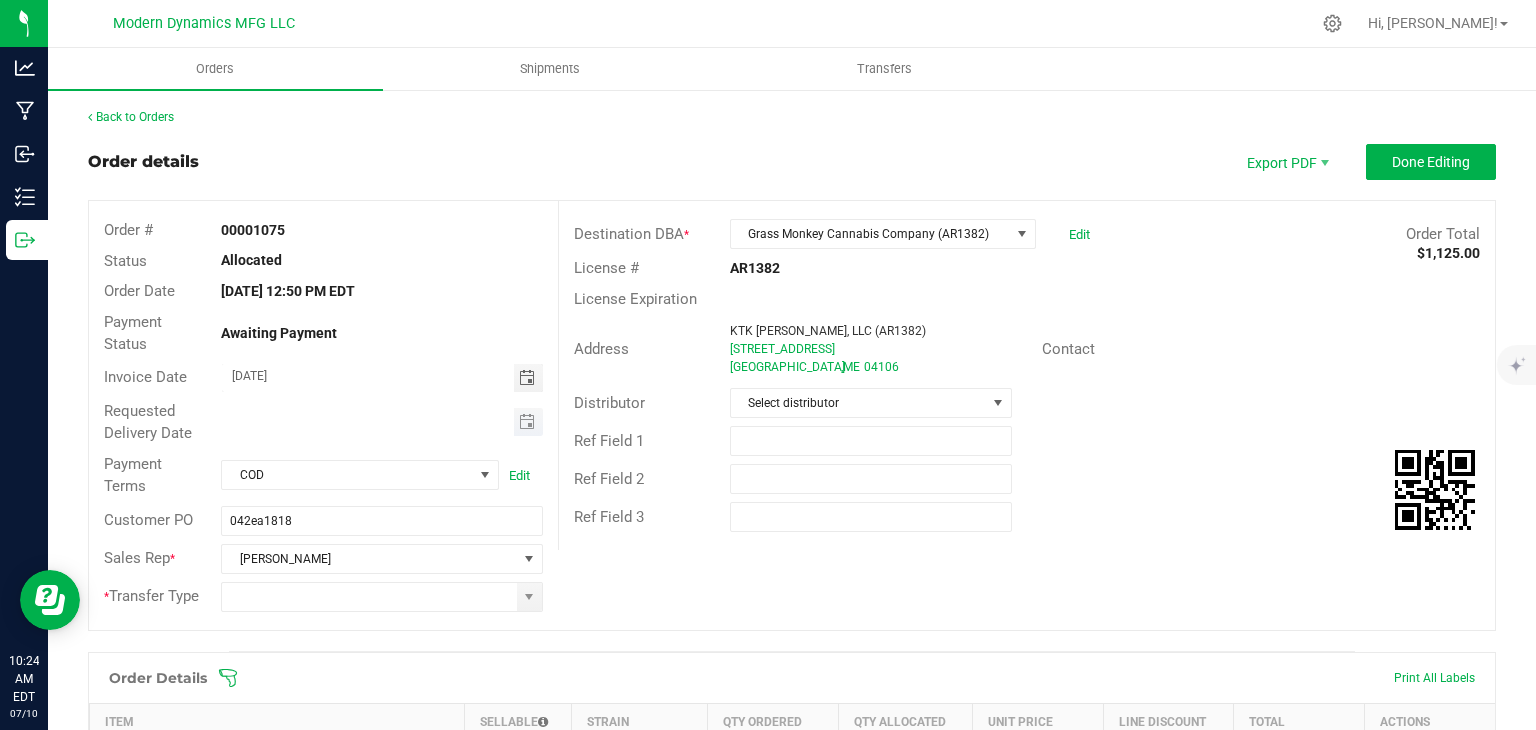 click at bounding box center [527, 422] 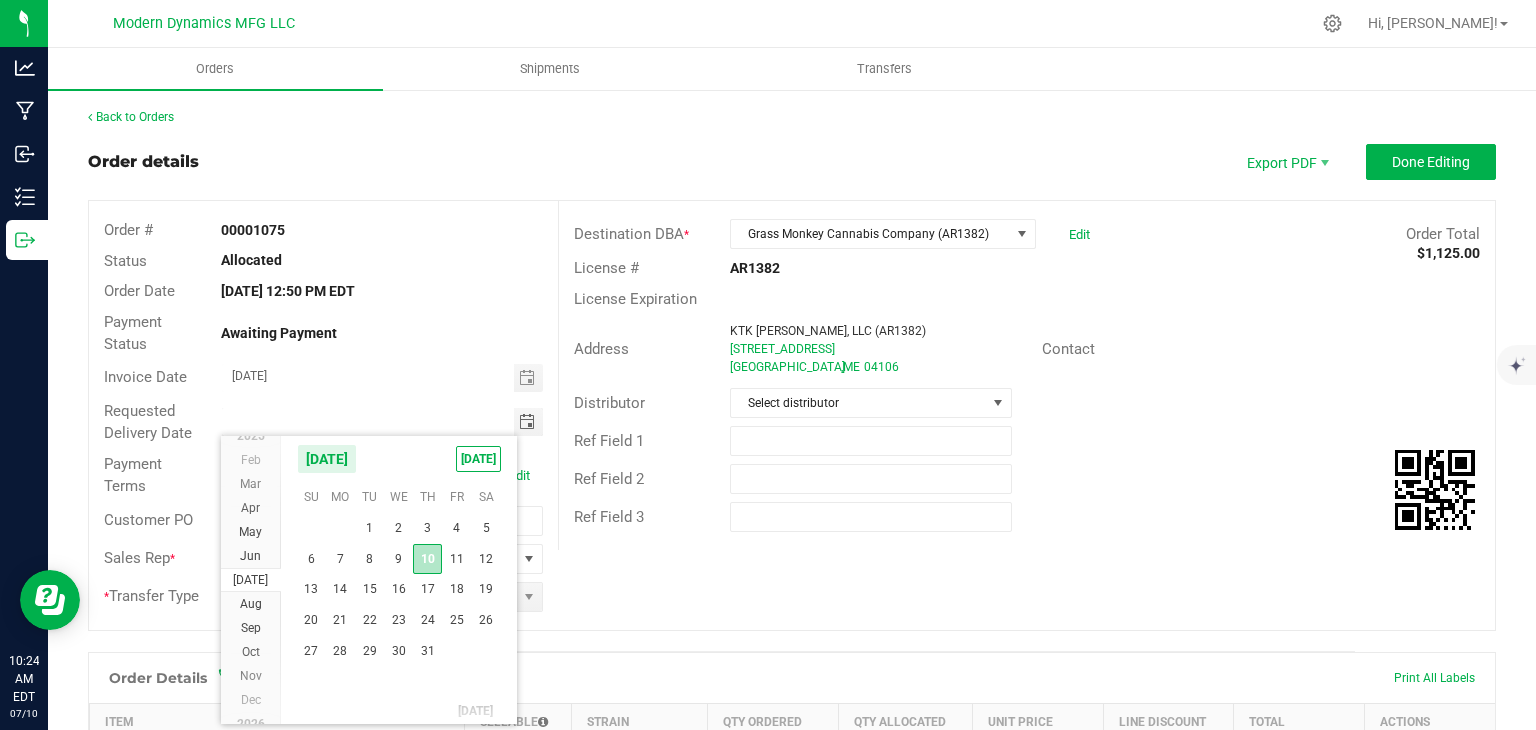 click on "10" at bounding box center (427, 559) 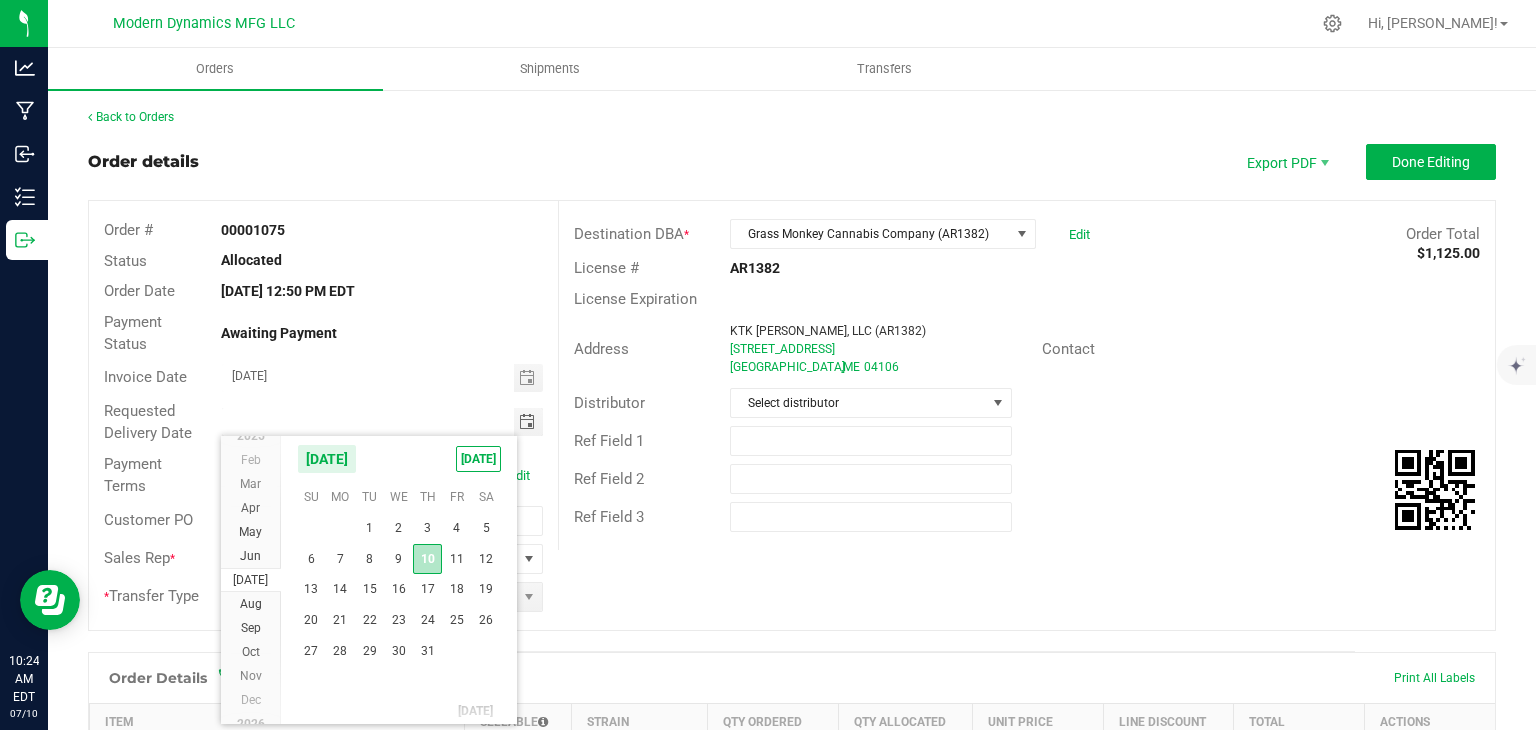 type on "[DATE]" 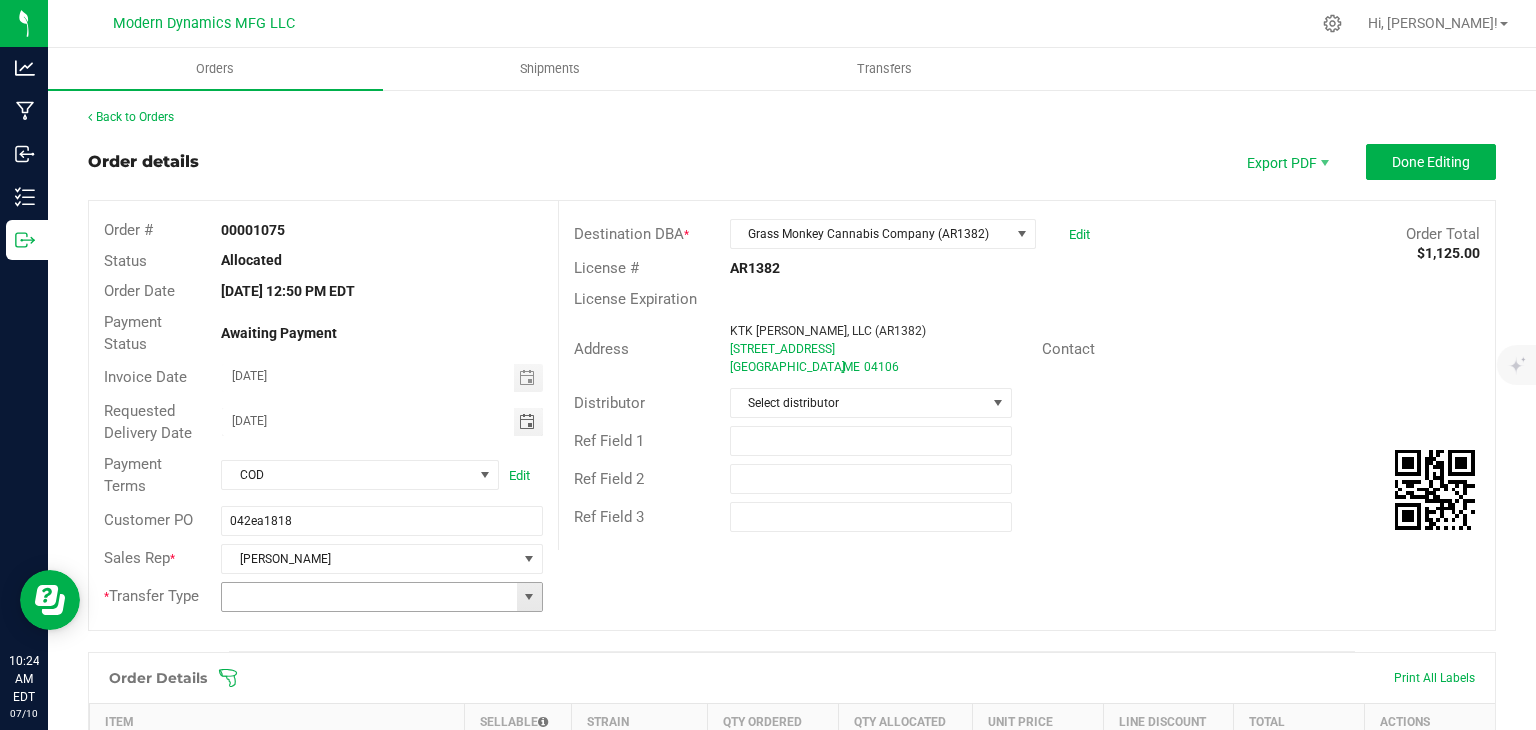 click at bounding box center [529, 597] 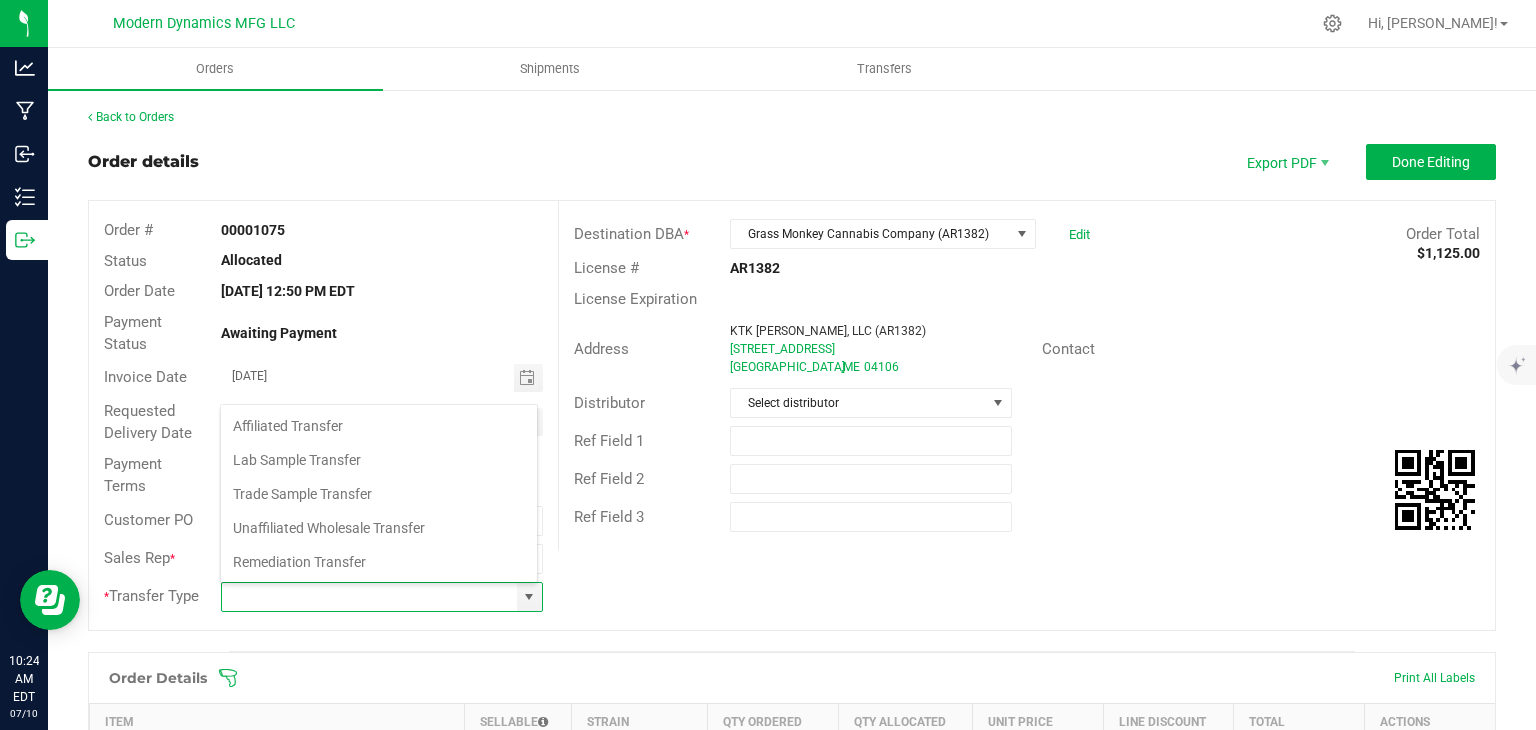 click on "Unaffiliated Wholesale Transfer" at bounding box center (379, 528) 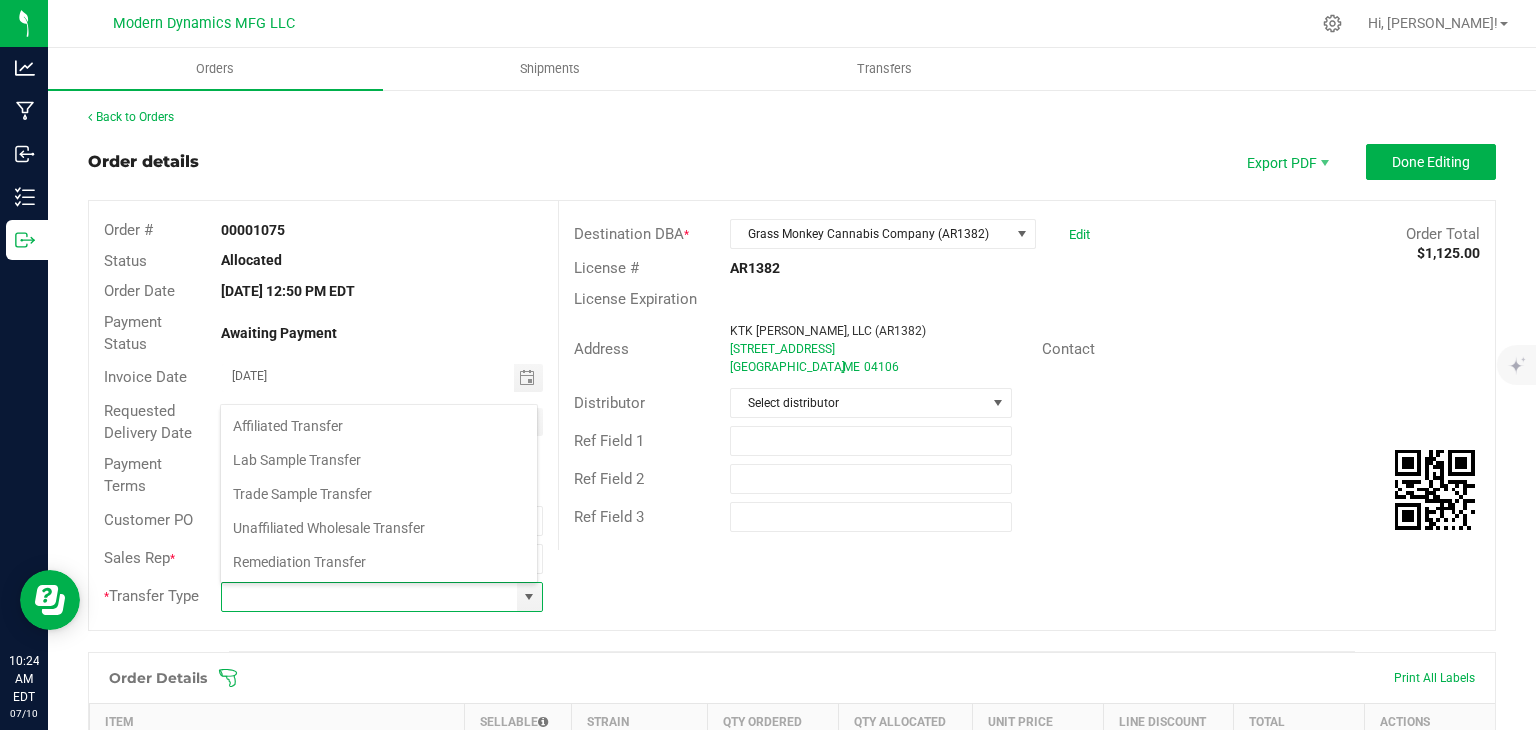 type on "Unaffiliated Wholesale Transfer" 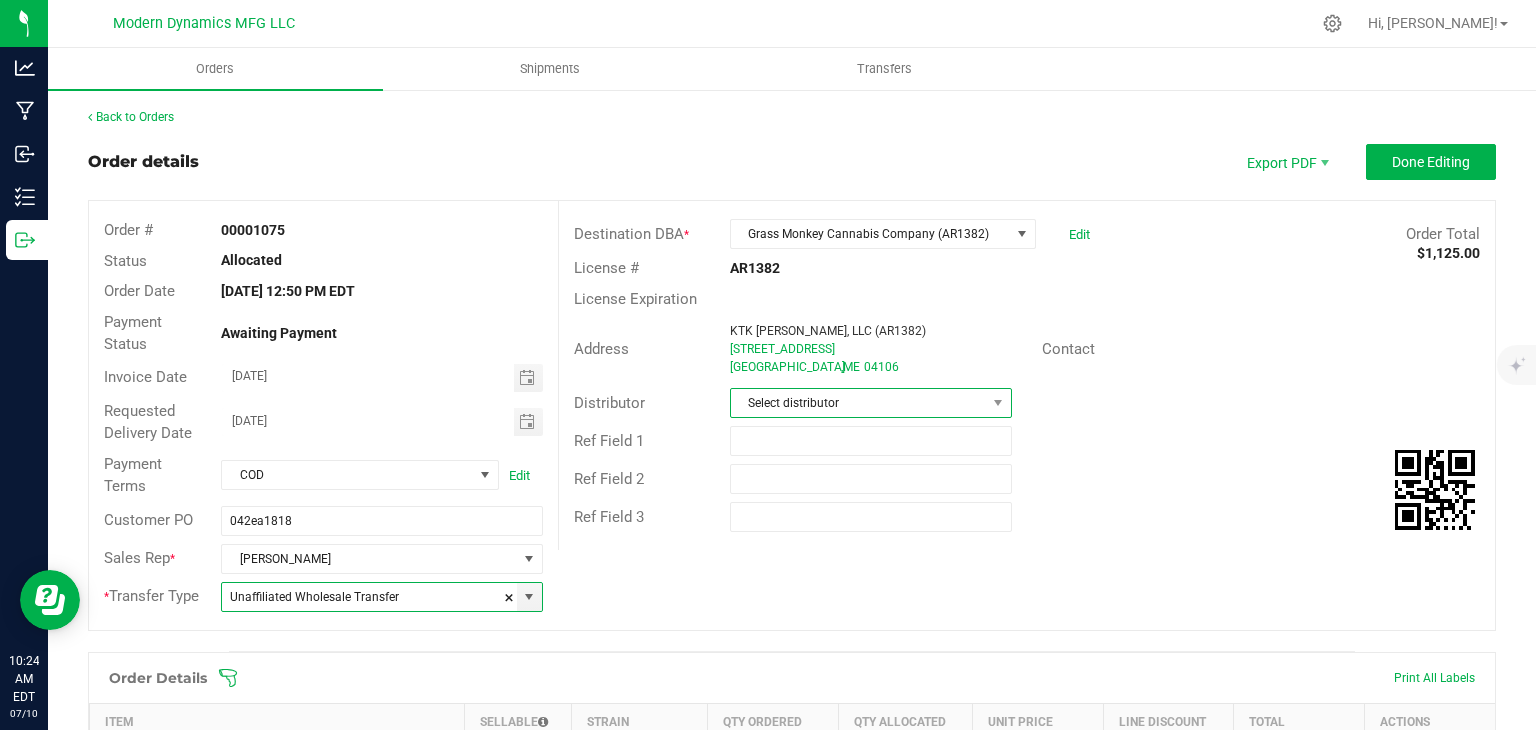 click on "Select distributor" at bounding box center (858, 403) 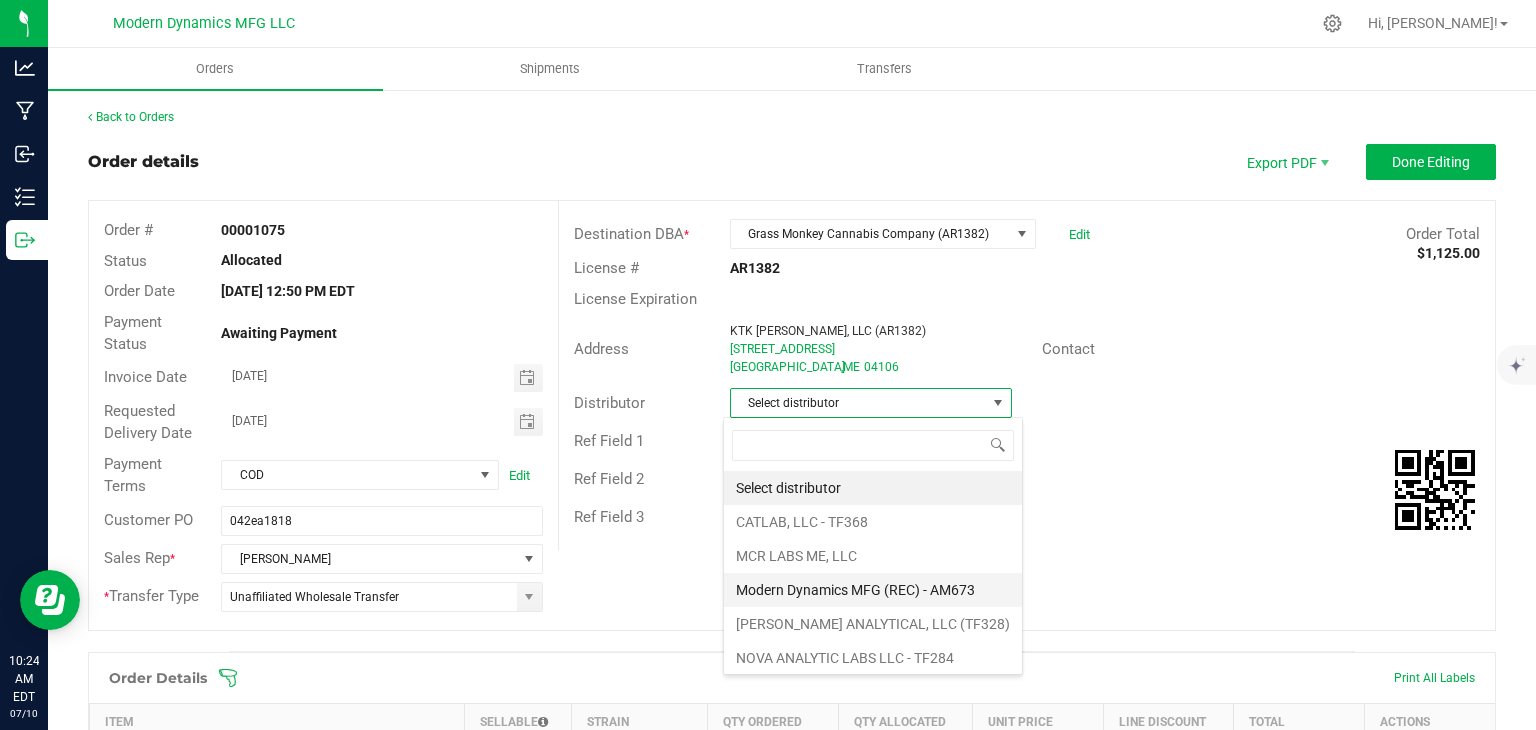 click on "Modern Dynamics MFG (REC) - AM673" at bounding box center [873, 590] 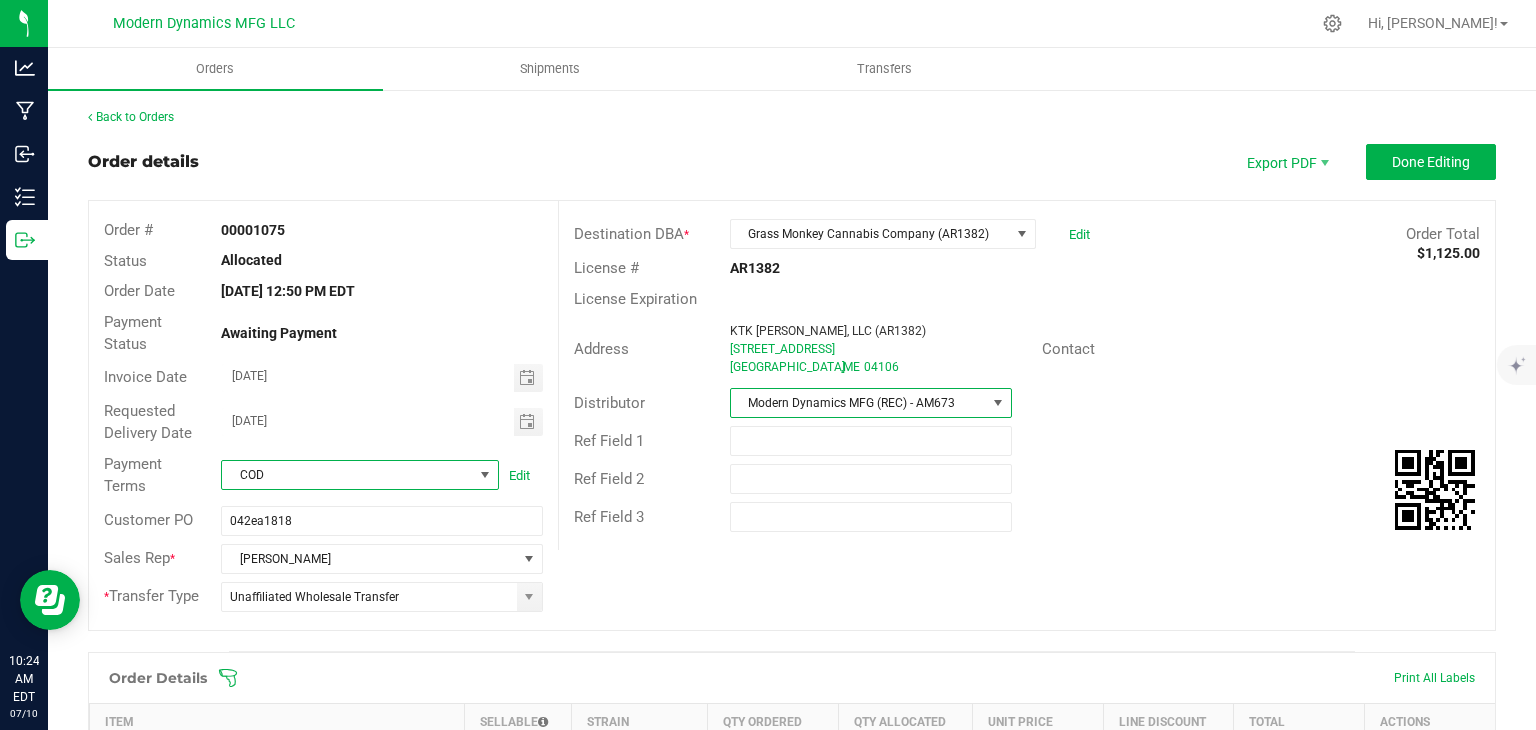 click at bounding box center [485, 475] 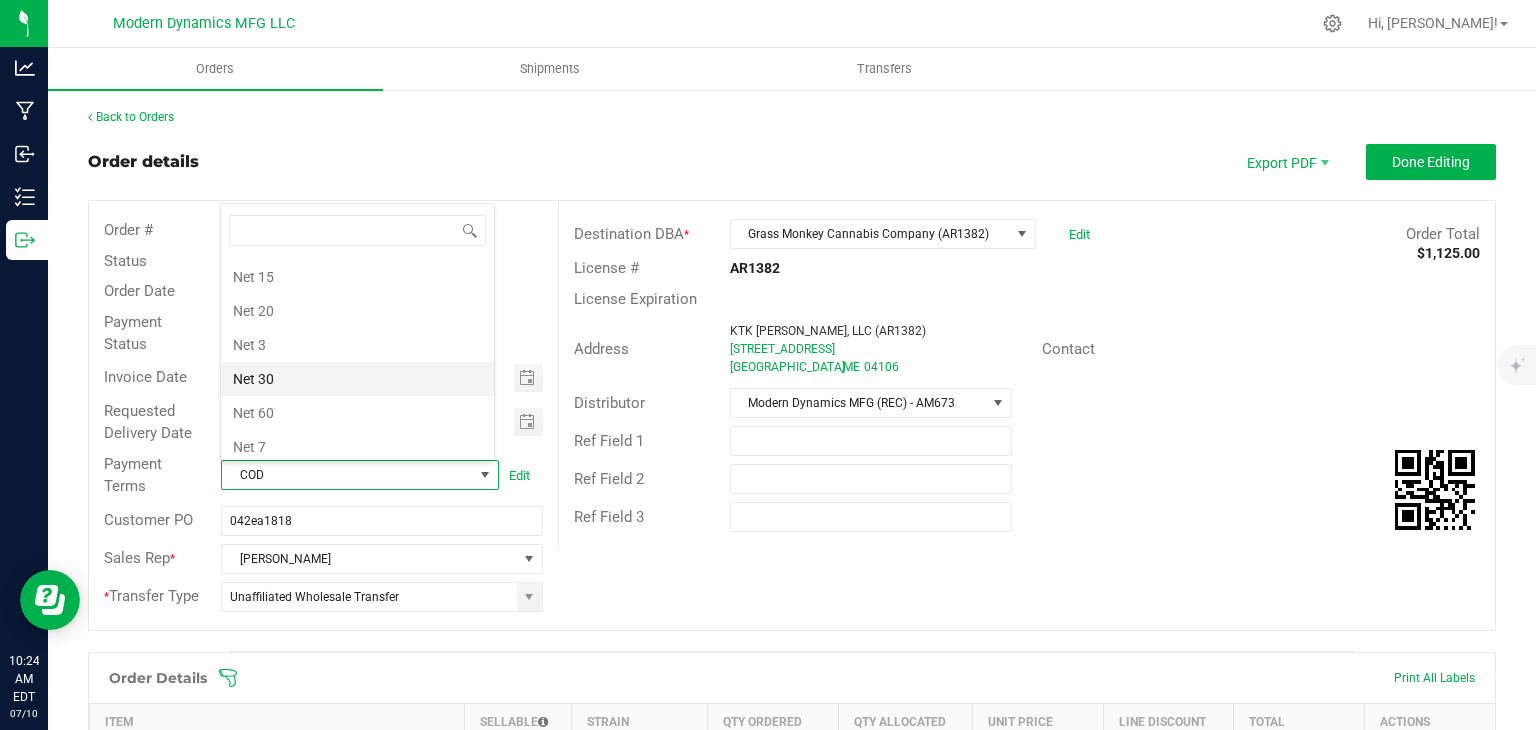 click on "Net 30" at bounding box center [357, 379] 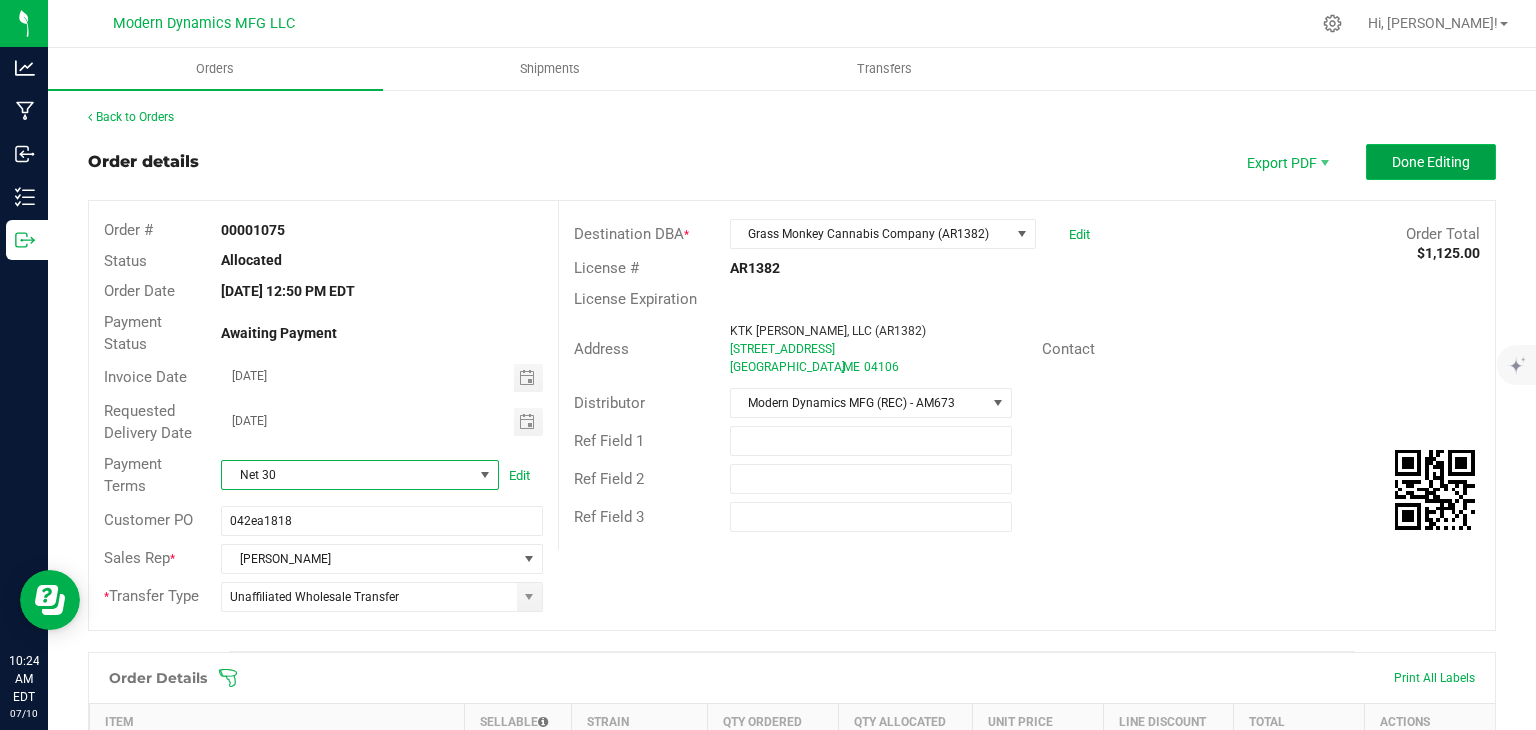 click on "Done Editing" at bounding box center (1431, 162) 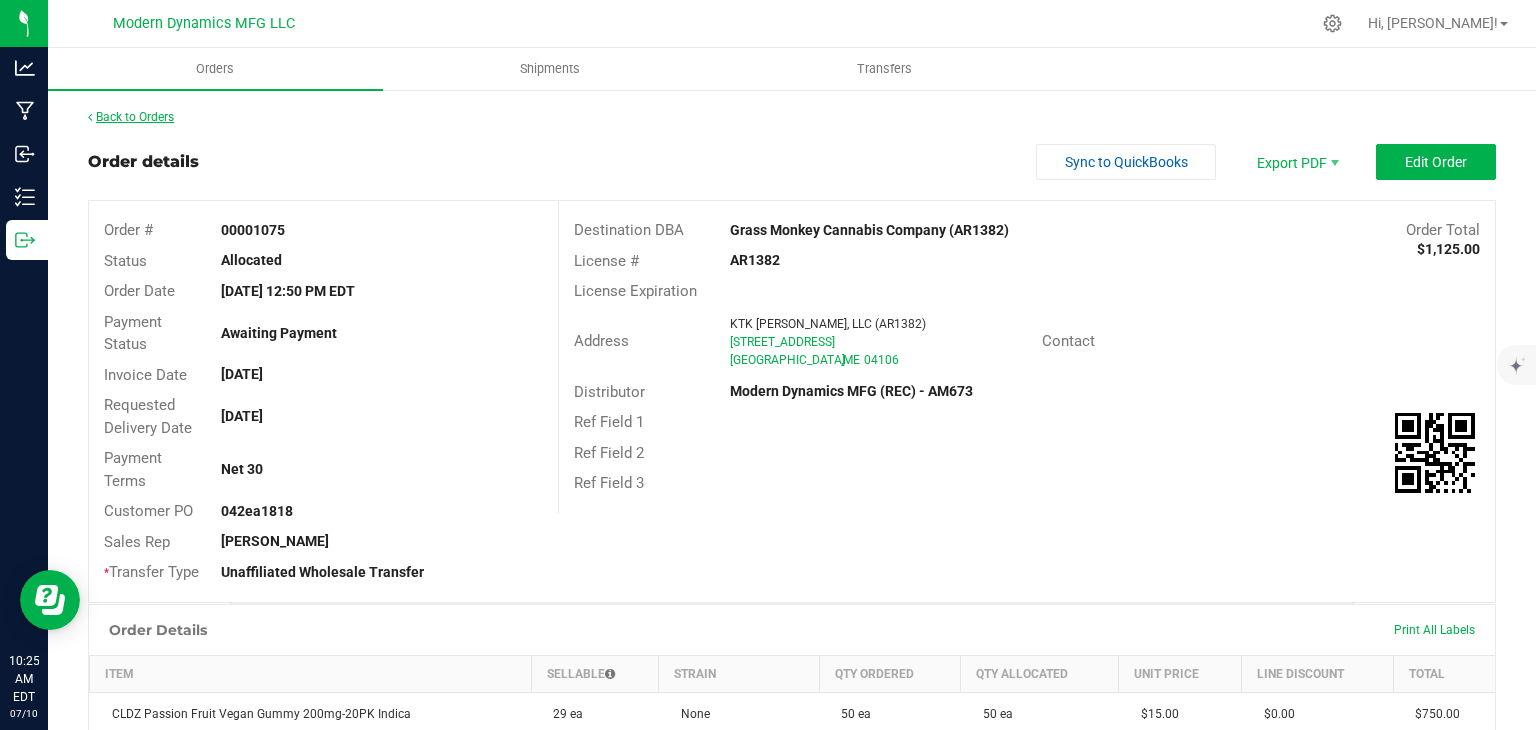 click on "Back to Orders" at bounding box center (131, 117) 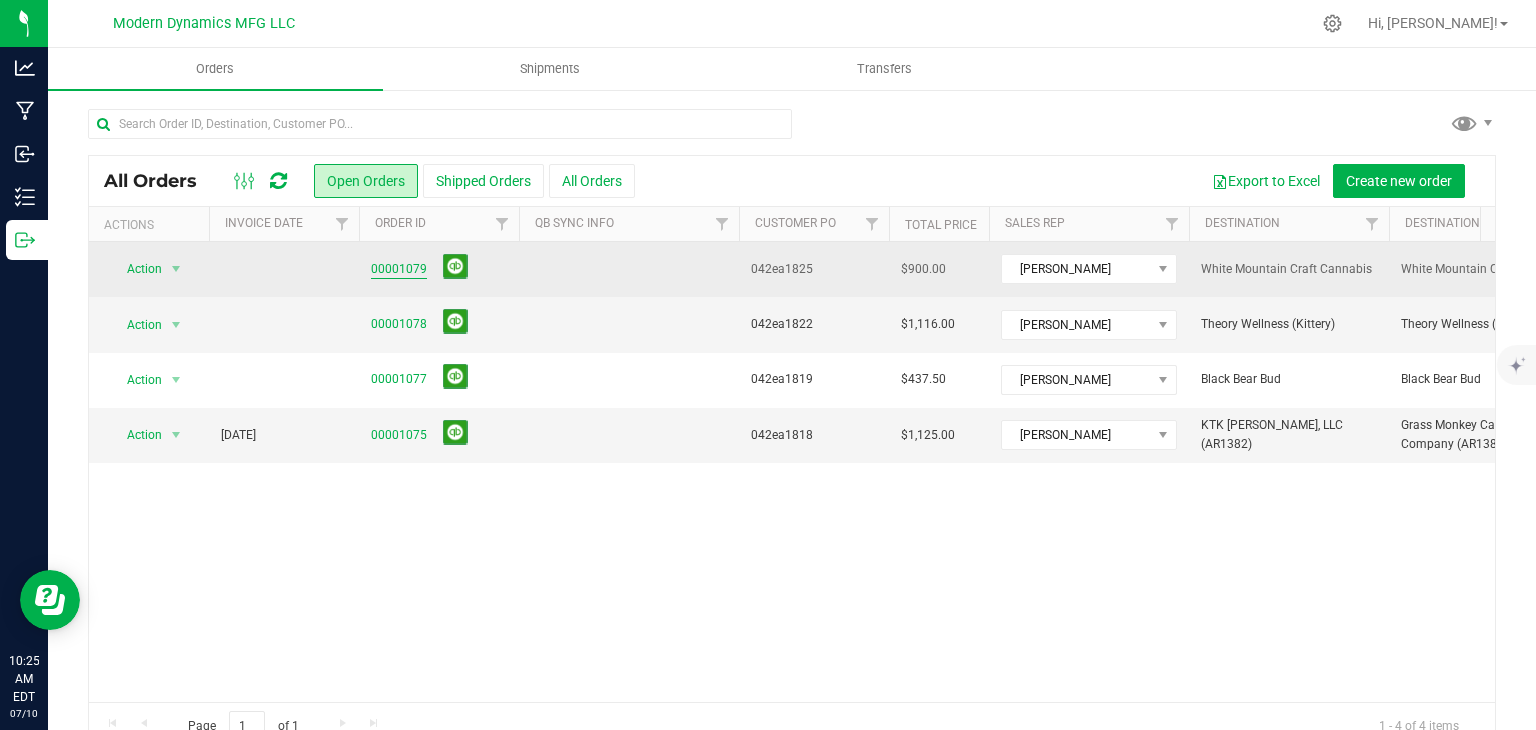 click on "00001079" at bounding box center (399, 269) 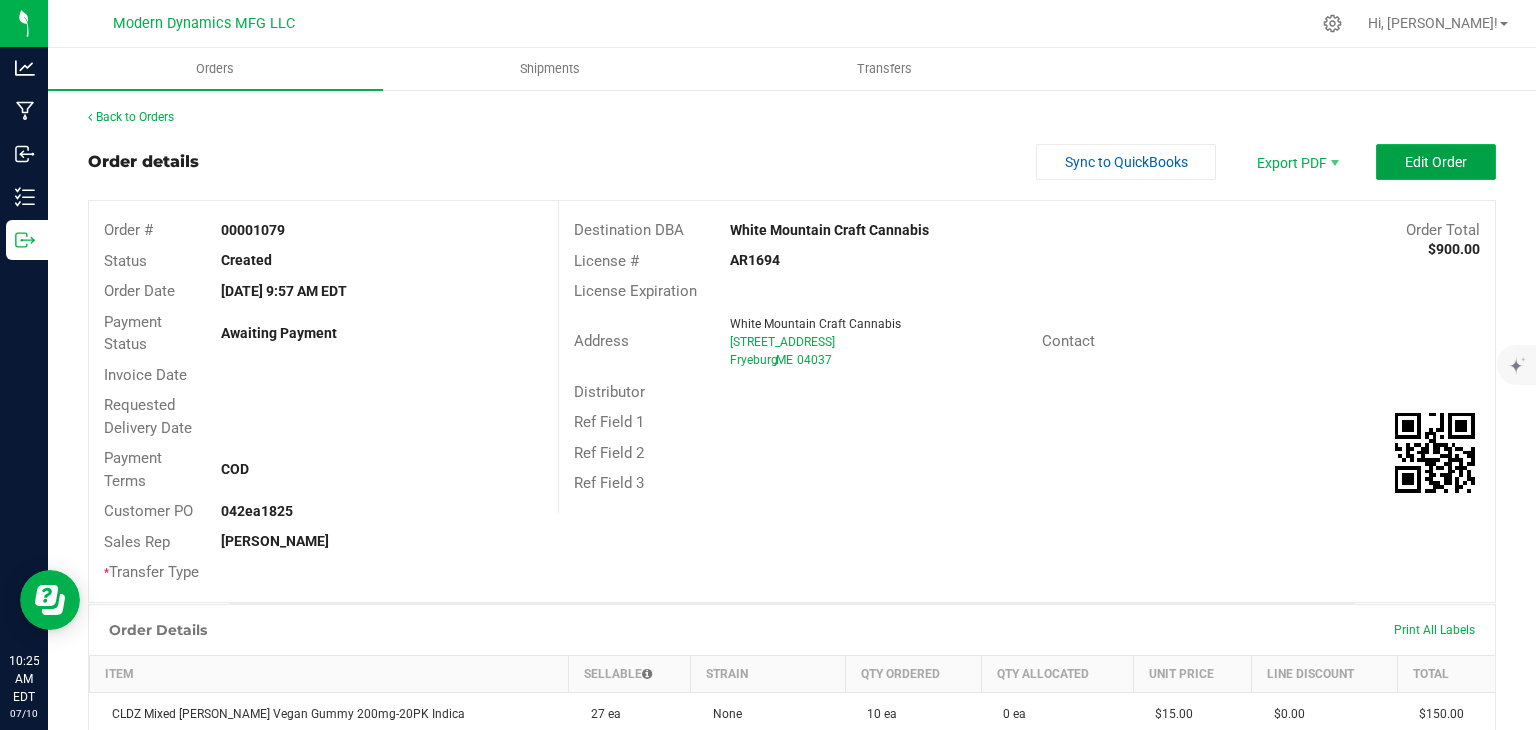 click on "Edit Order" at bounding box center [1436, 162] 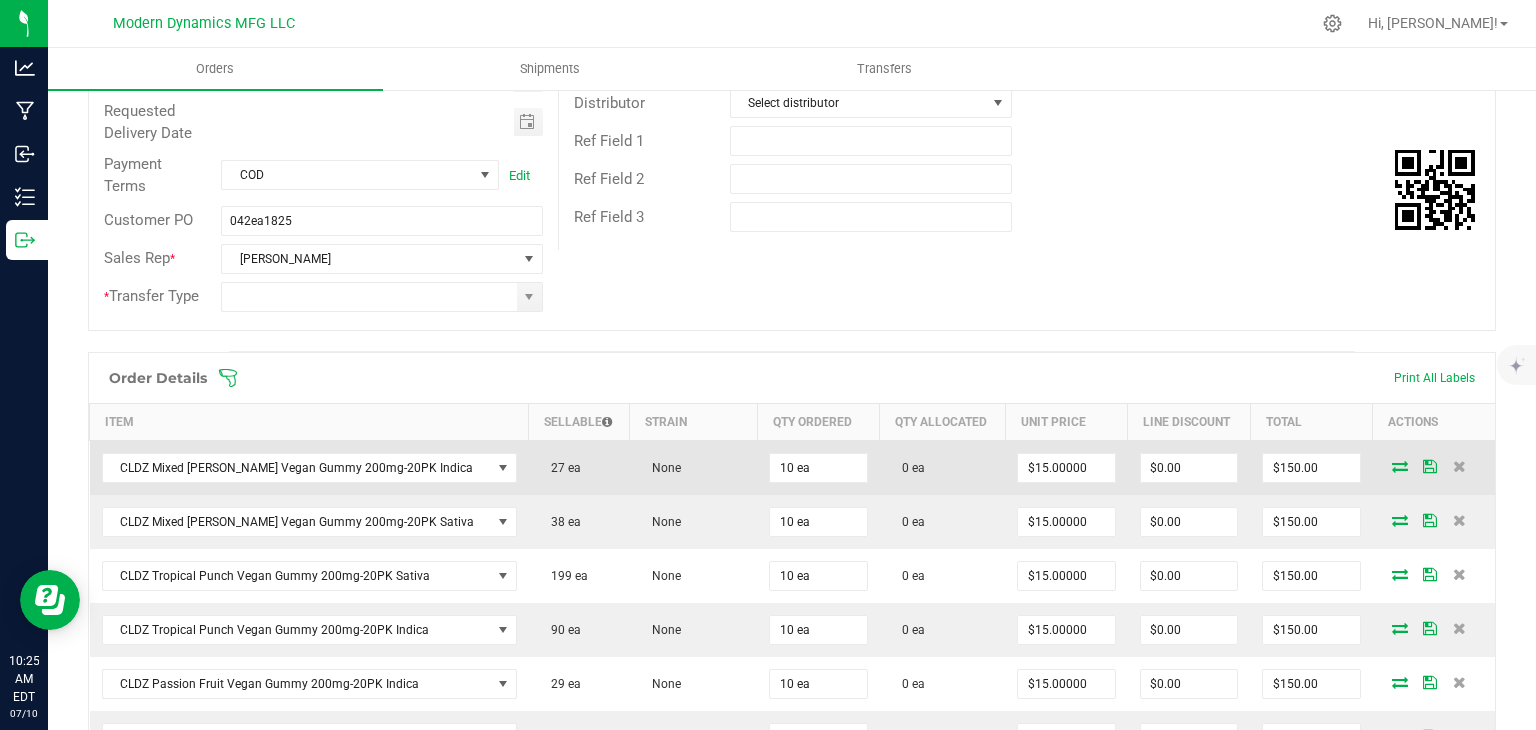 click at bounding box center (1400, 466) 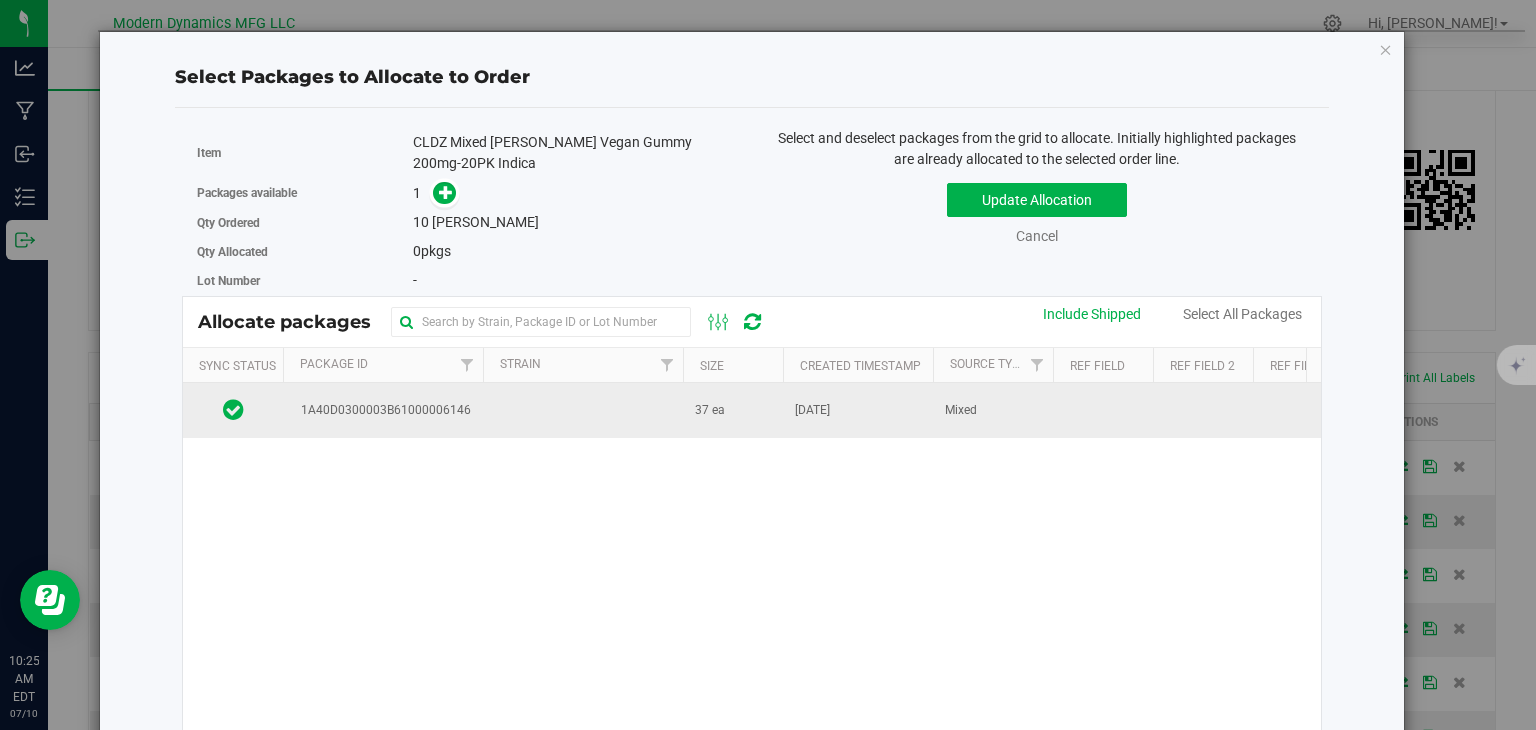 click at bounding box center [583, 410] 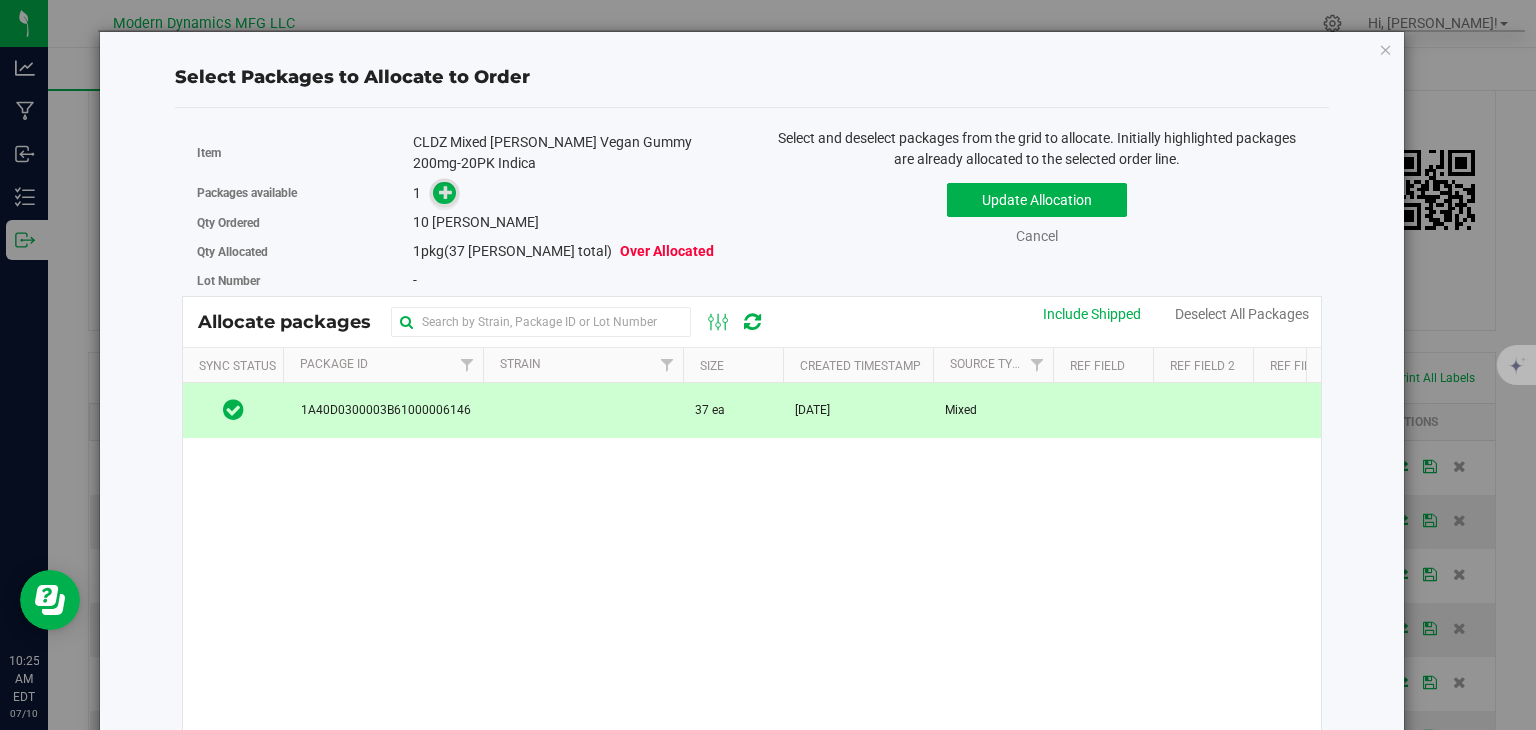 click at bounding box center (446, 192) 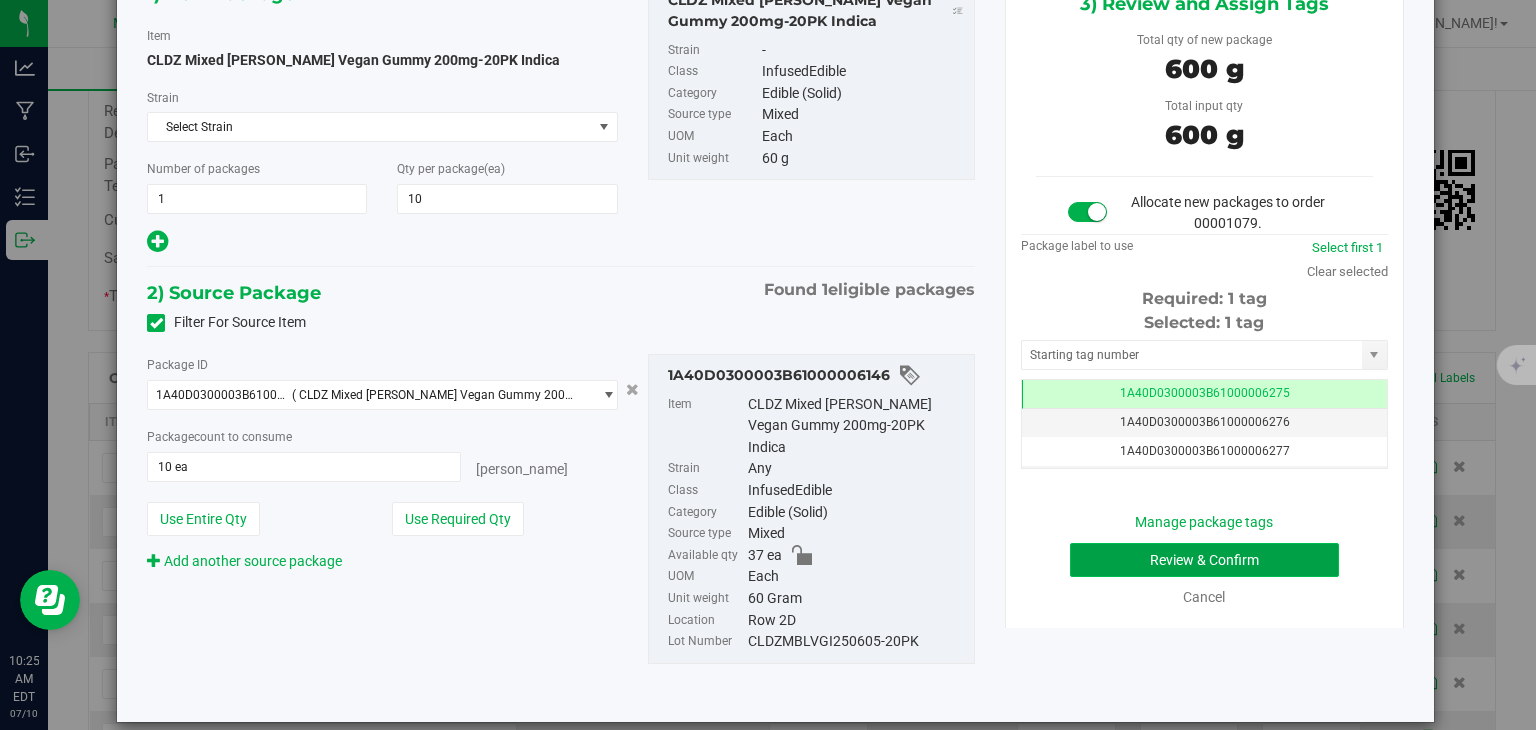 click on "Review & Confirm" at bounding box center [1204, 560] 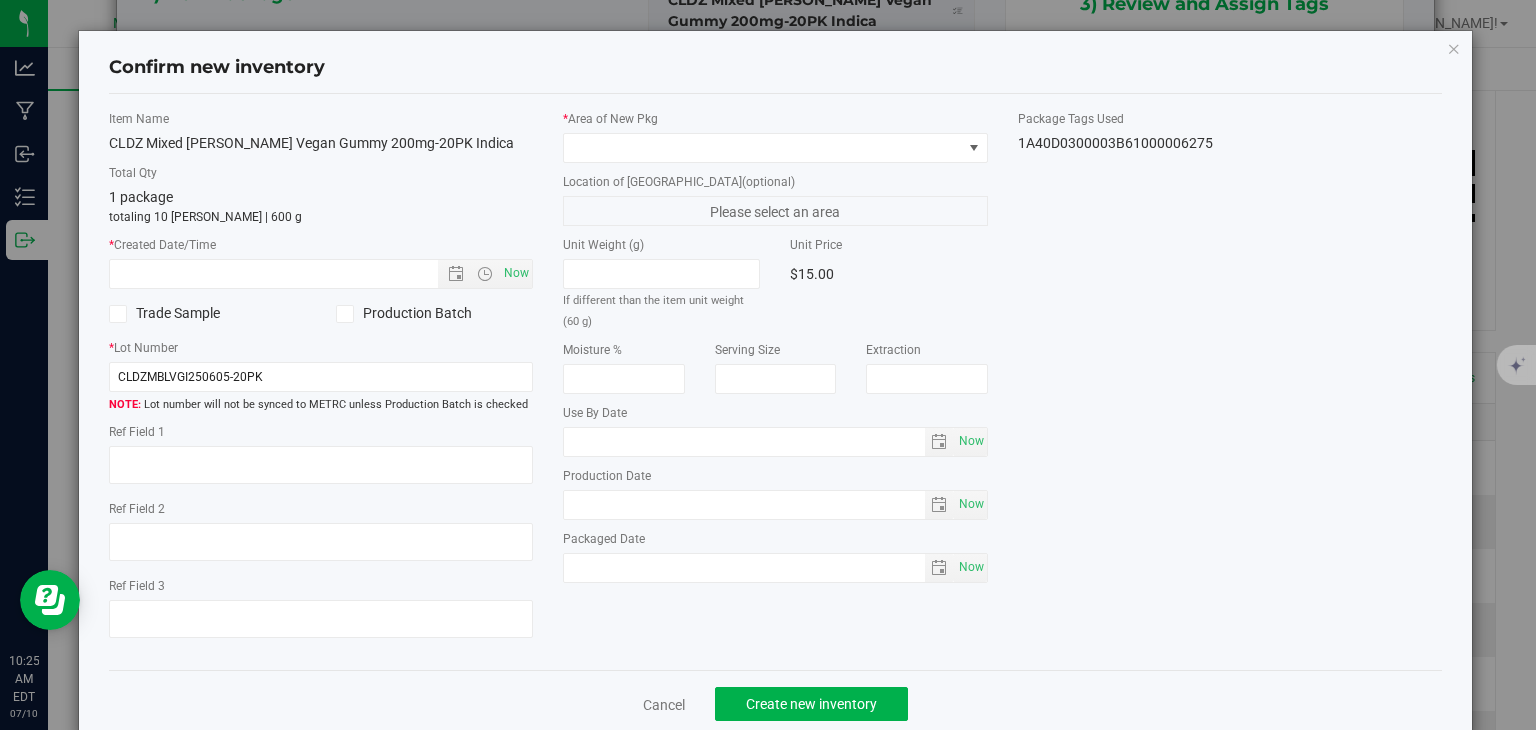 type on "[DATE]" 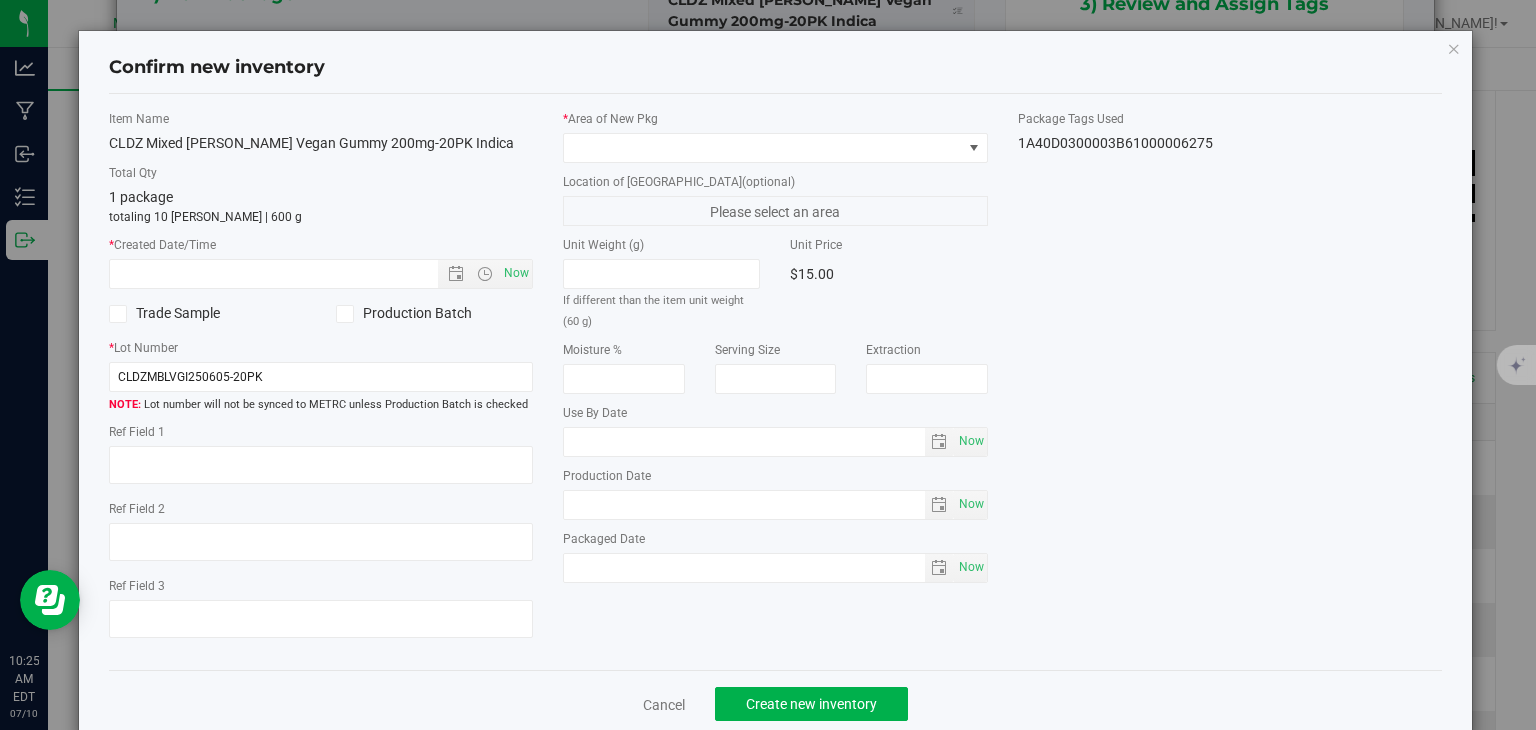 type on "[DATE]" 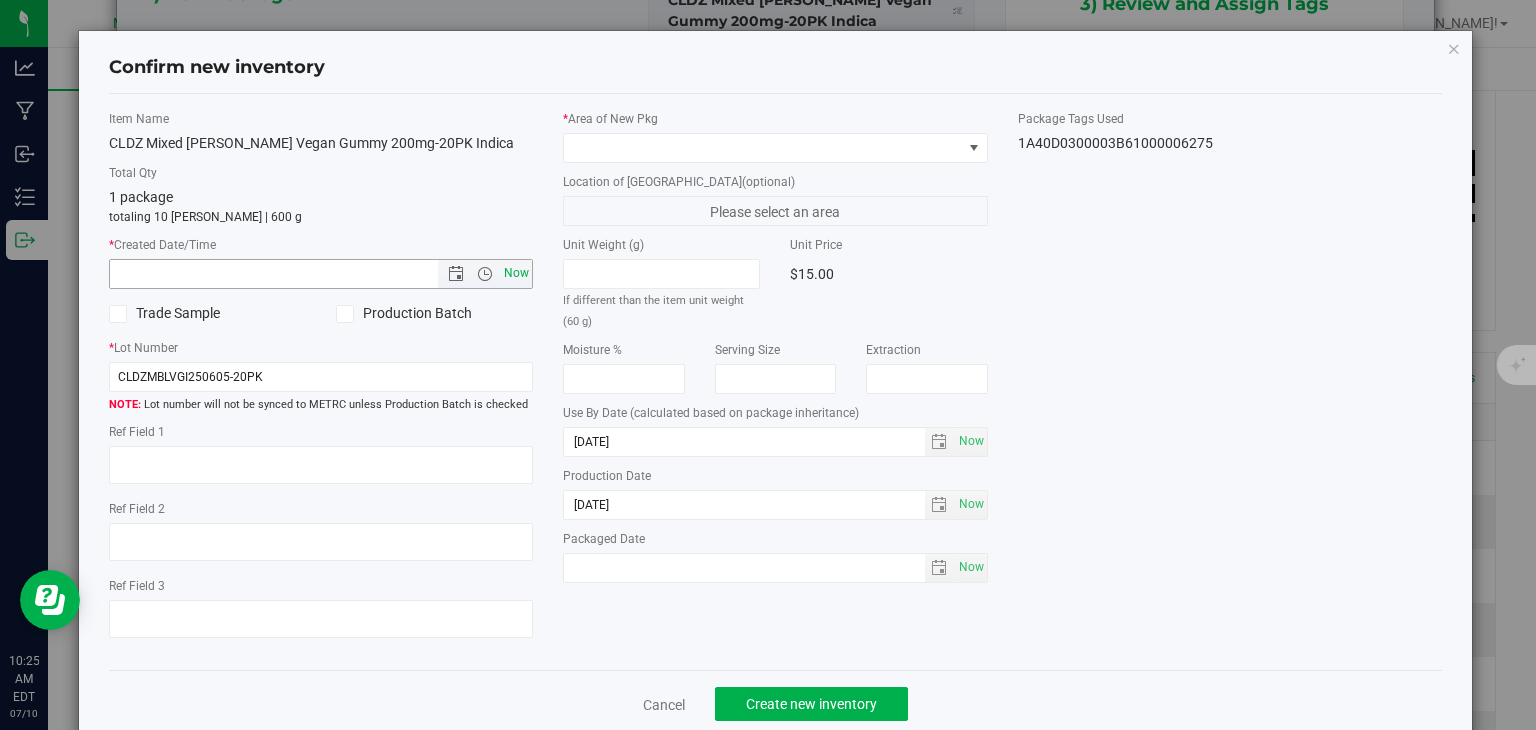 click on "Now" at bounding box center [517, 273] 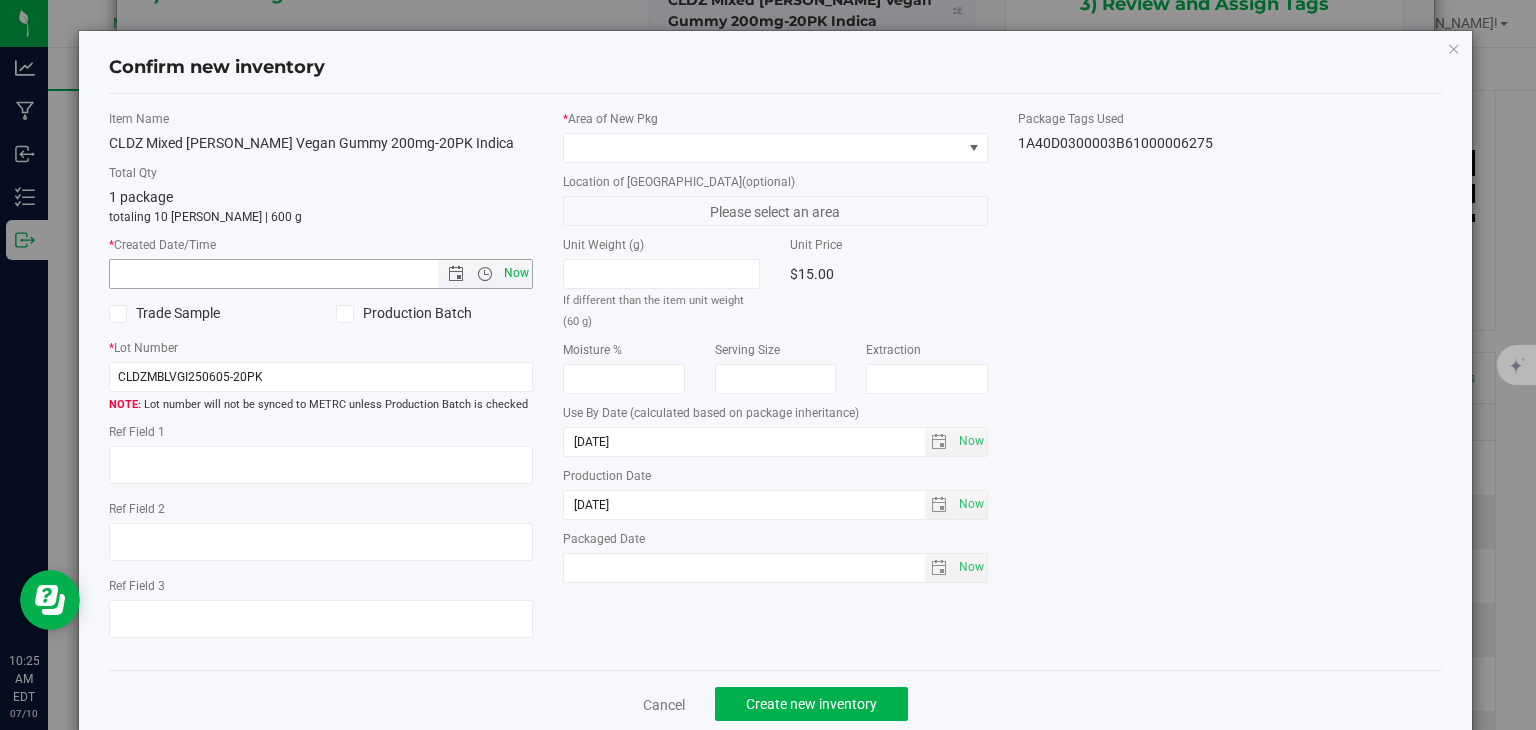type on "[DATE] 10:25 AM" 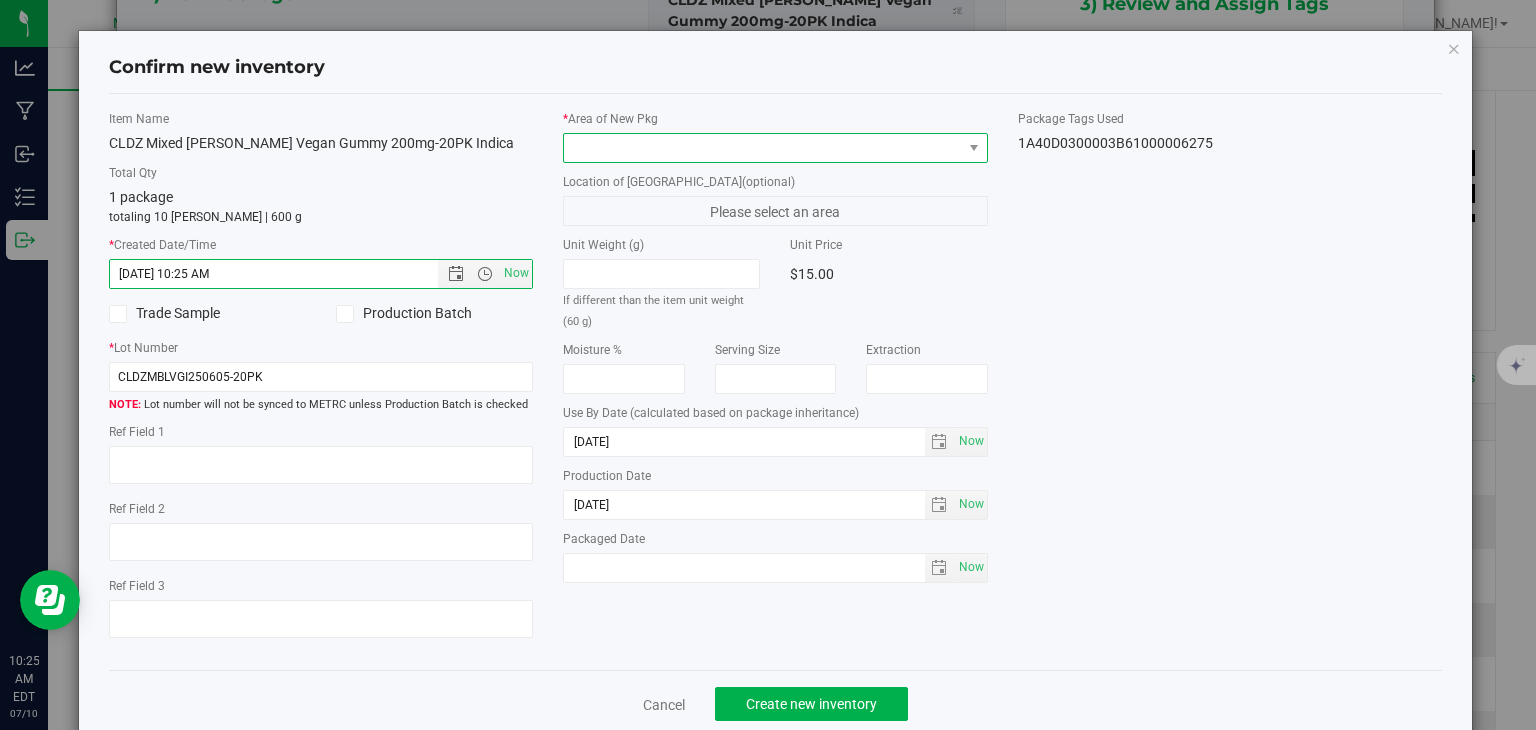 click at bounding box center [763, 148] 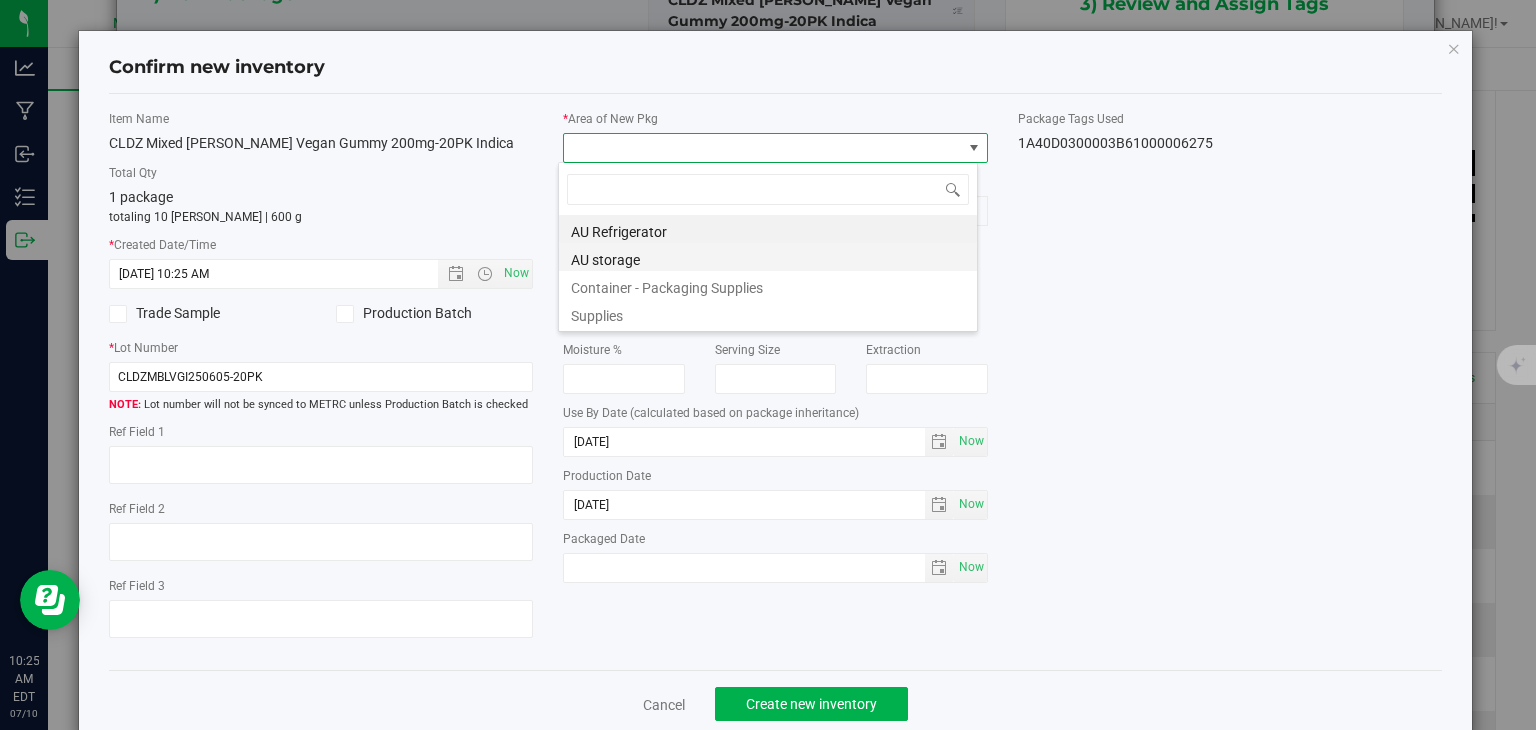 click on "AU storage" at bounding box center (768, 257) 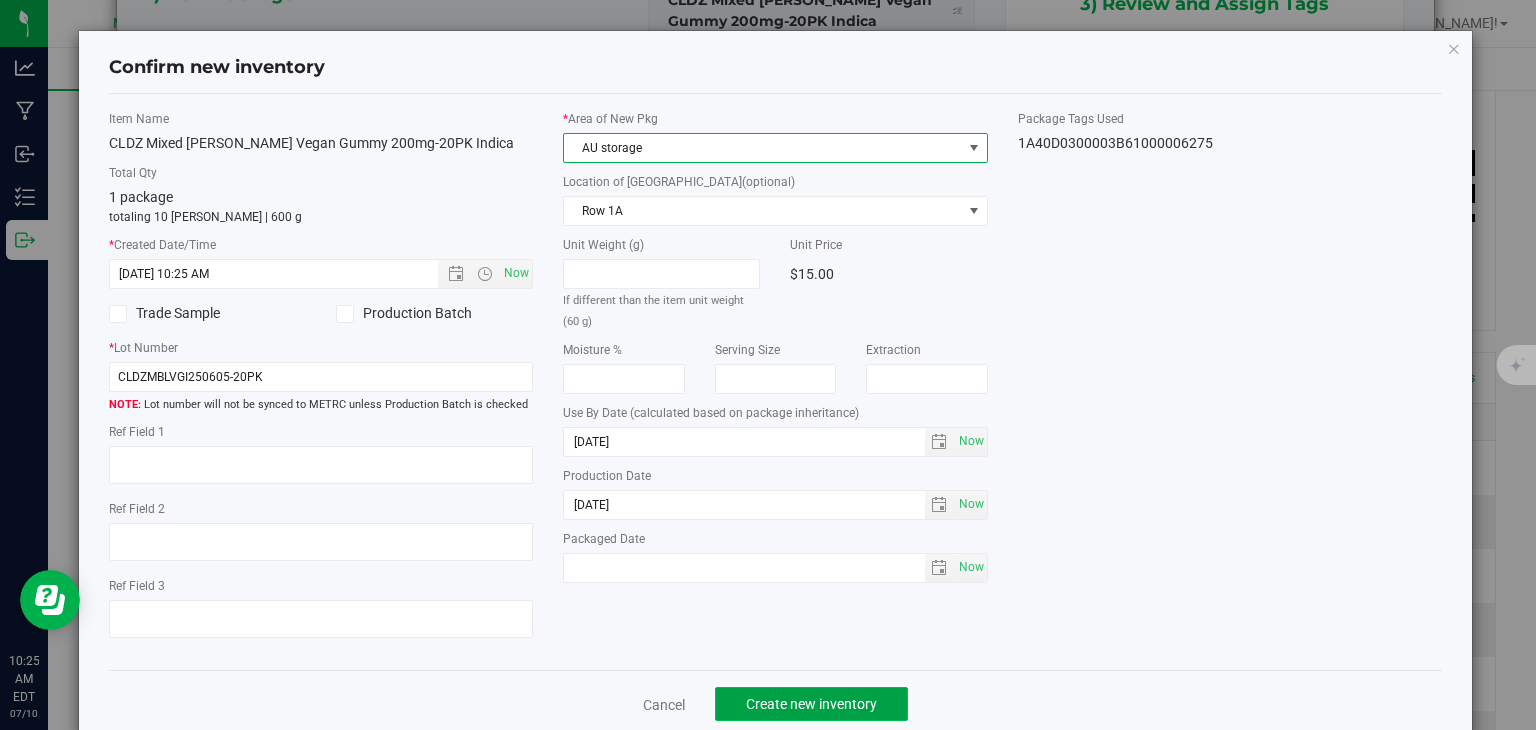 click on "Create new inventory" 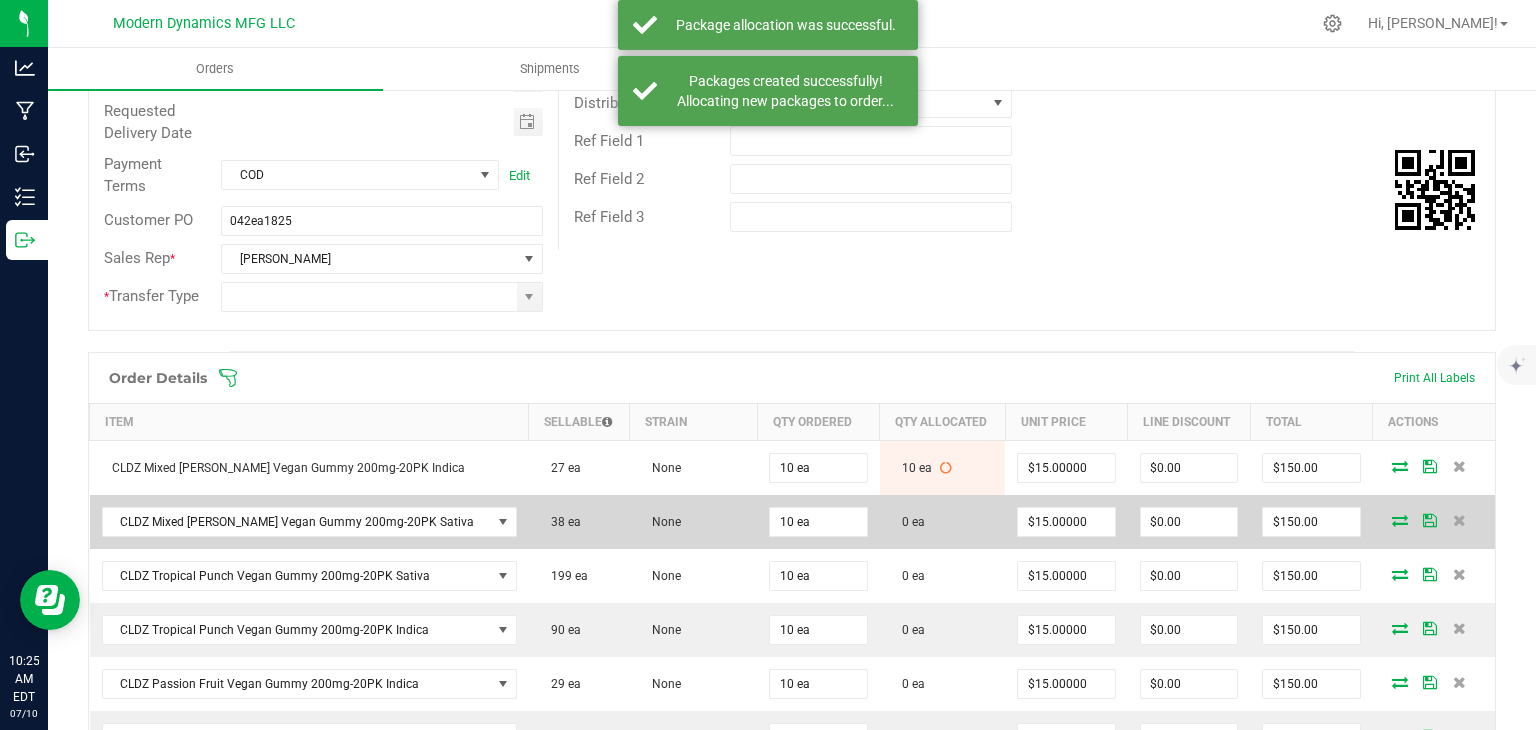 click at bounding box center (1400, 520) 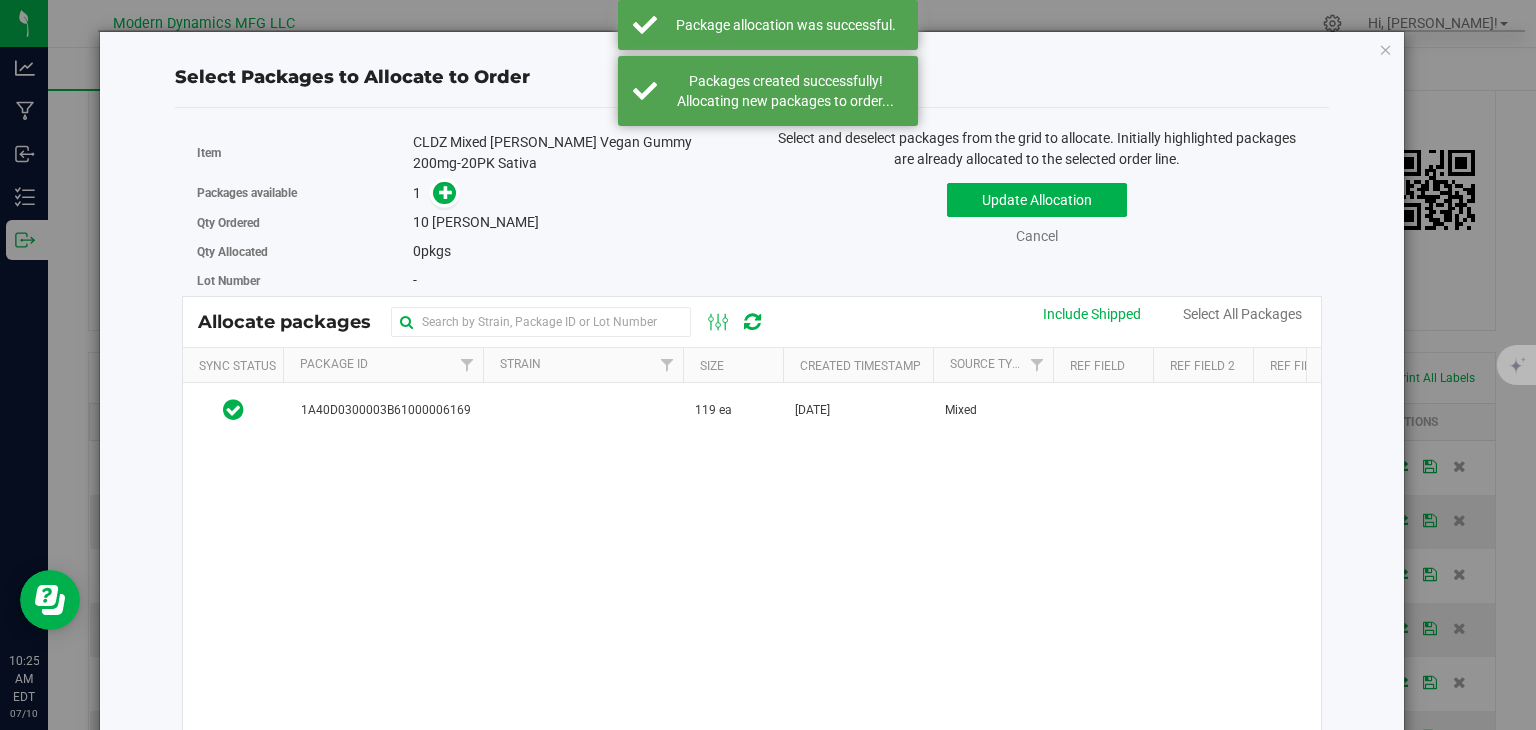 drag, startPoint x: 523, startPoint y: 403, endPoint x: 433, endPoint y: 241, distance: 185.32135 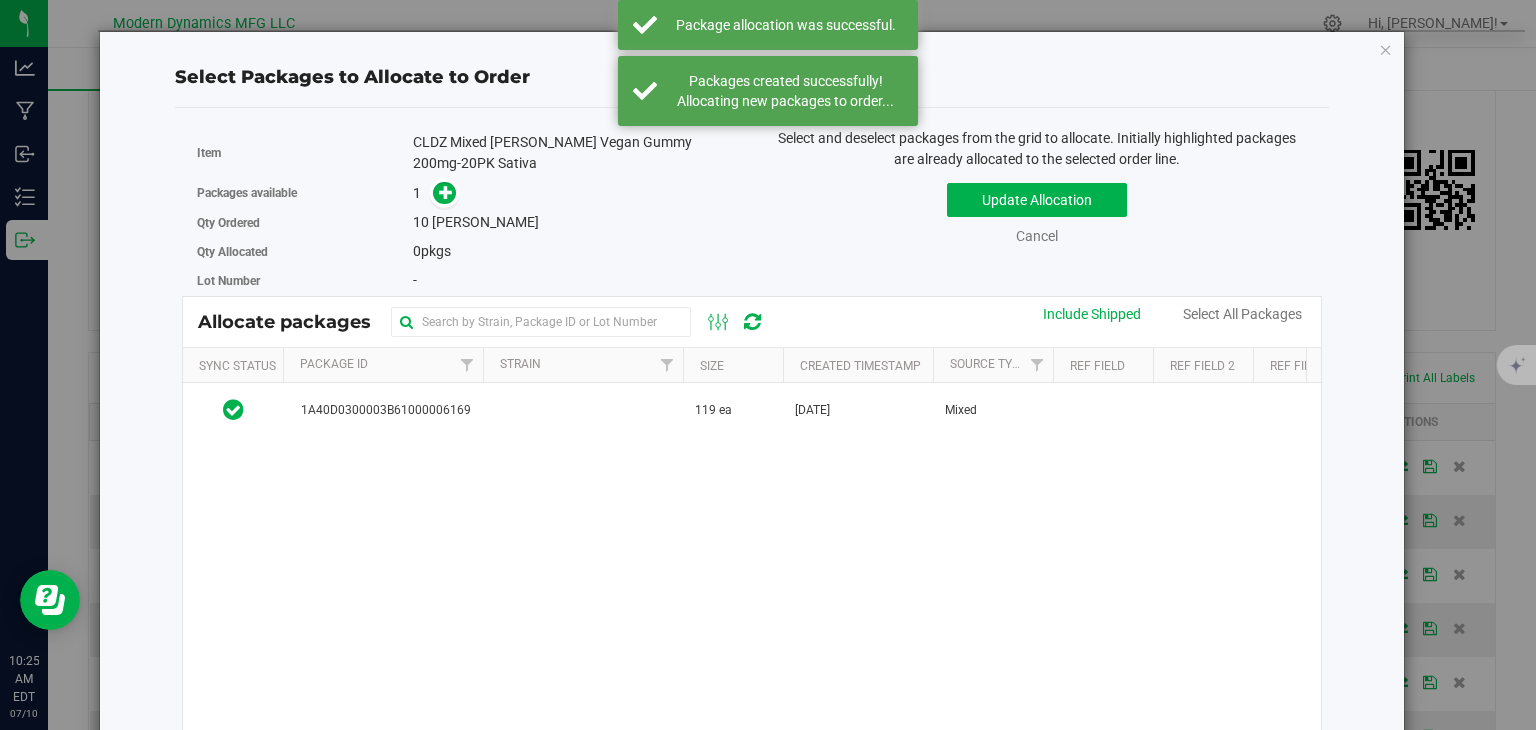 click at bounding box center (583, 410) 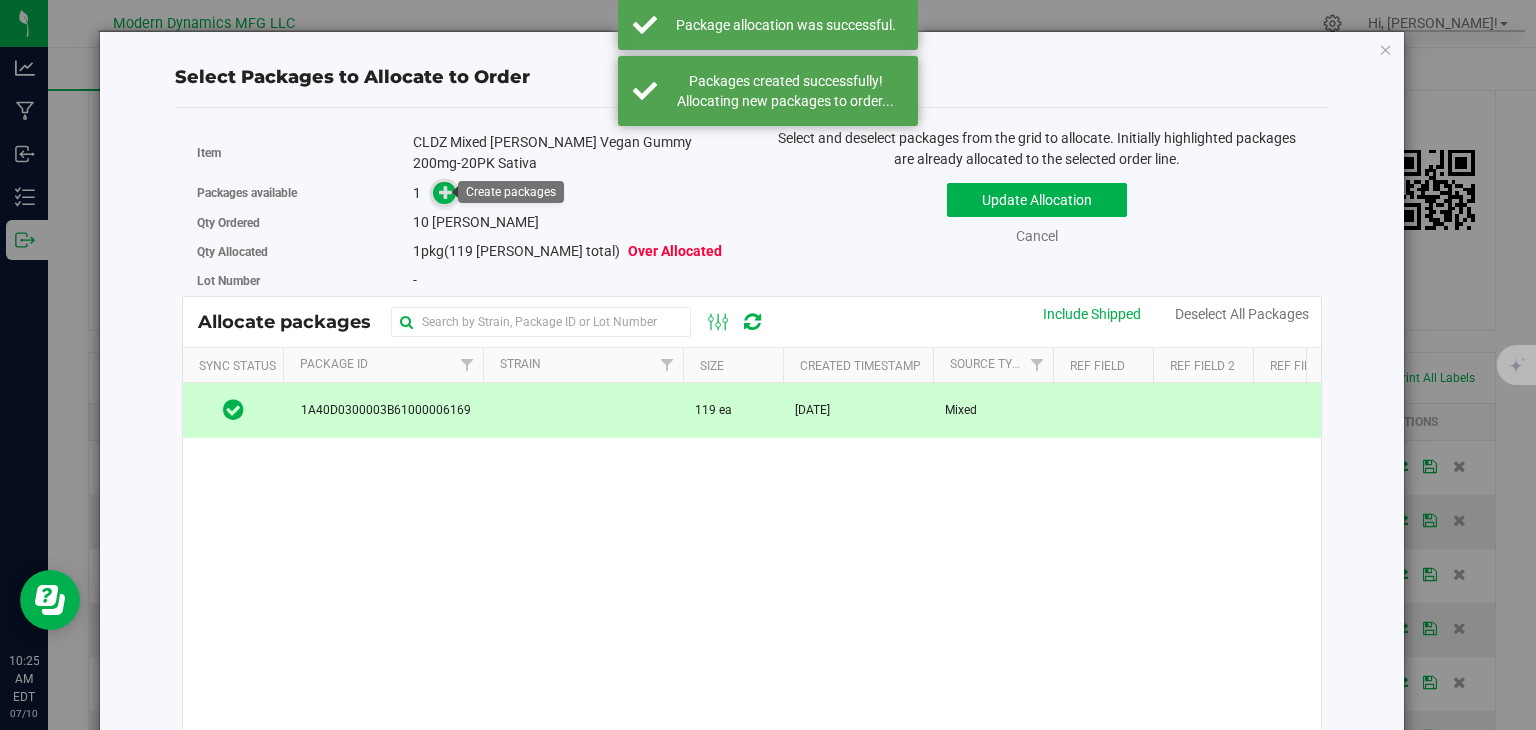 click at bounding box center [444, 193] 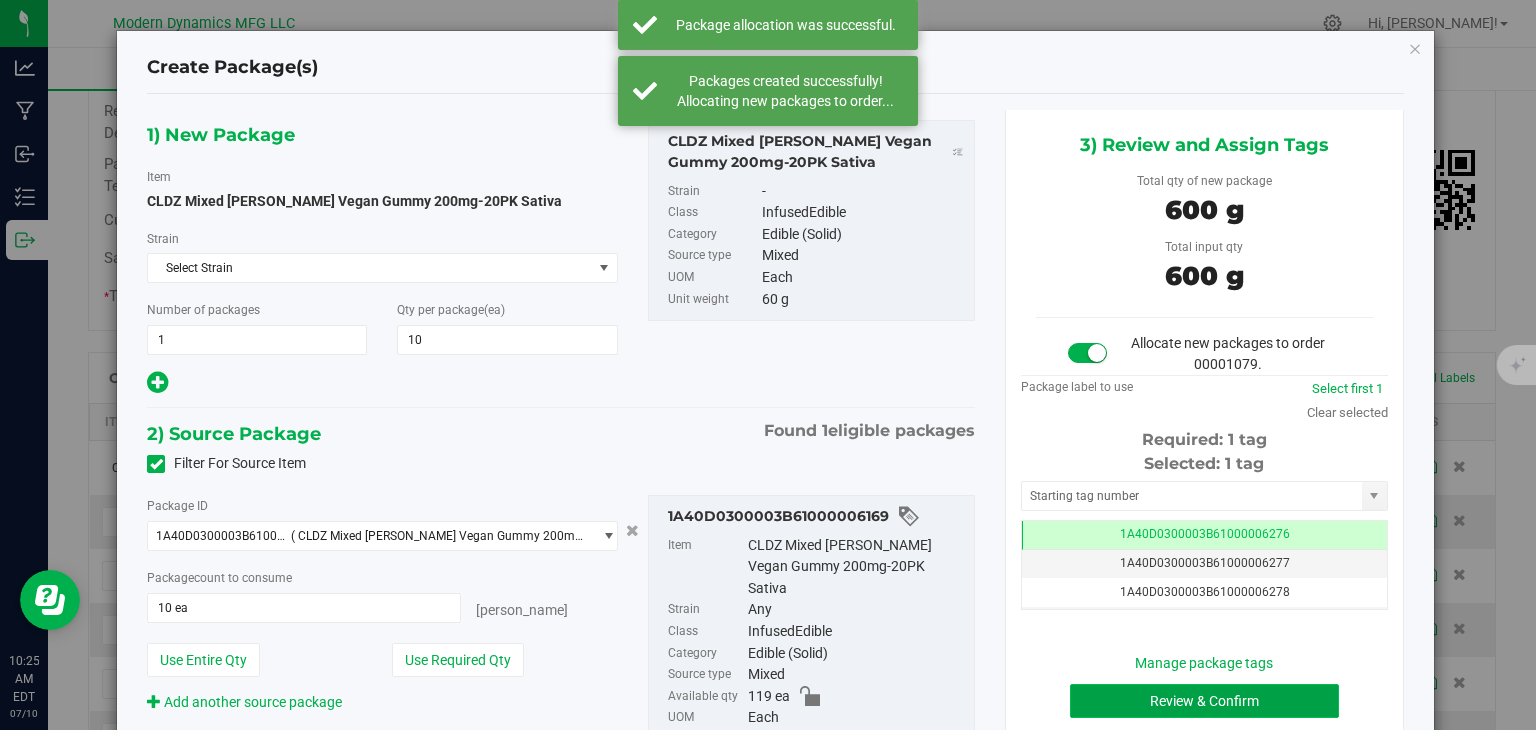 click on "Review & Confirm" at bounding box center [1204, 701] 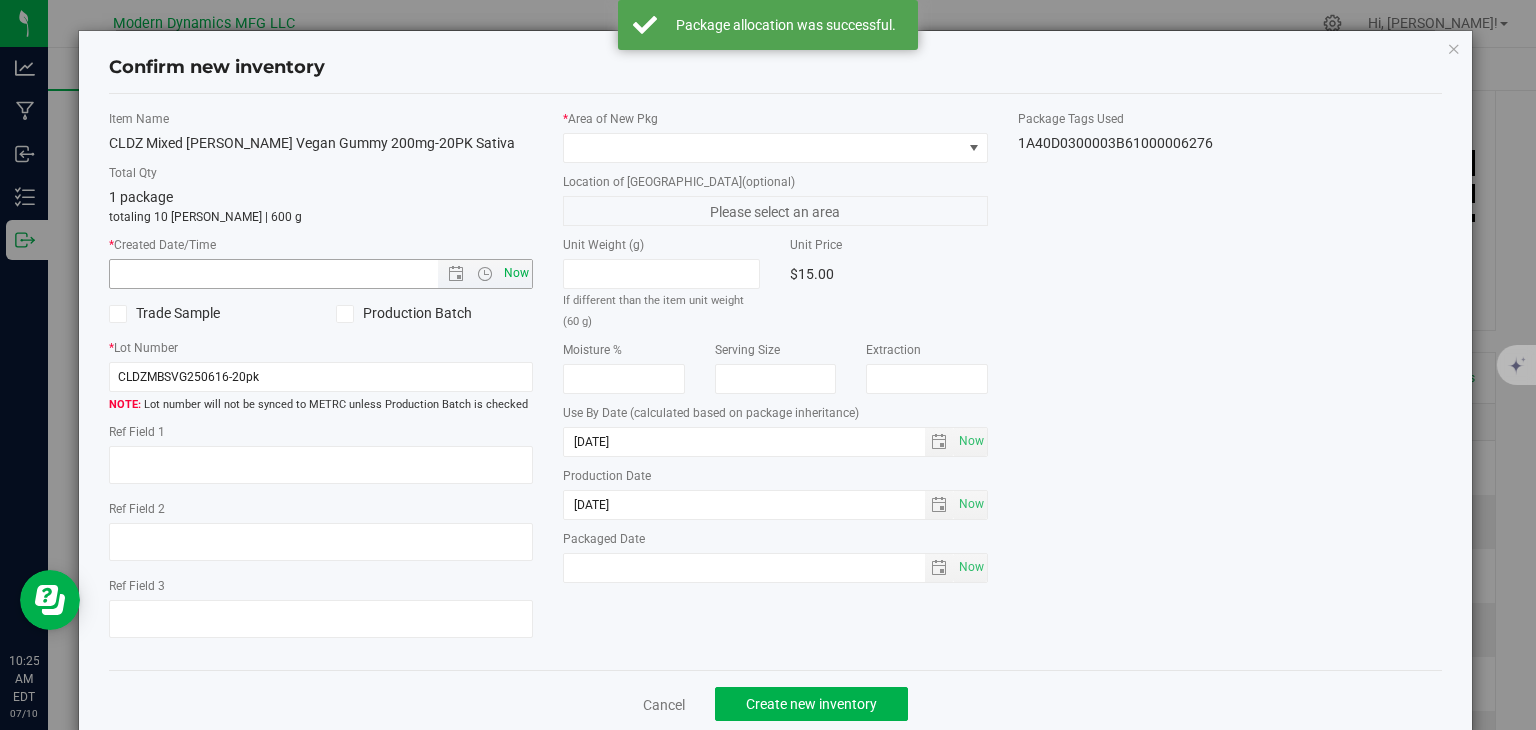 click on "Now" at bounding box center (517, 273) 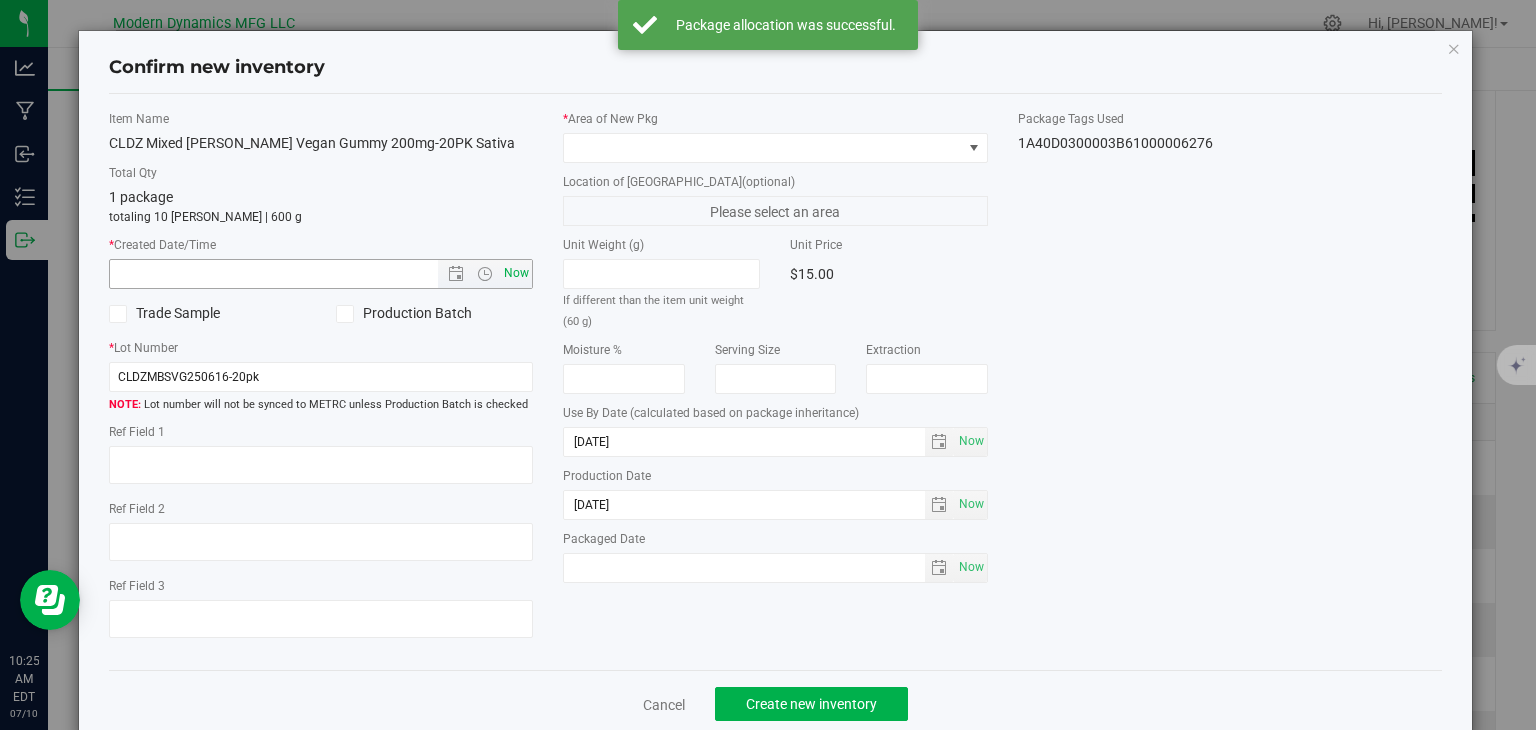 type on "[DATE] 10:25 AM" 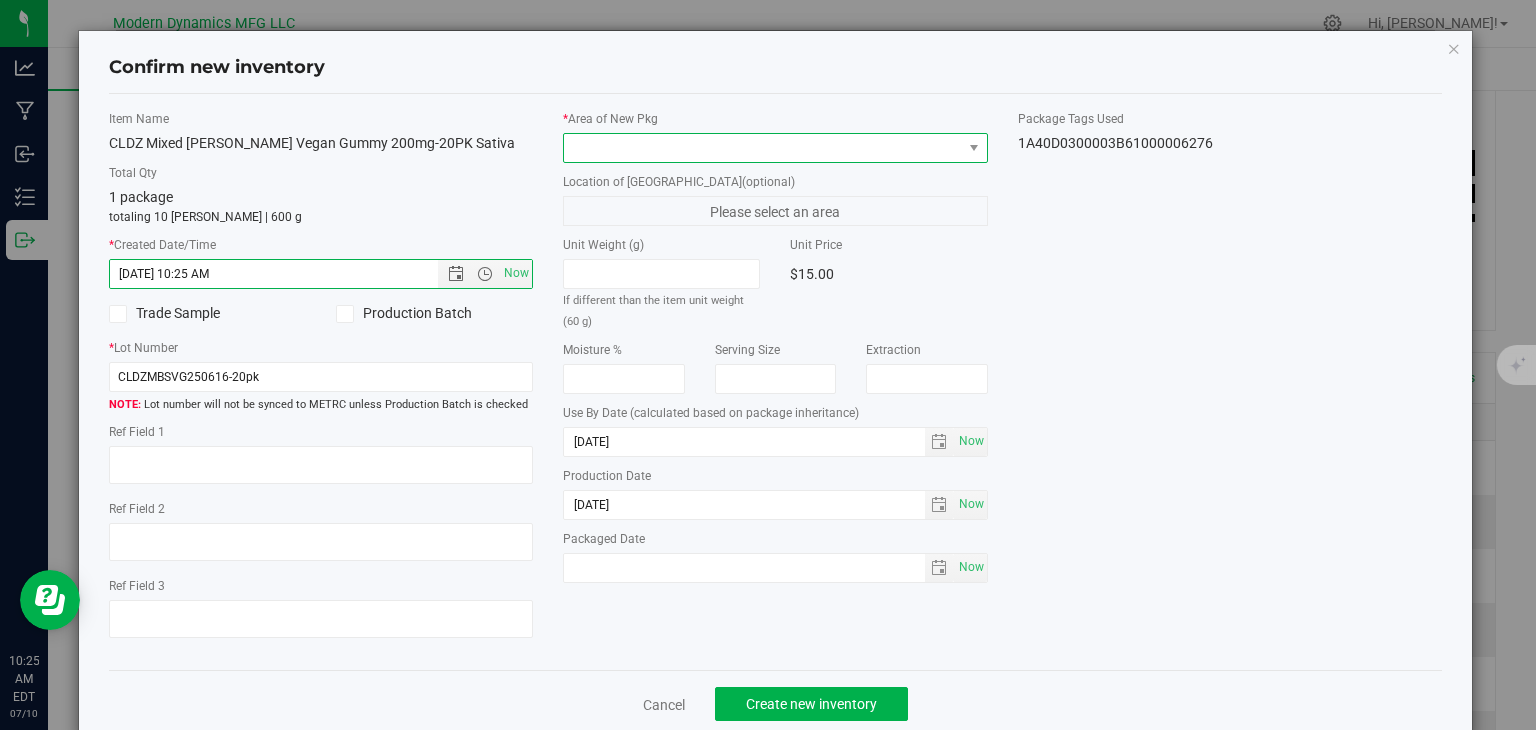 click at bounding box center [763, 148] 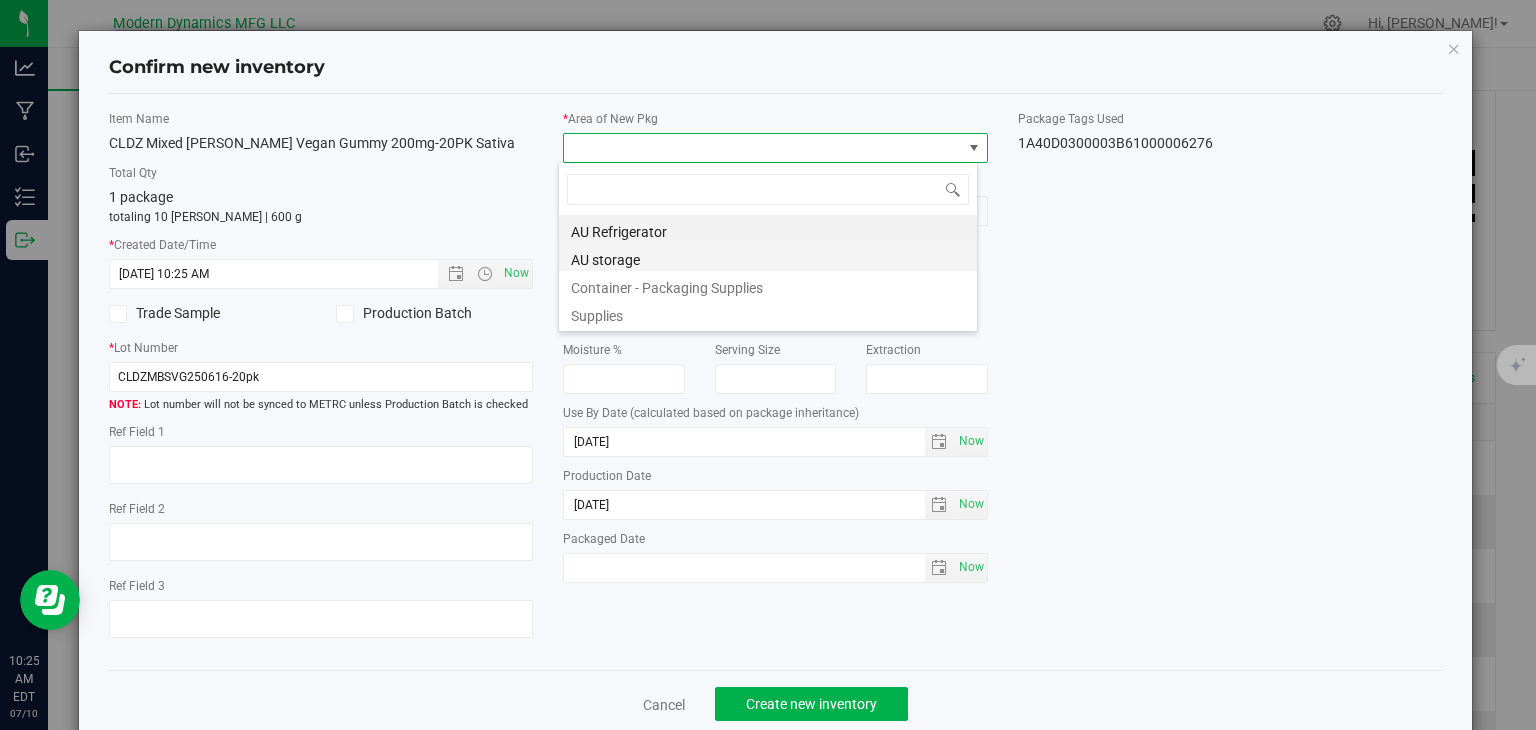 click on "AU storage" at bounding box center [768, 257] 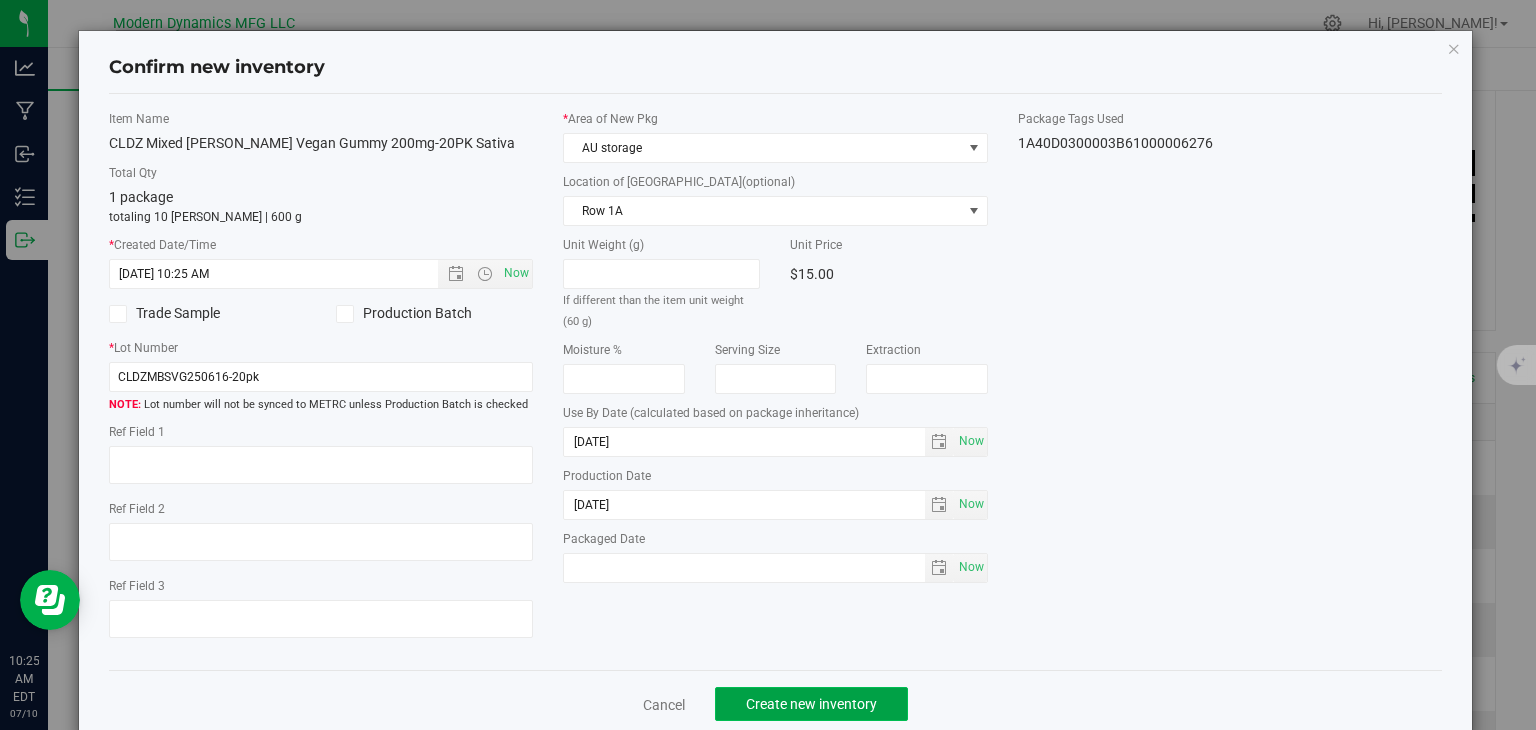 click on "Create new inventory" 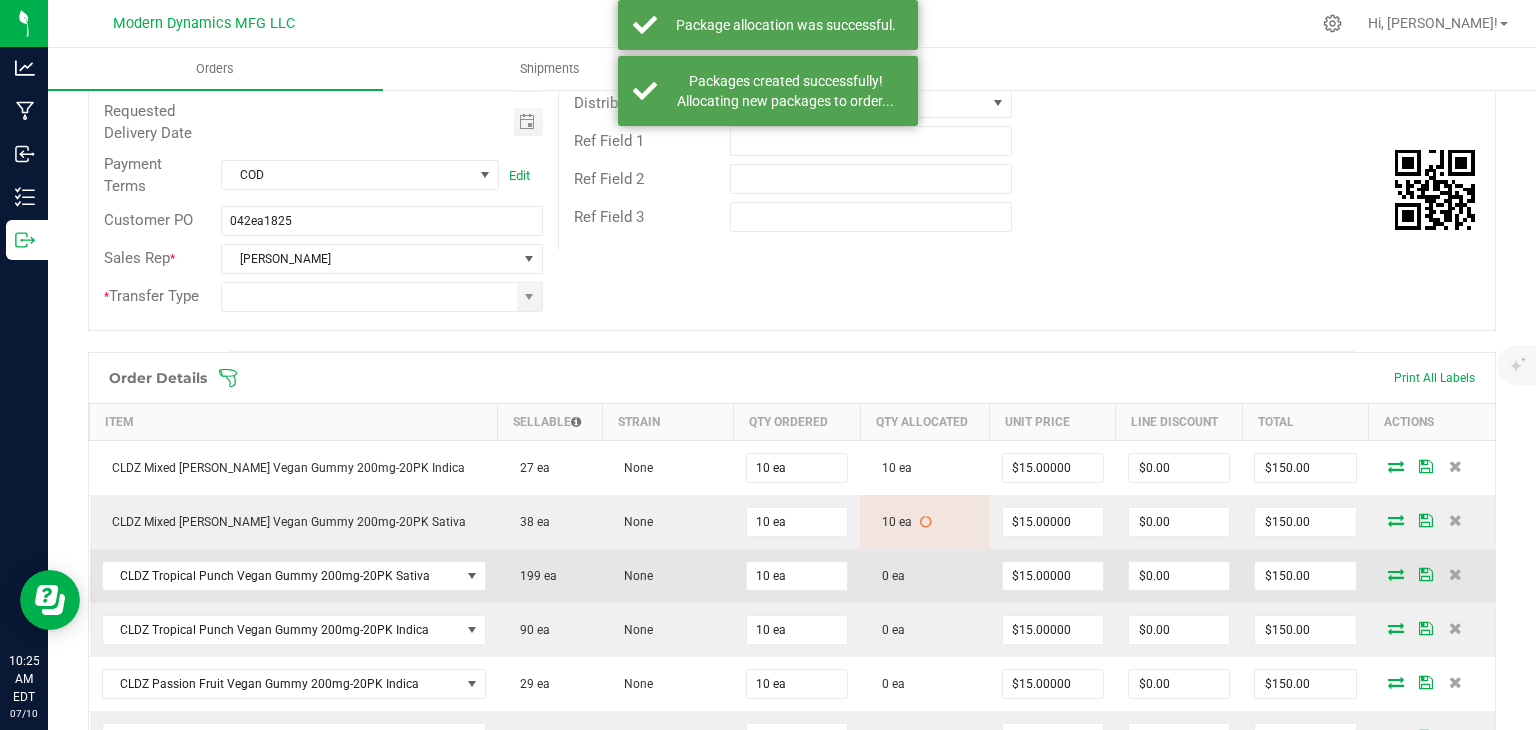 click at bounding box center (1396, 574) 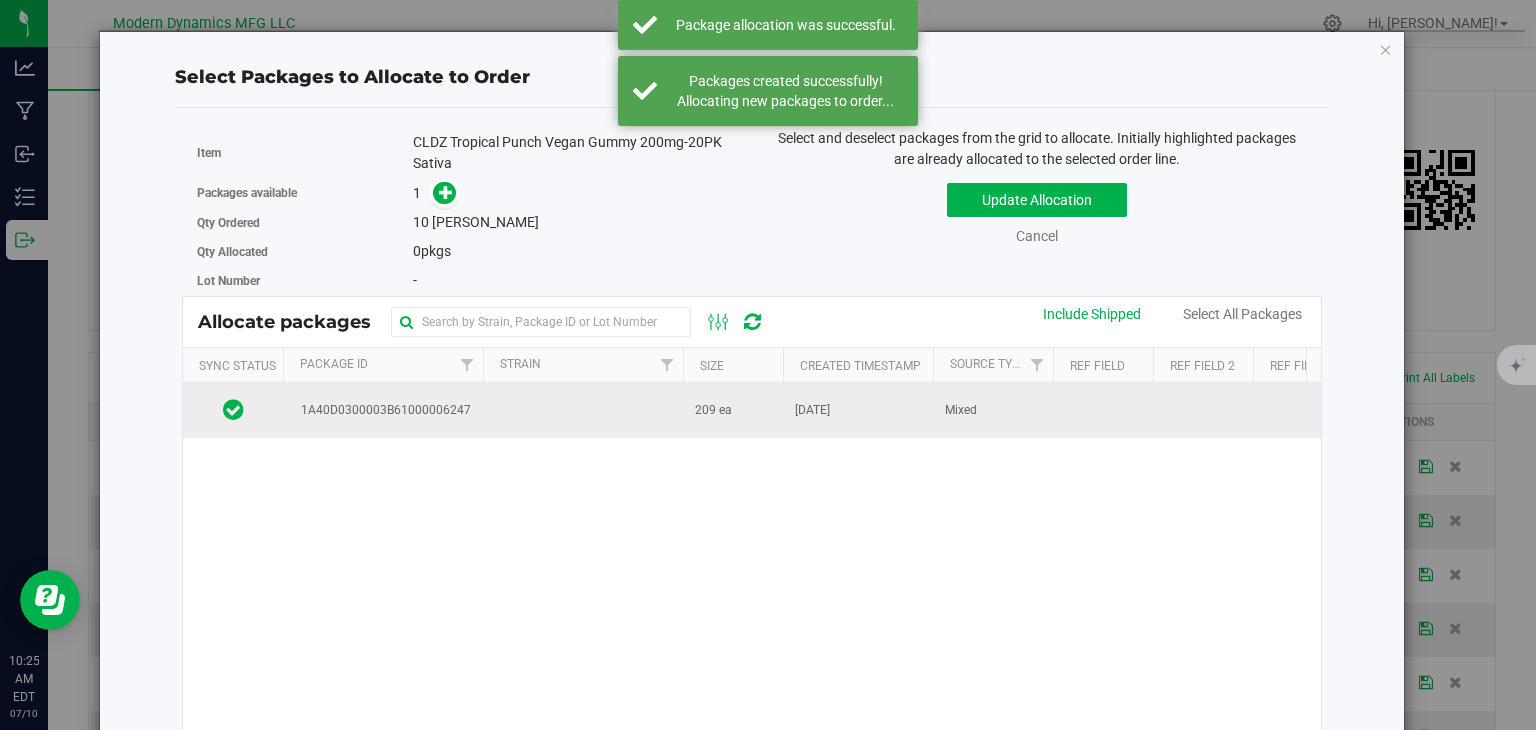 click at bounding box center [583, 410] 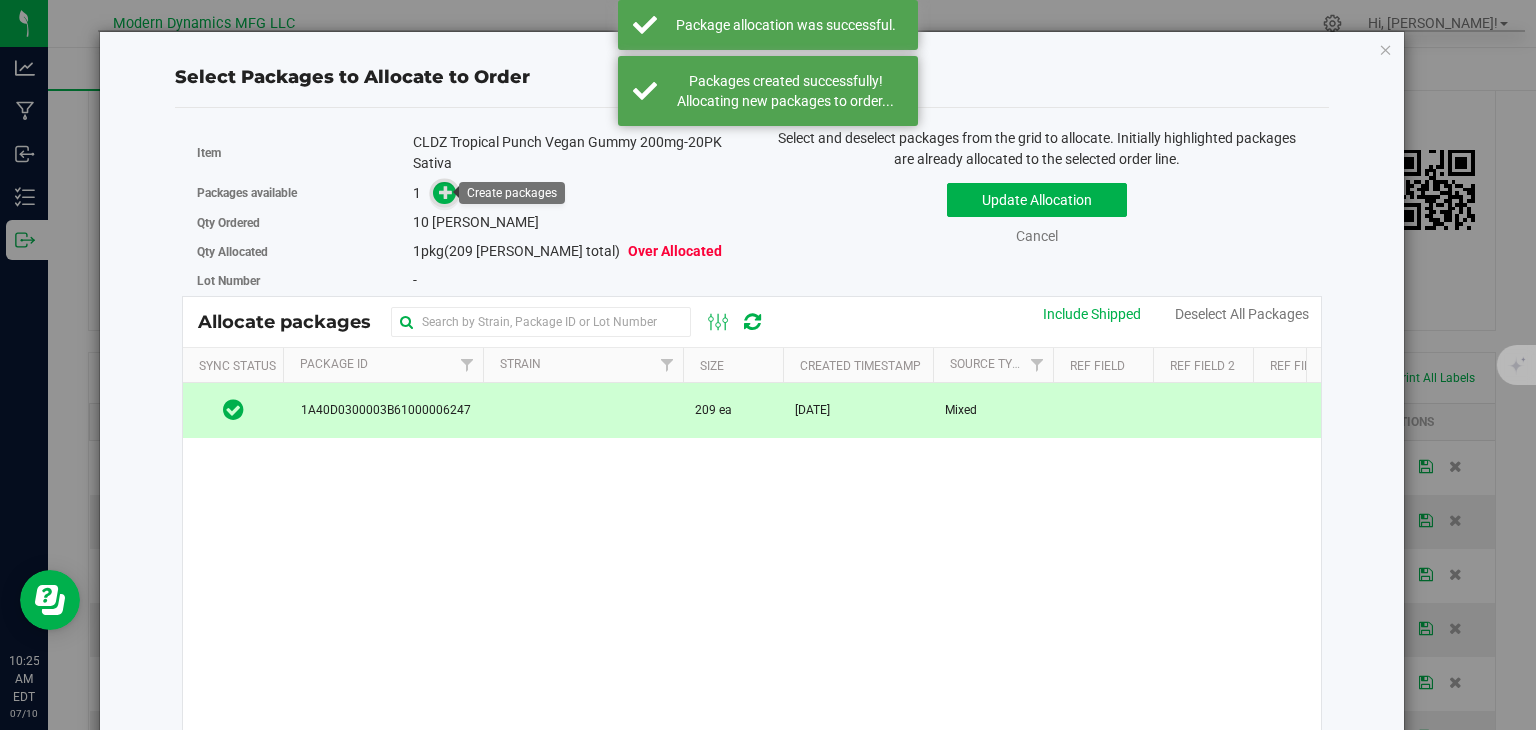 click at bounding box center (446, 192) 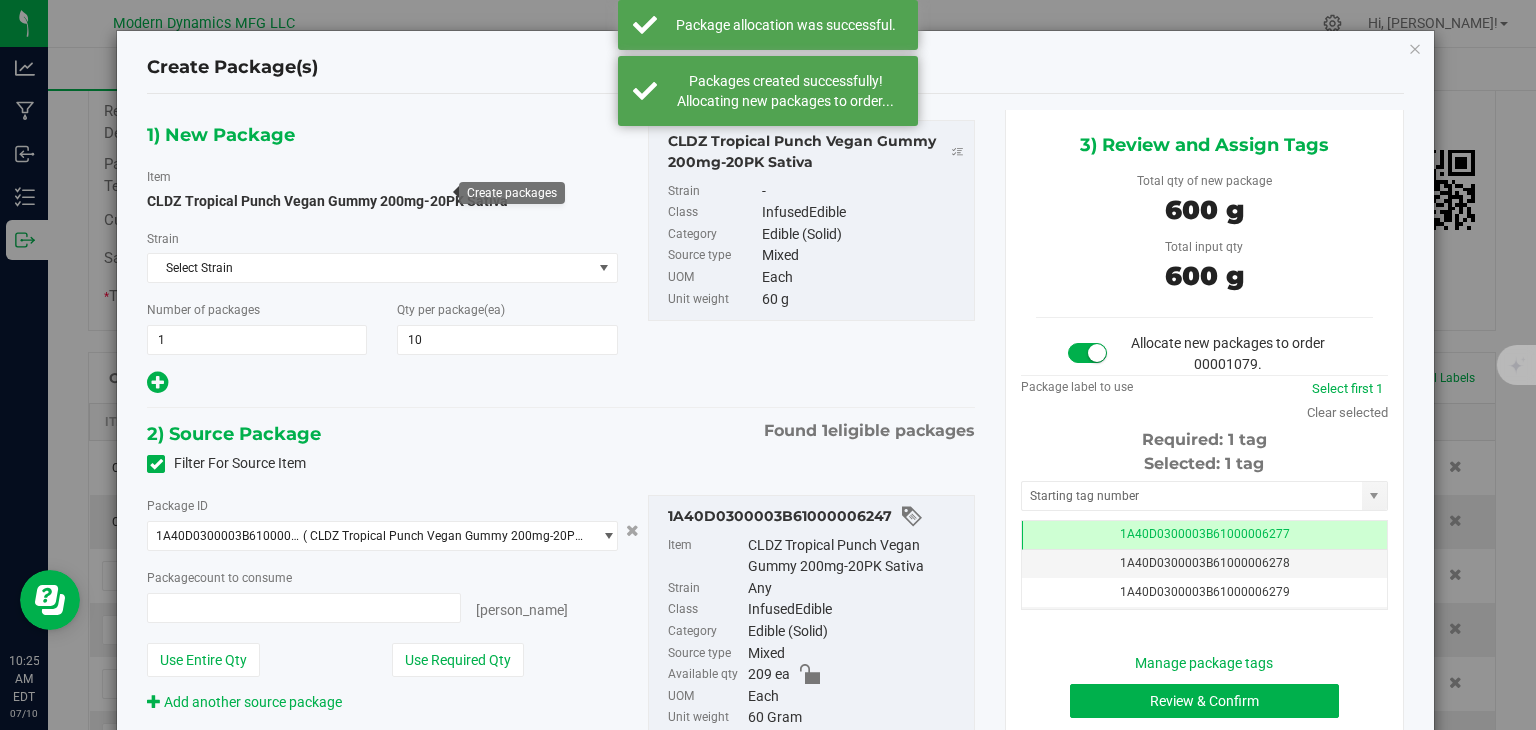type on "10 ea" 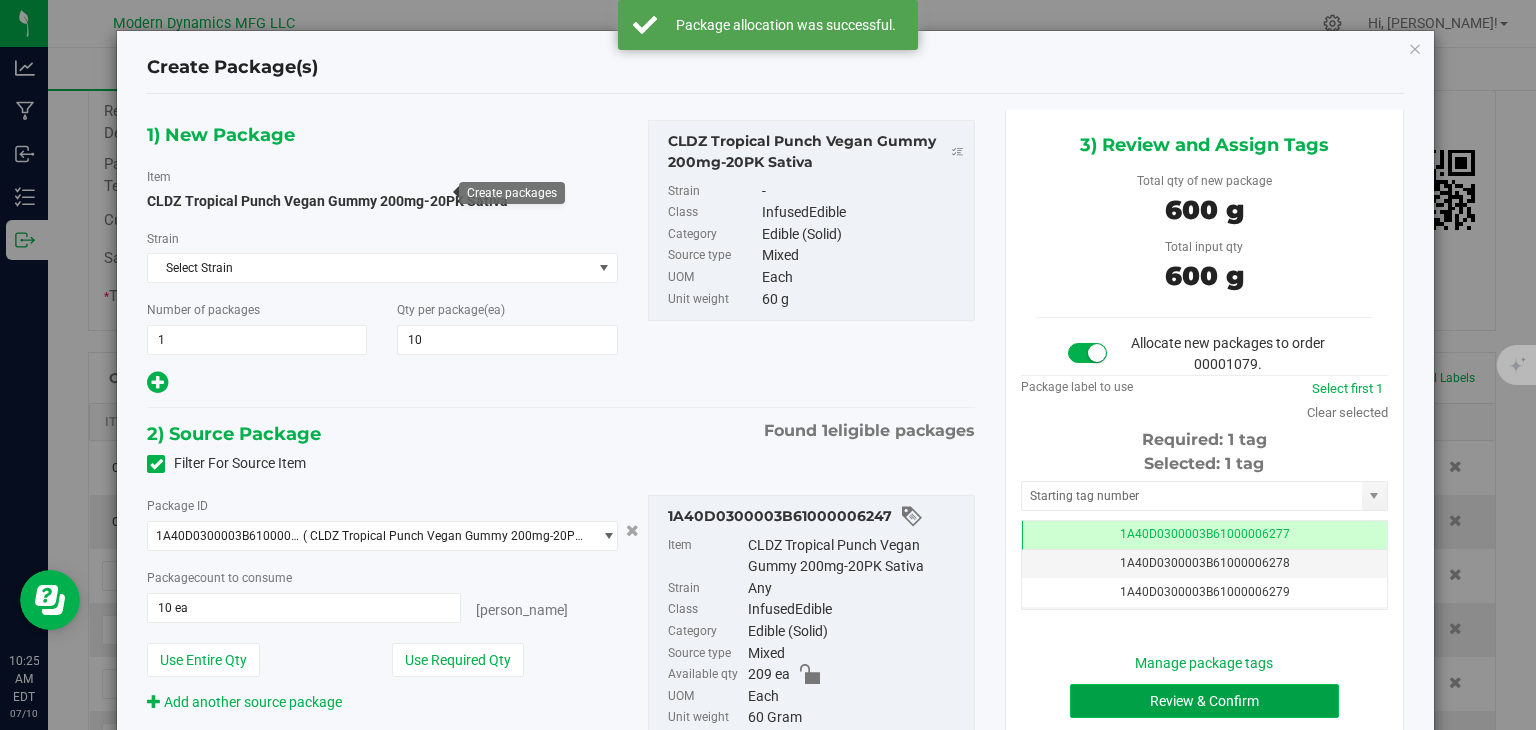 click on "Review & Confirm" at bounding box center [1204, 701] 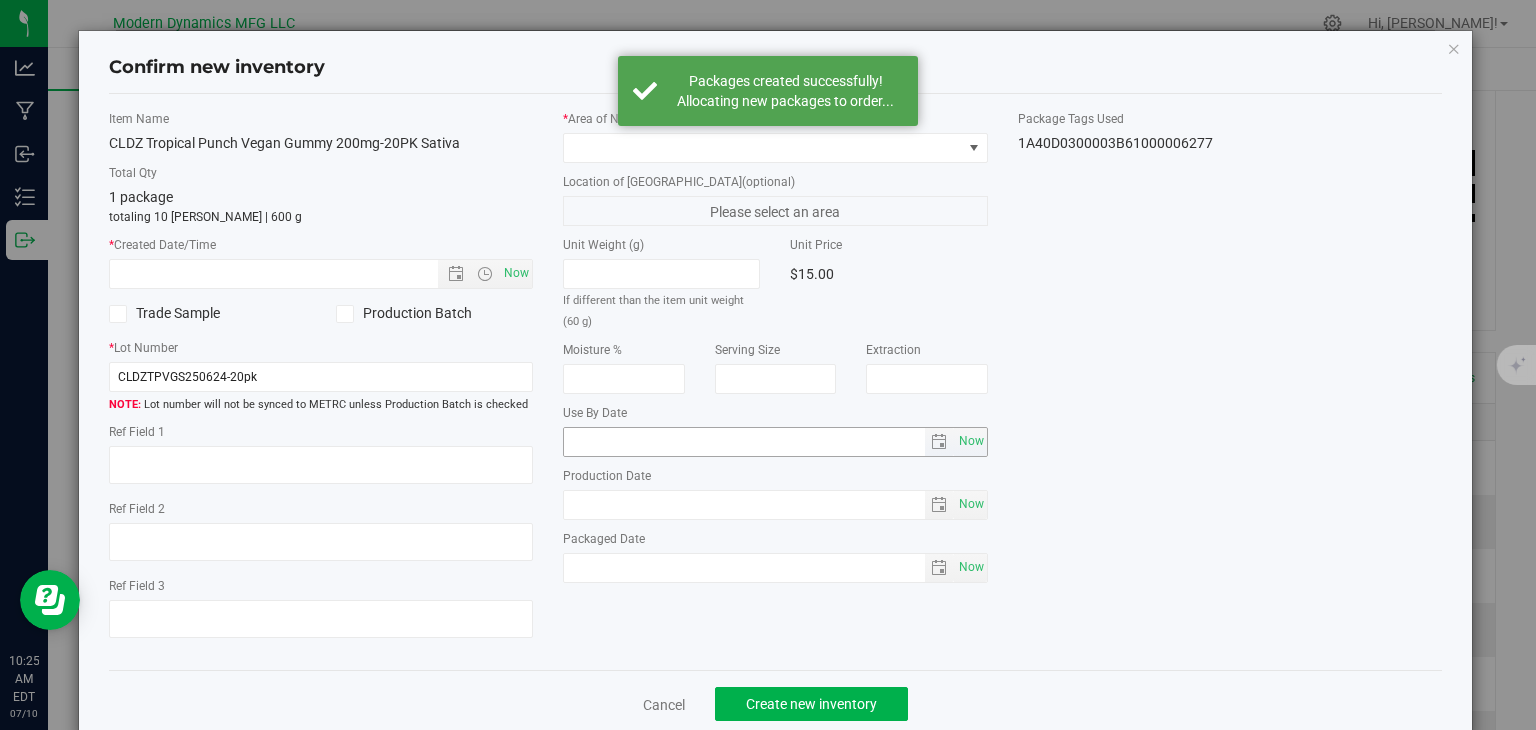 type on "[DATE]" 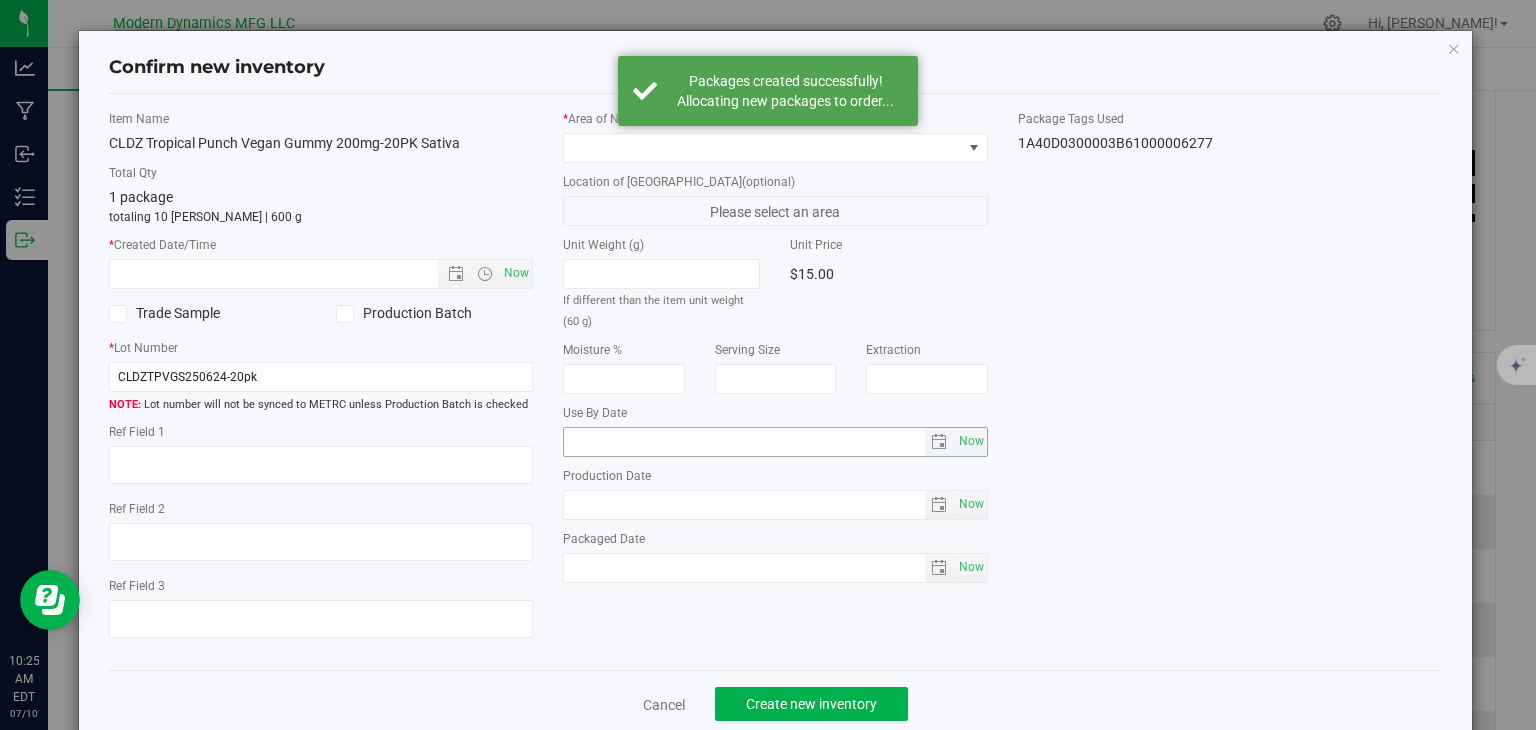 type on "[DATE]" 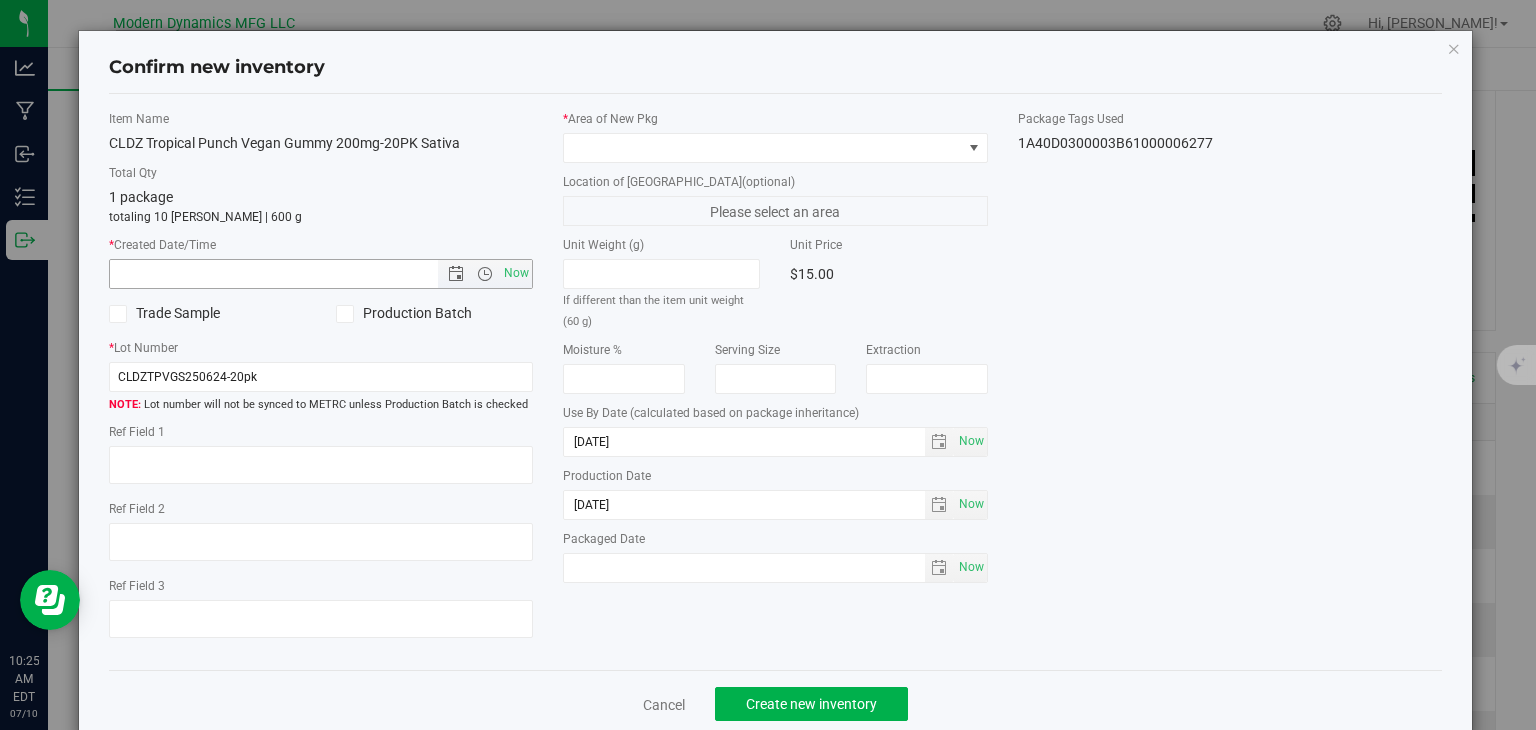 drag, startPoint x: 512, startPoint y: 269, endPoint x: 571, endPoint y: 210, distance: 83.4386 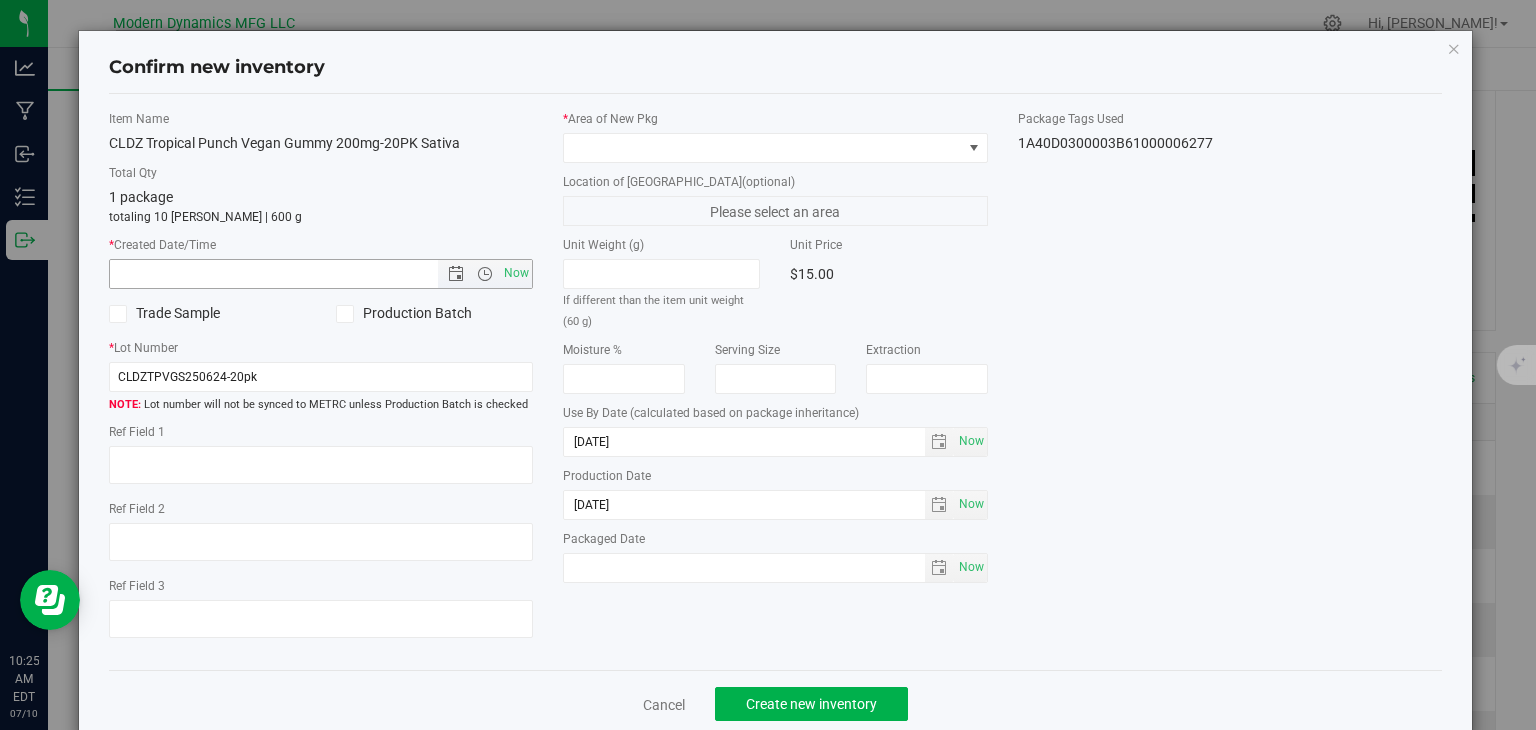 click on "Now" at bounding box center [517, 273] 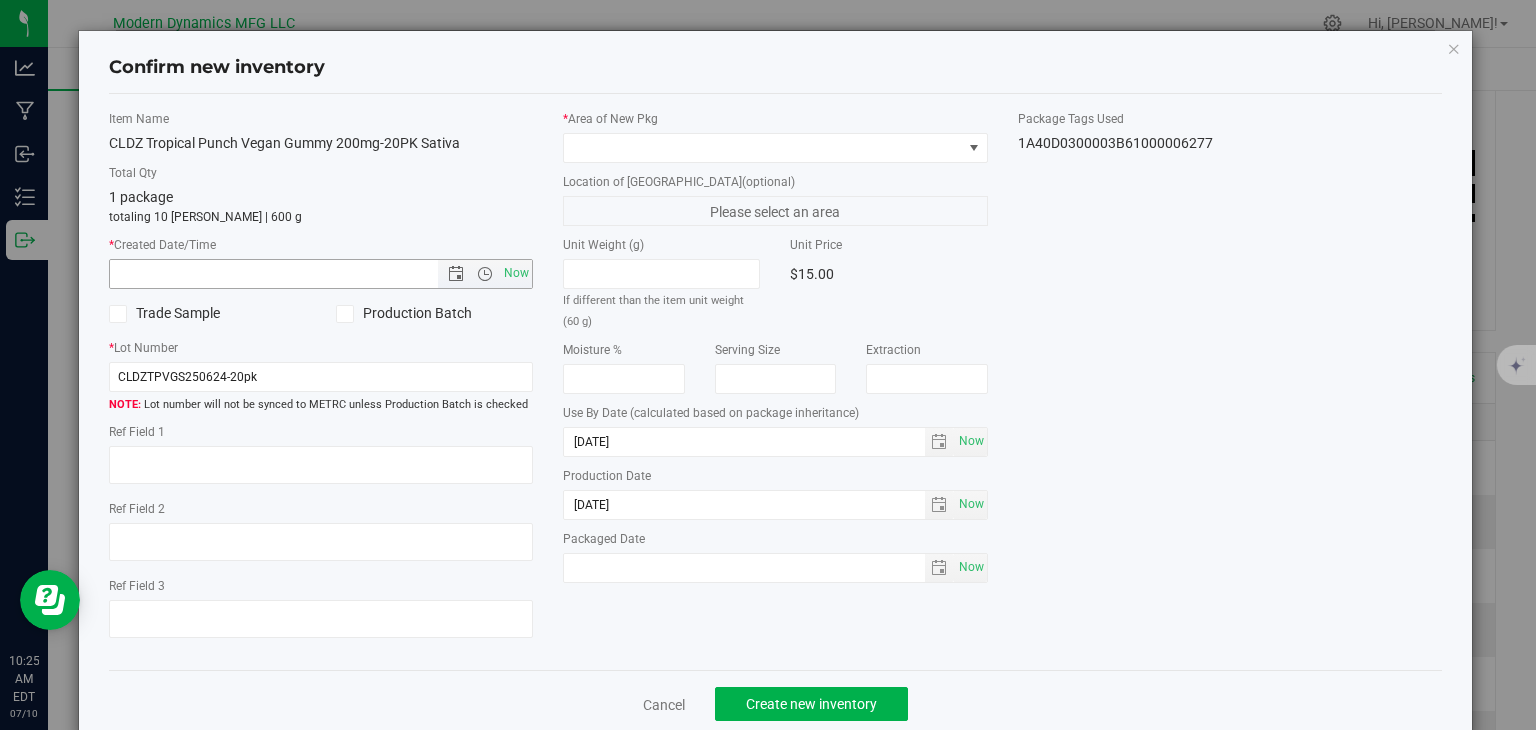 type on "[DATE] 10:25 AM" 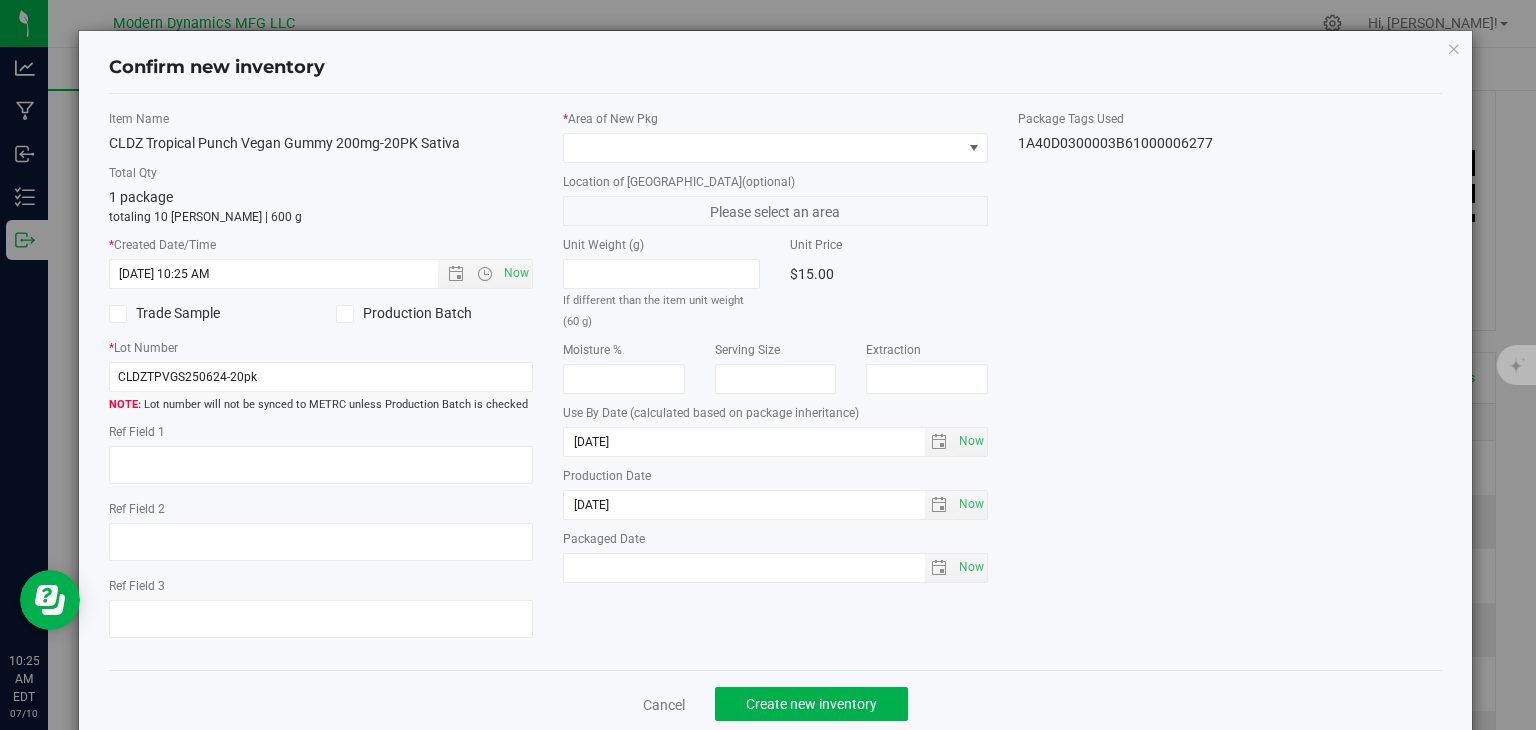 click on "Location of [GEOGRAPHIC_DATA]
(optional)" at bounding box center (775, 182) 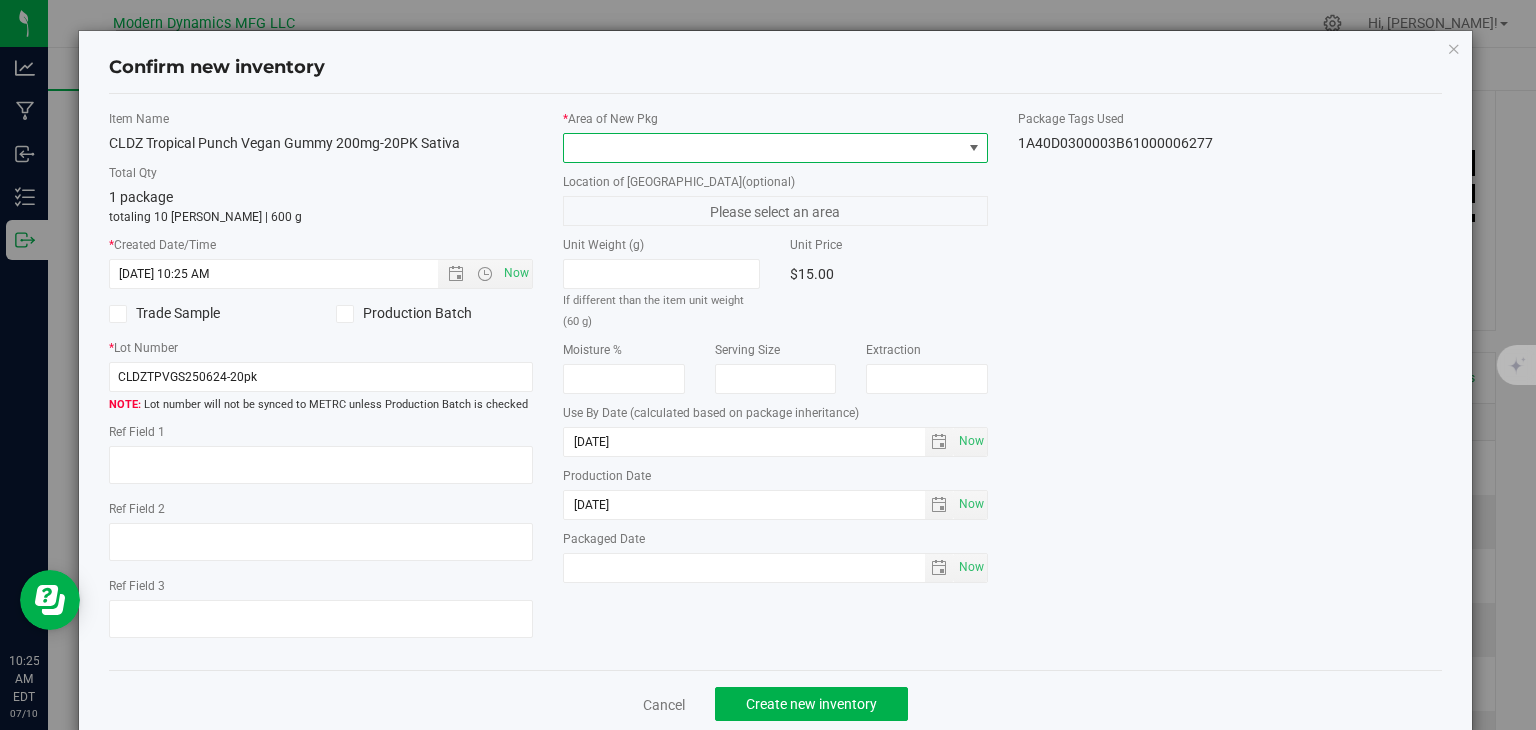 click at bounding box center [763, 148] 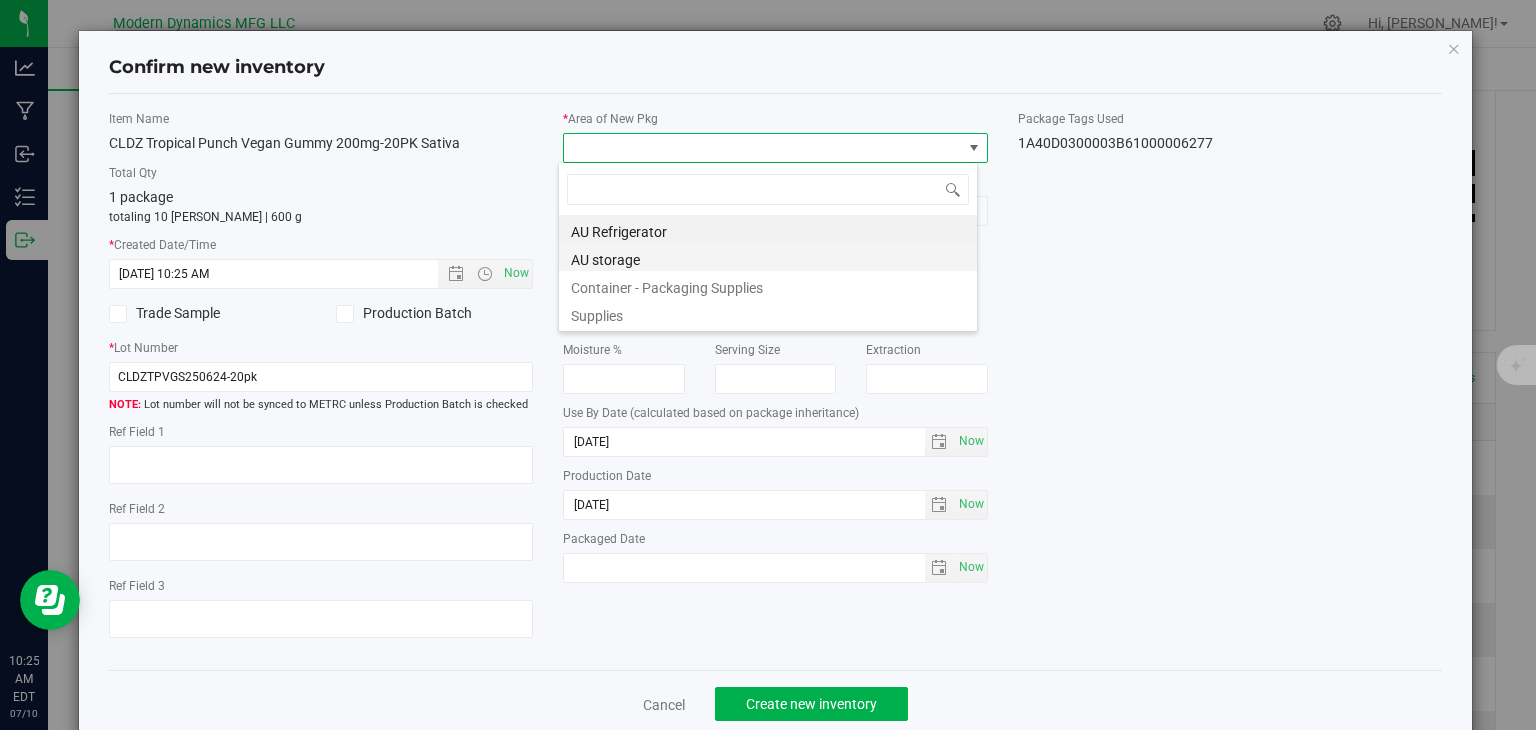 click on "AU storage" at bounding box center (768, 257) 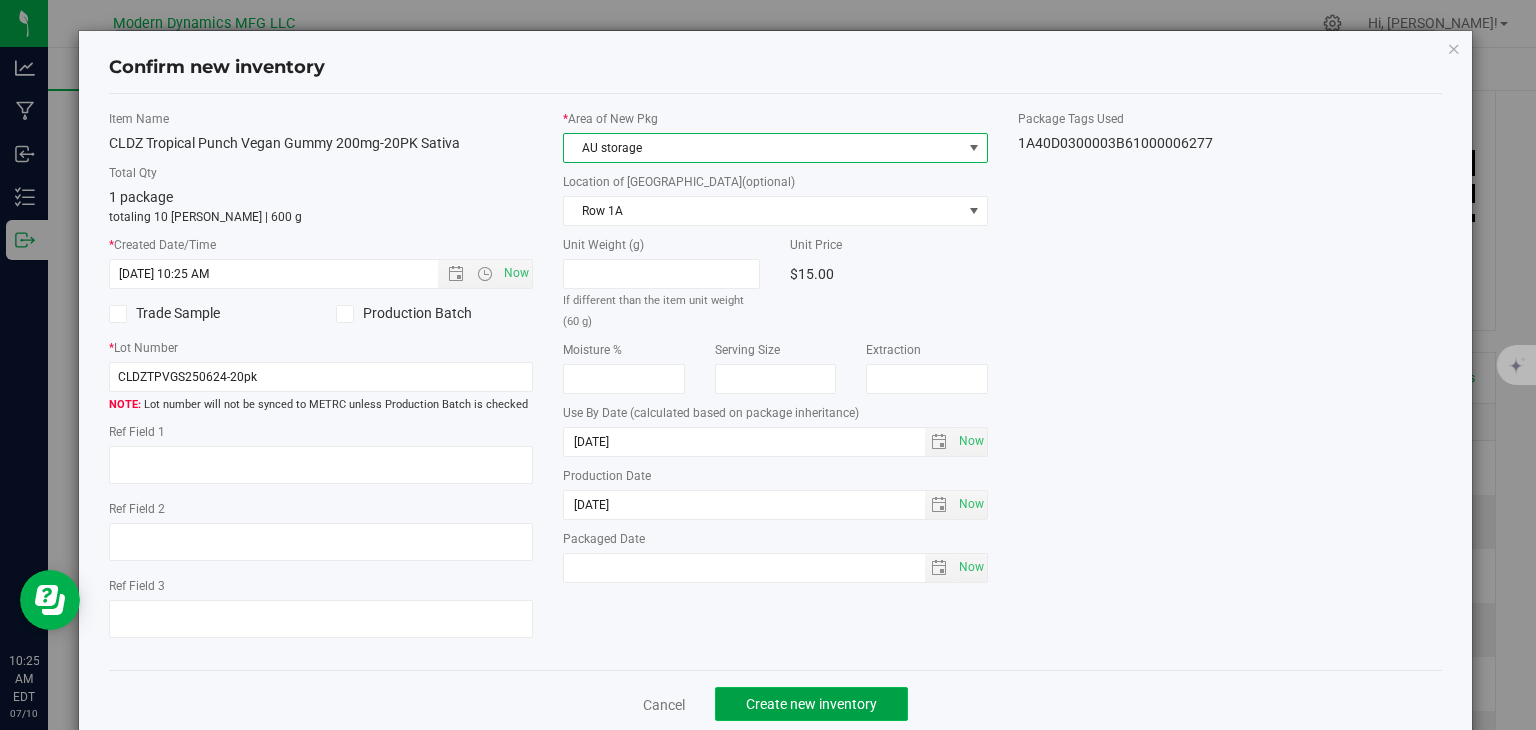 click on "Create new inventory" 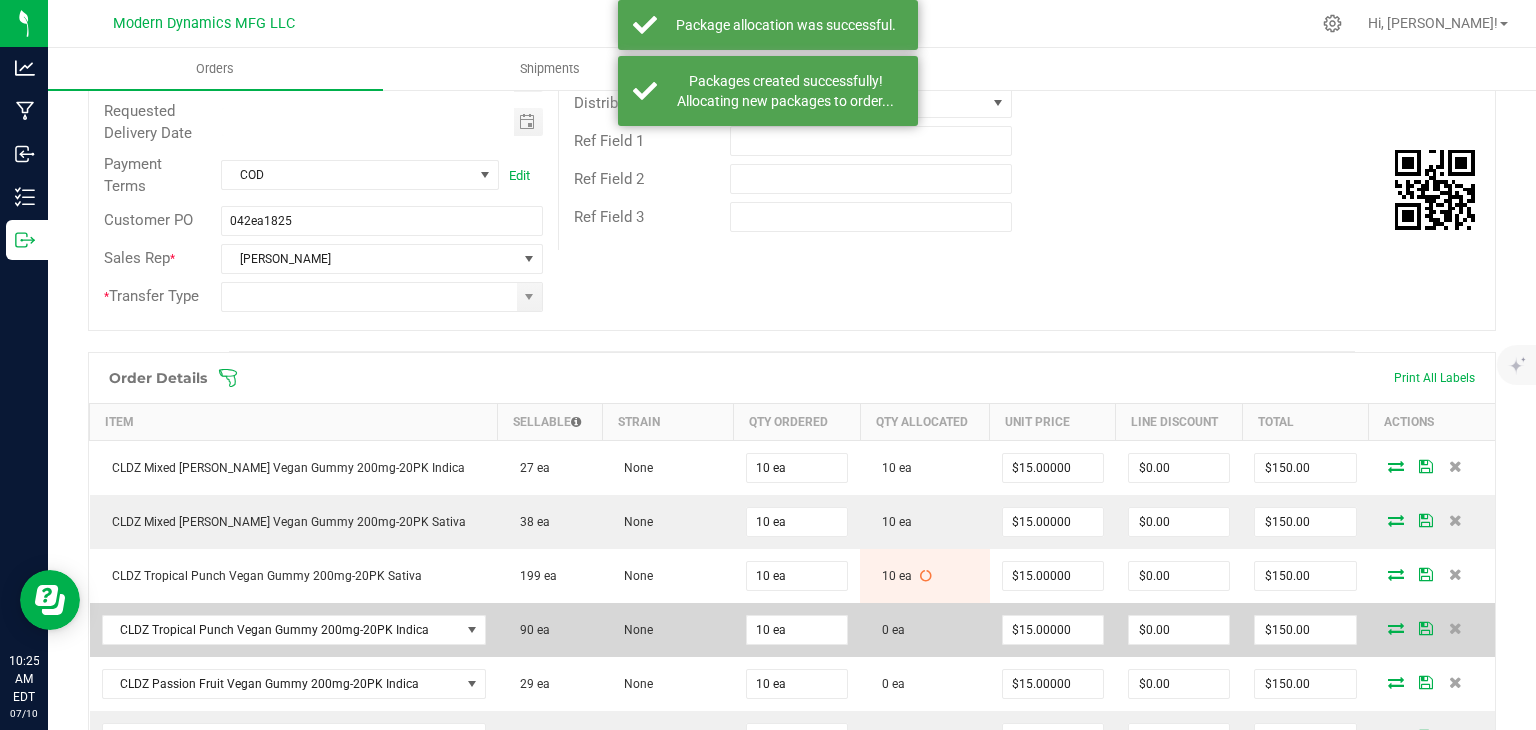 click at bounding box center (1396, 628) 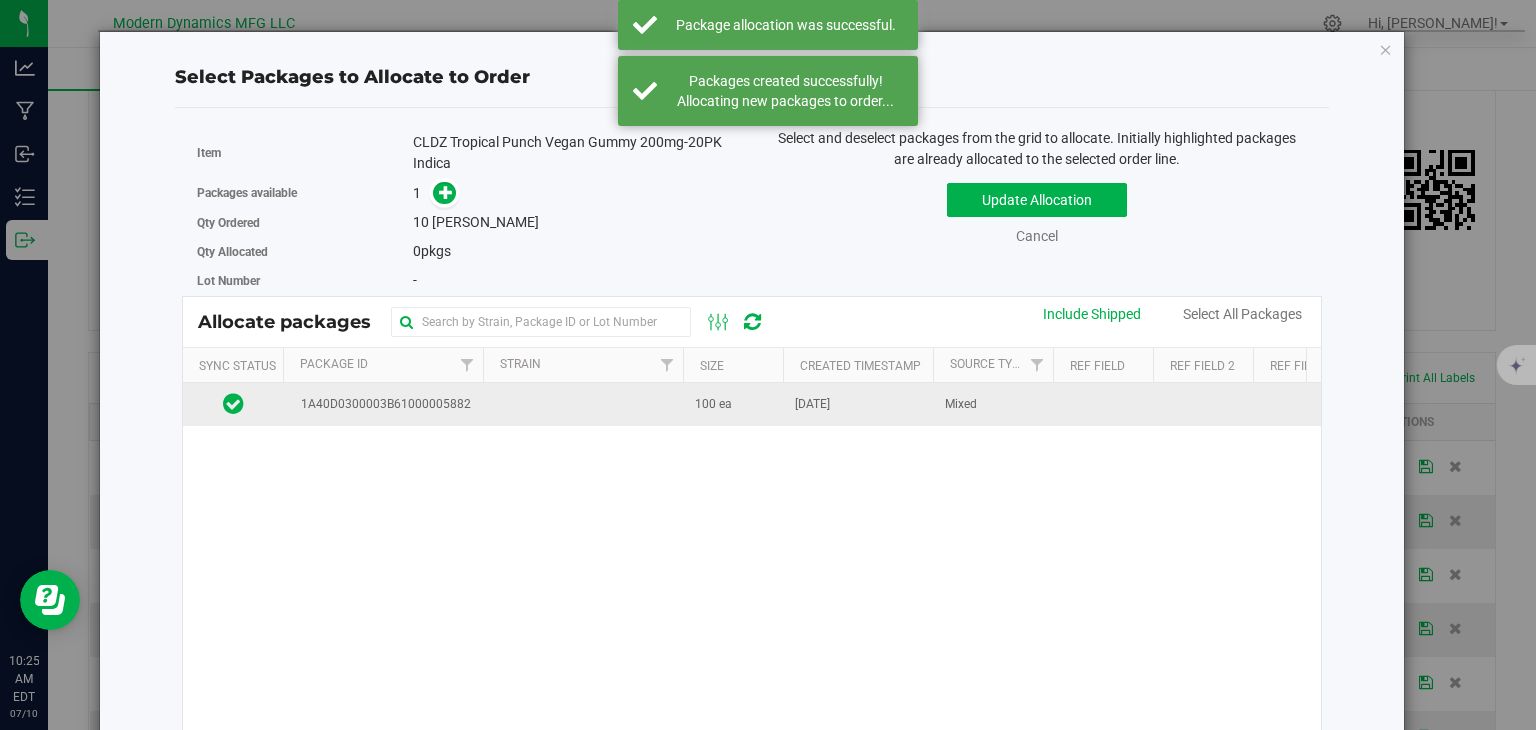 click at bounding box center (583, 404) 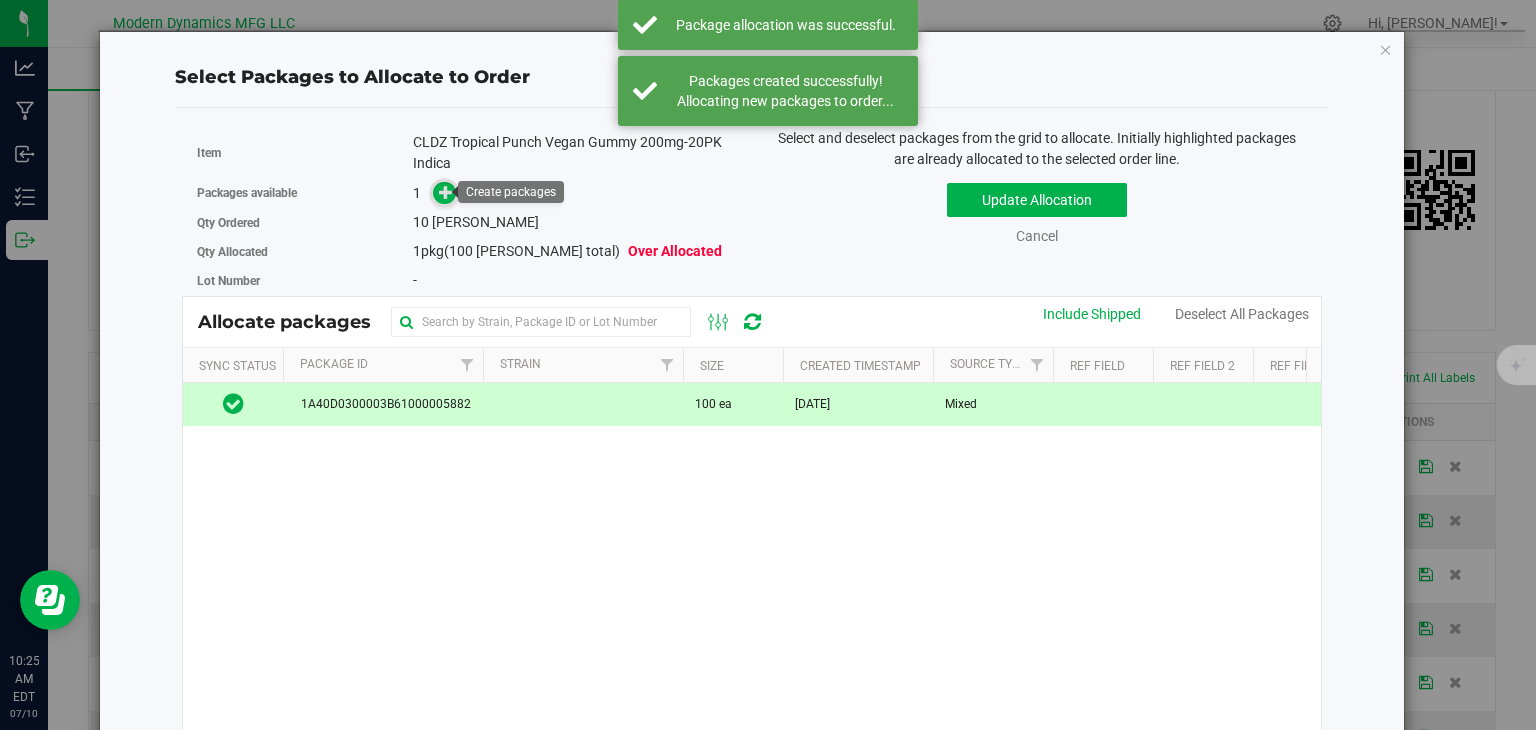 click at bounding box center (446, 192) 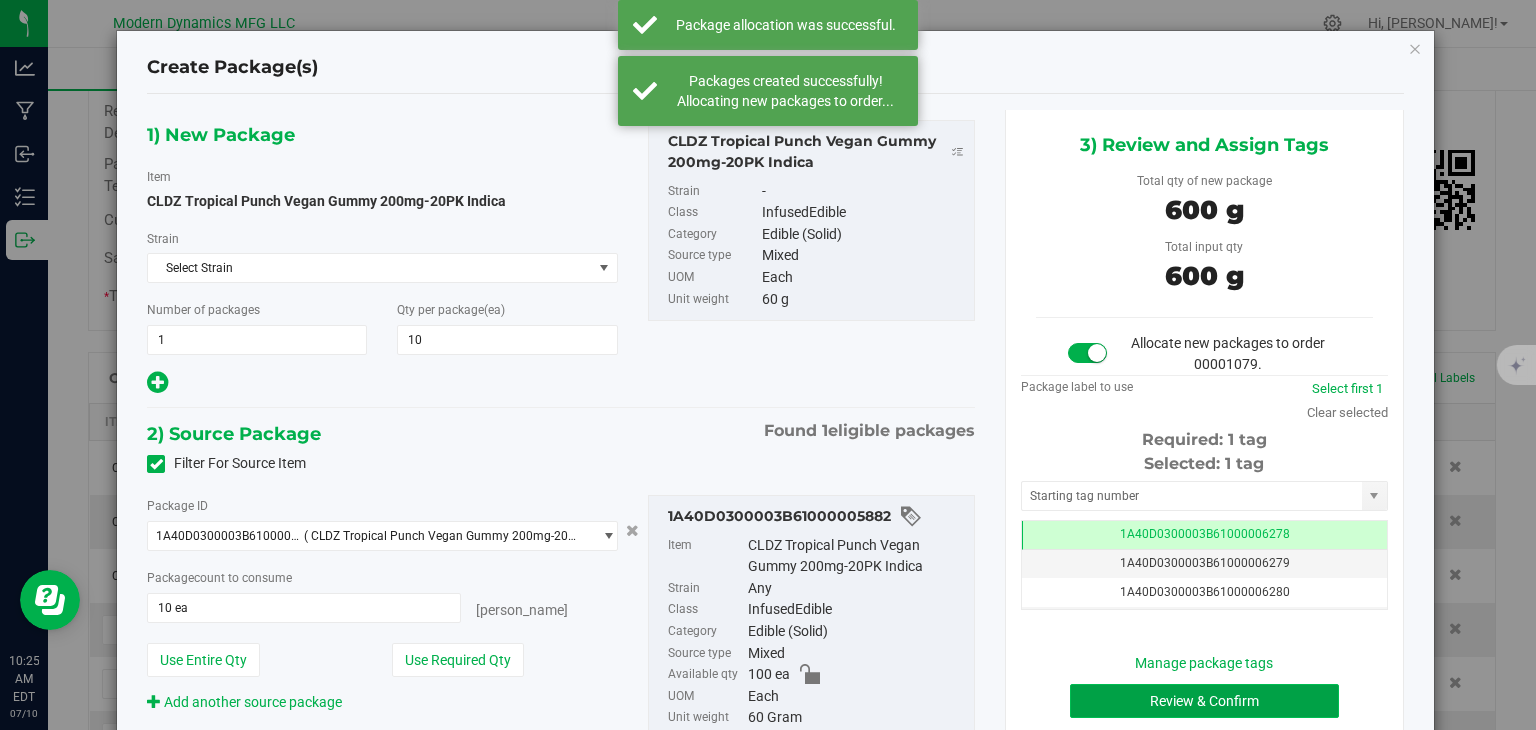 click on "Review & Confirm" at bounding box center [1204, 701] 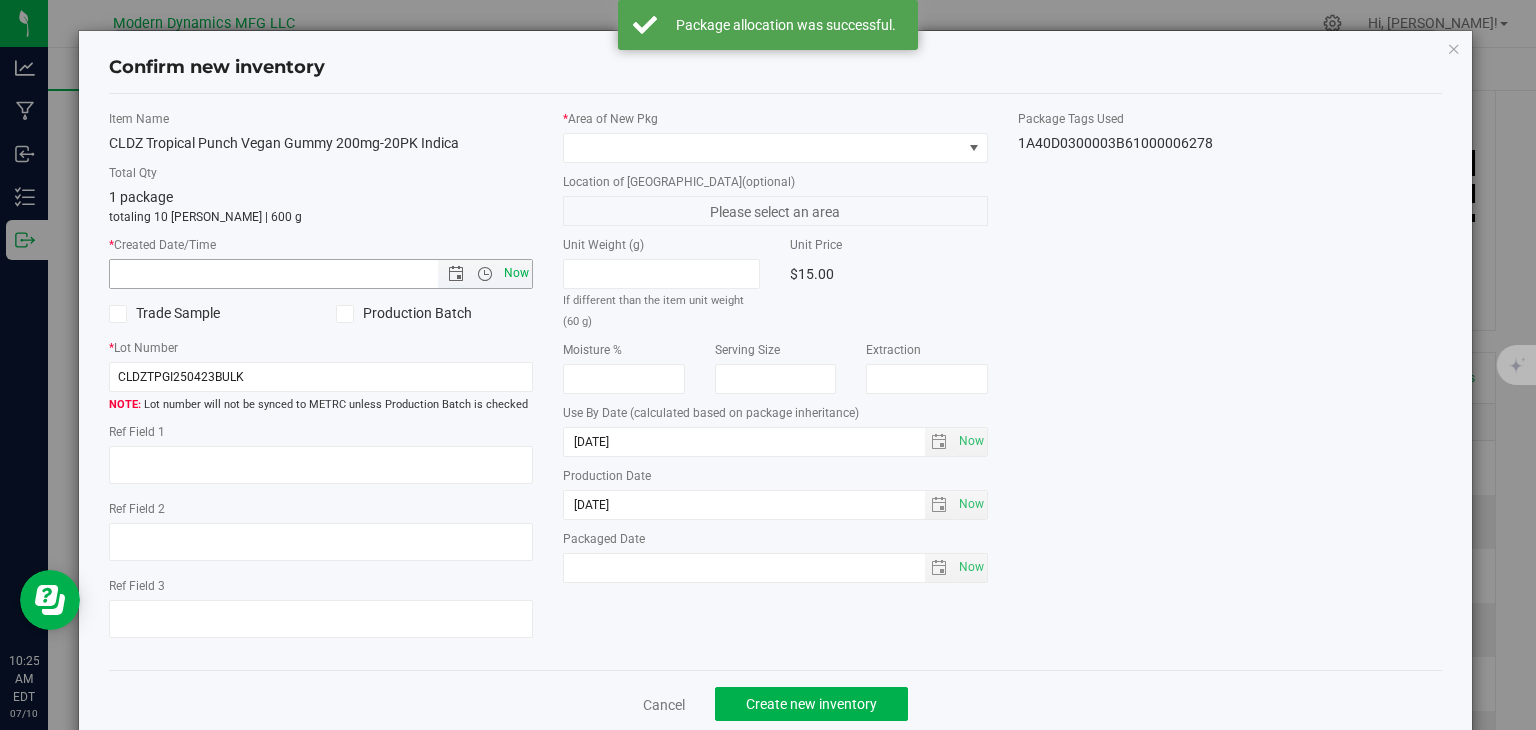 click on "Now" at bounding box center (517, 273) 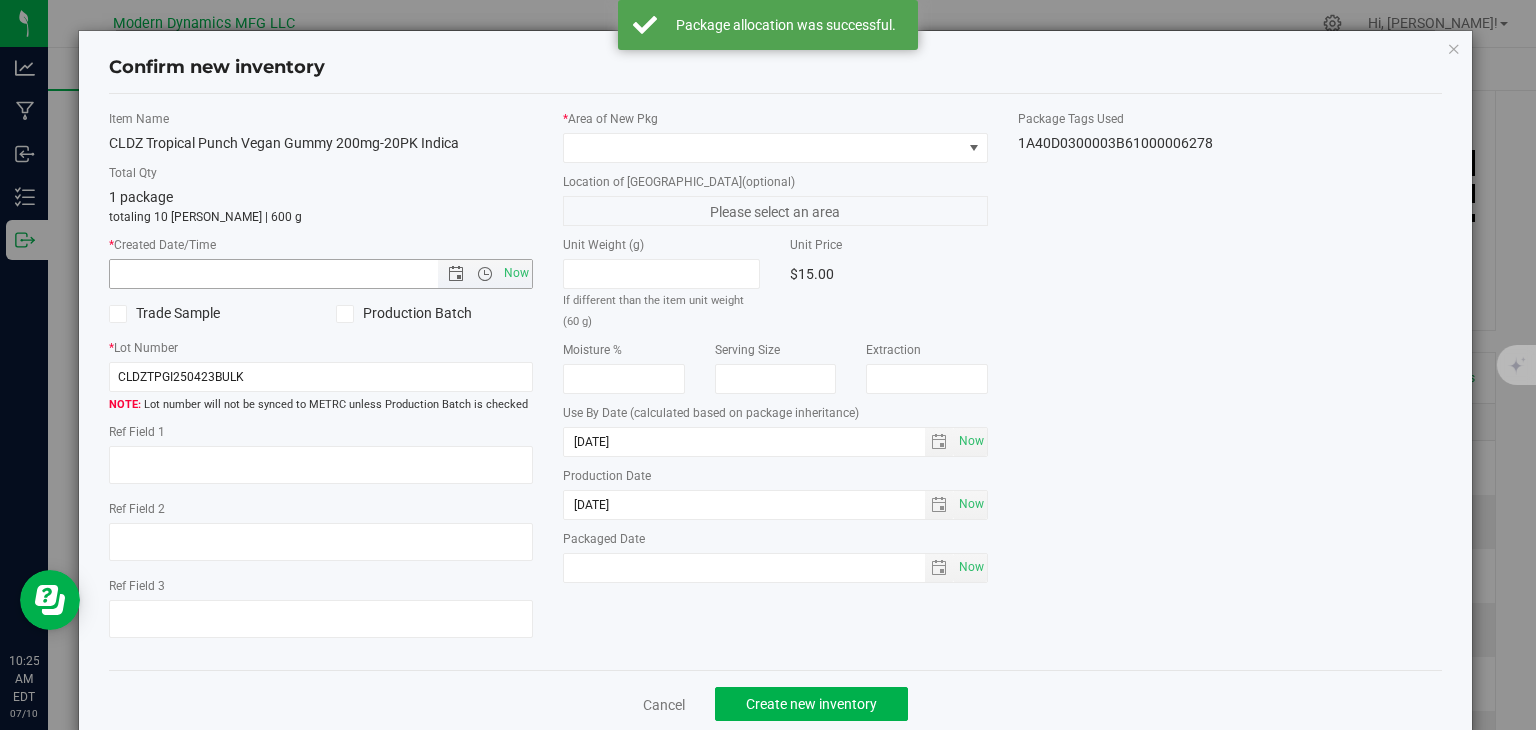 type on "[DATE] 10:25 AM" 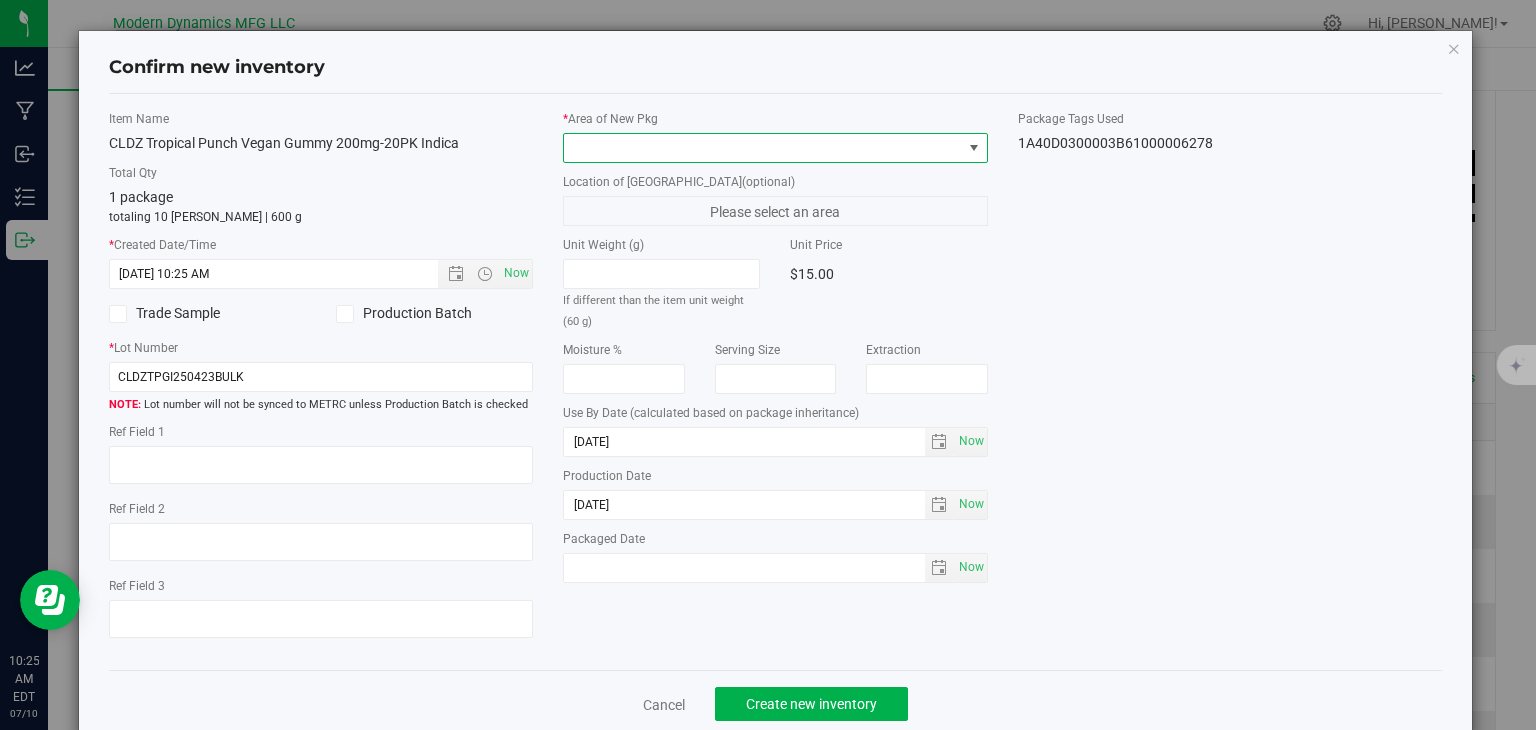 click at bounding box center [763, 148] 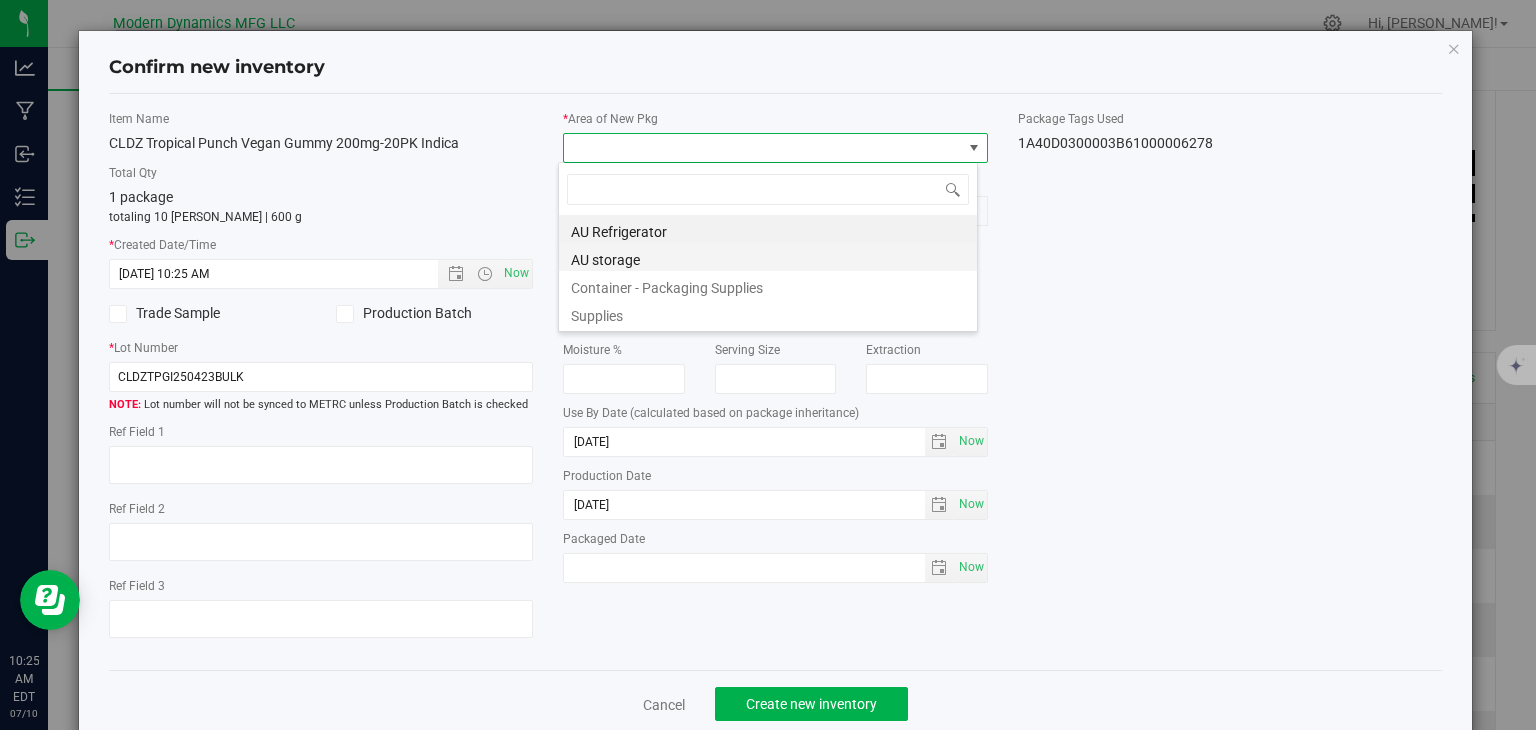 click on "AU storage" at bounding box center [768, 257] 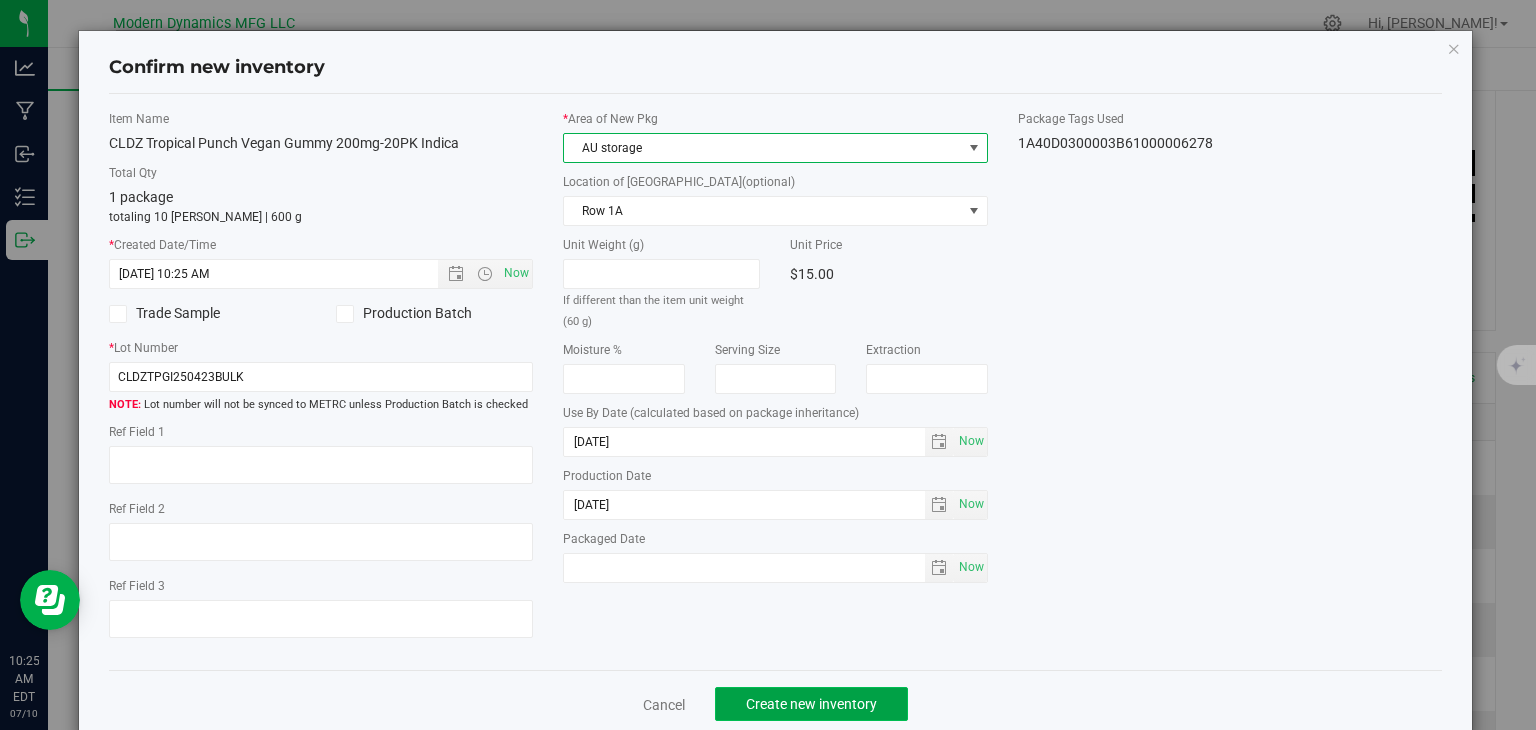 click on "Create new inventory" 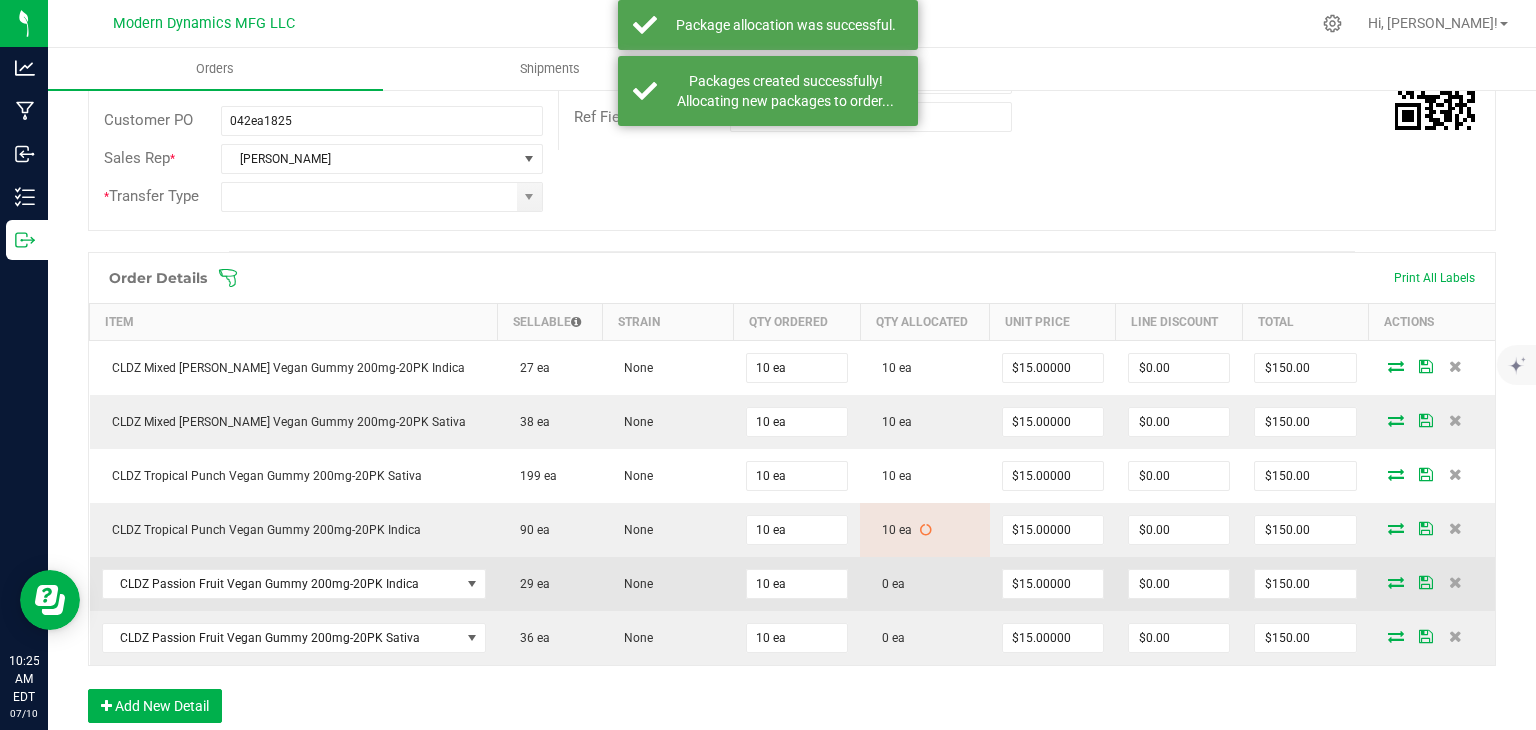 click at bounding box center (1396, 582) 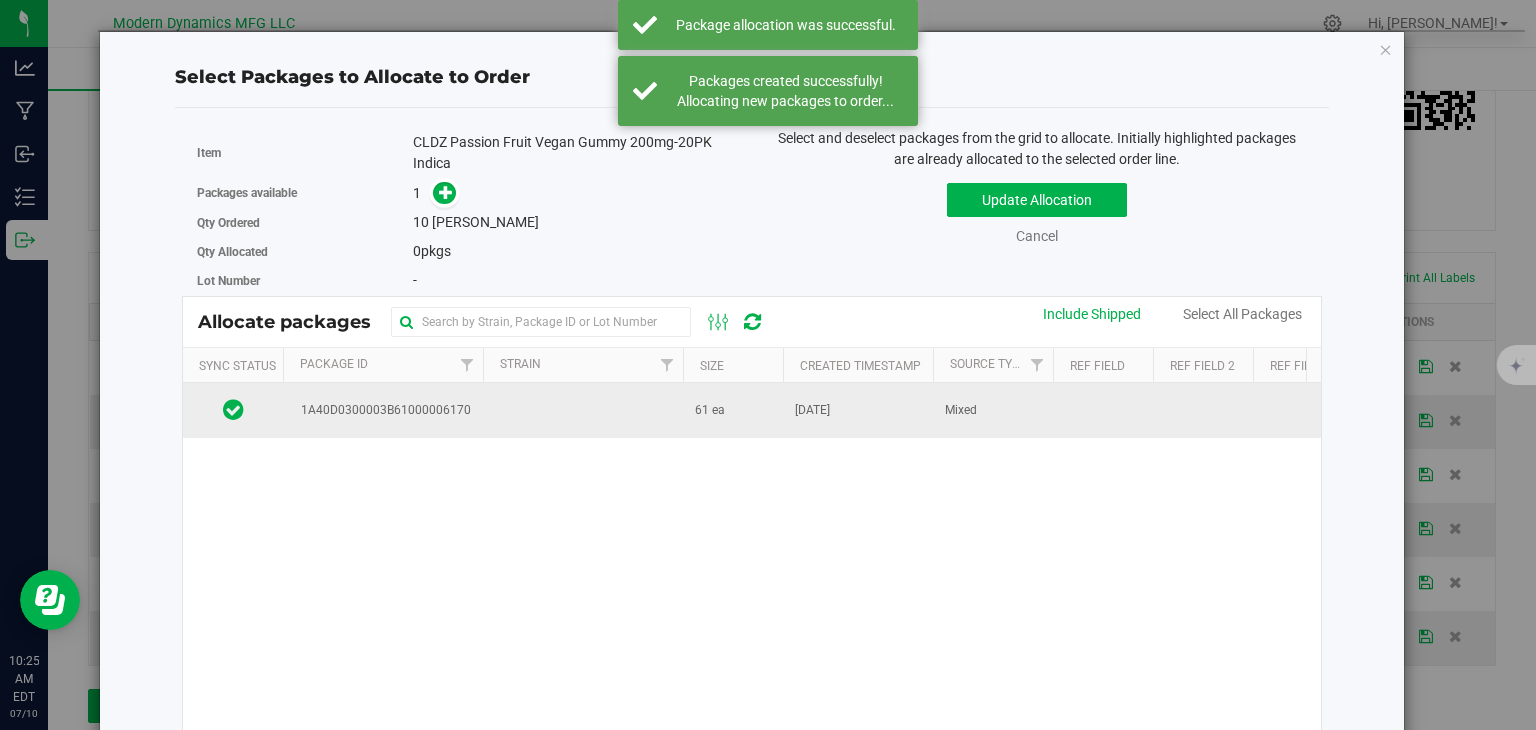 click on "61 ea" at bounding box center [710, 410] 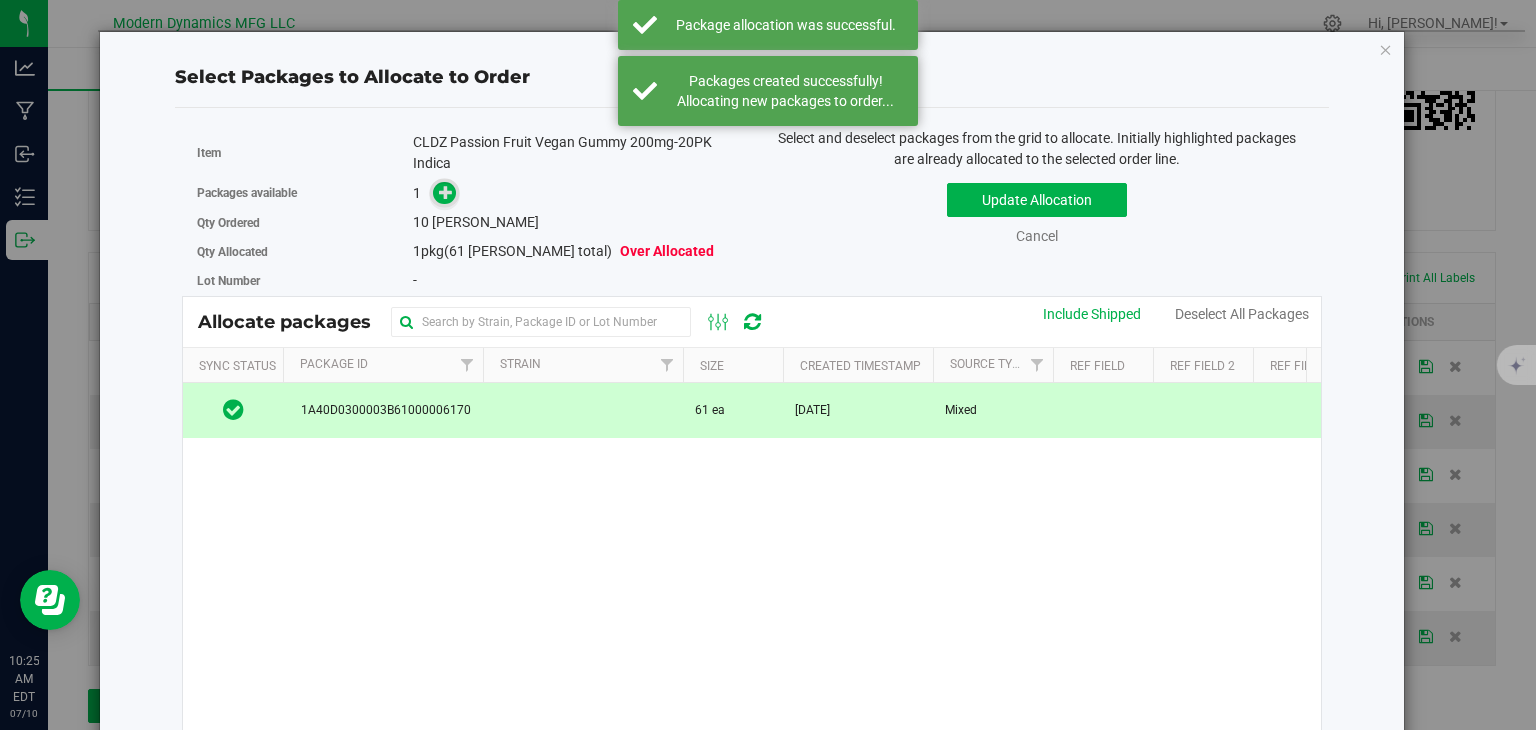 click at bounding box center (446, 192) 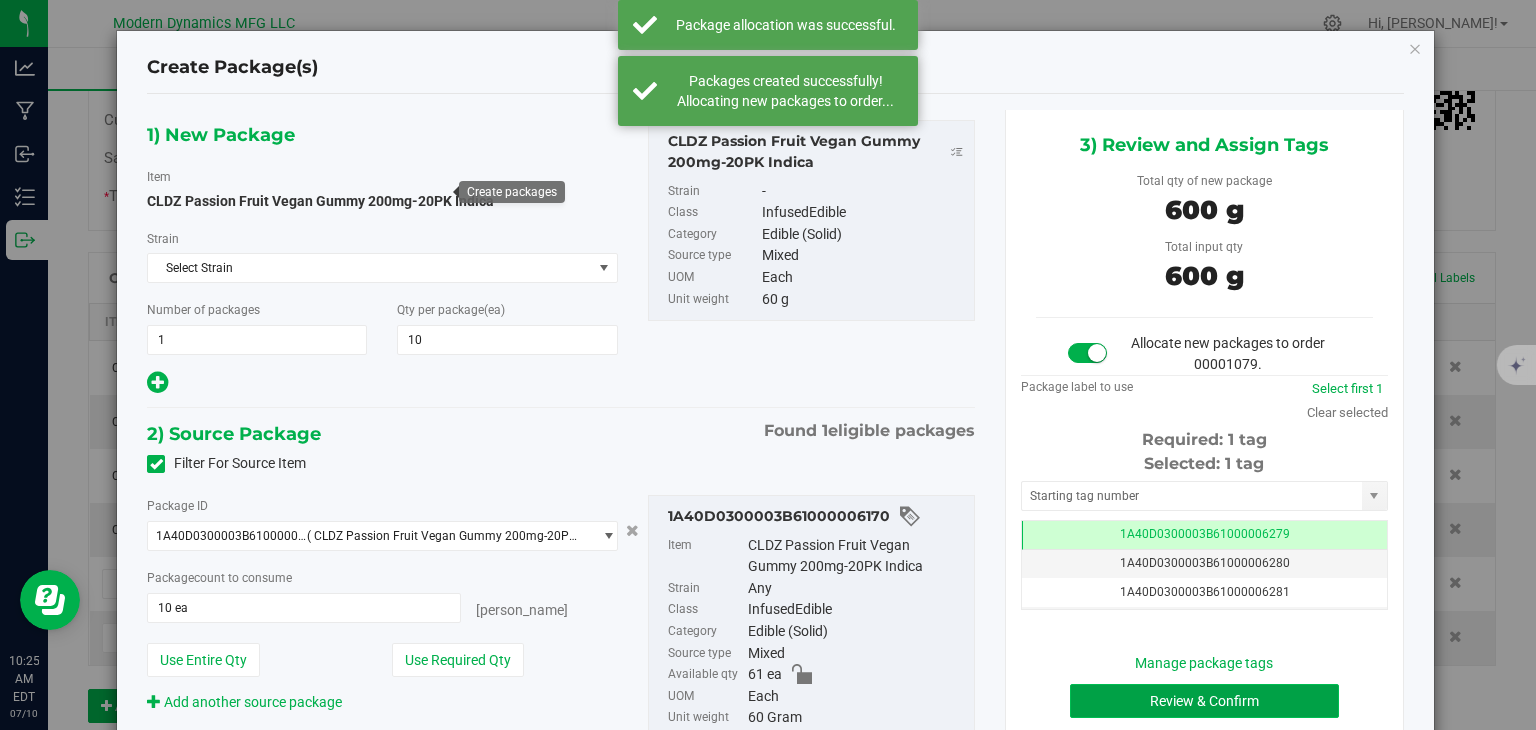click on "Review & Confirm" at bounding box center (1204, 701) 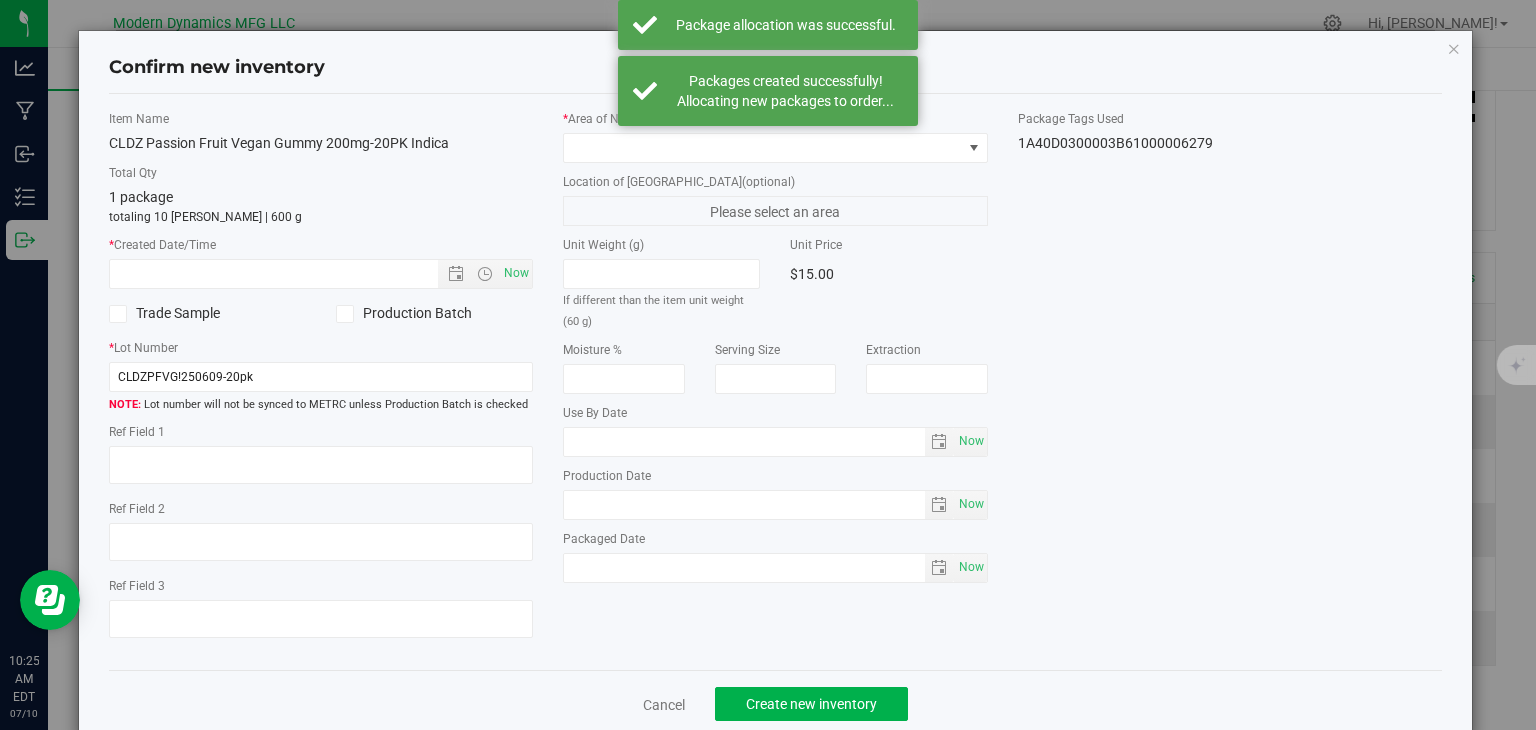type on "[DATE]" 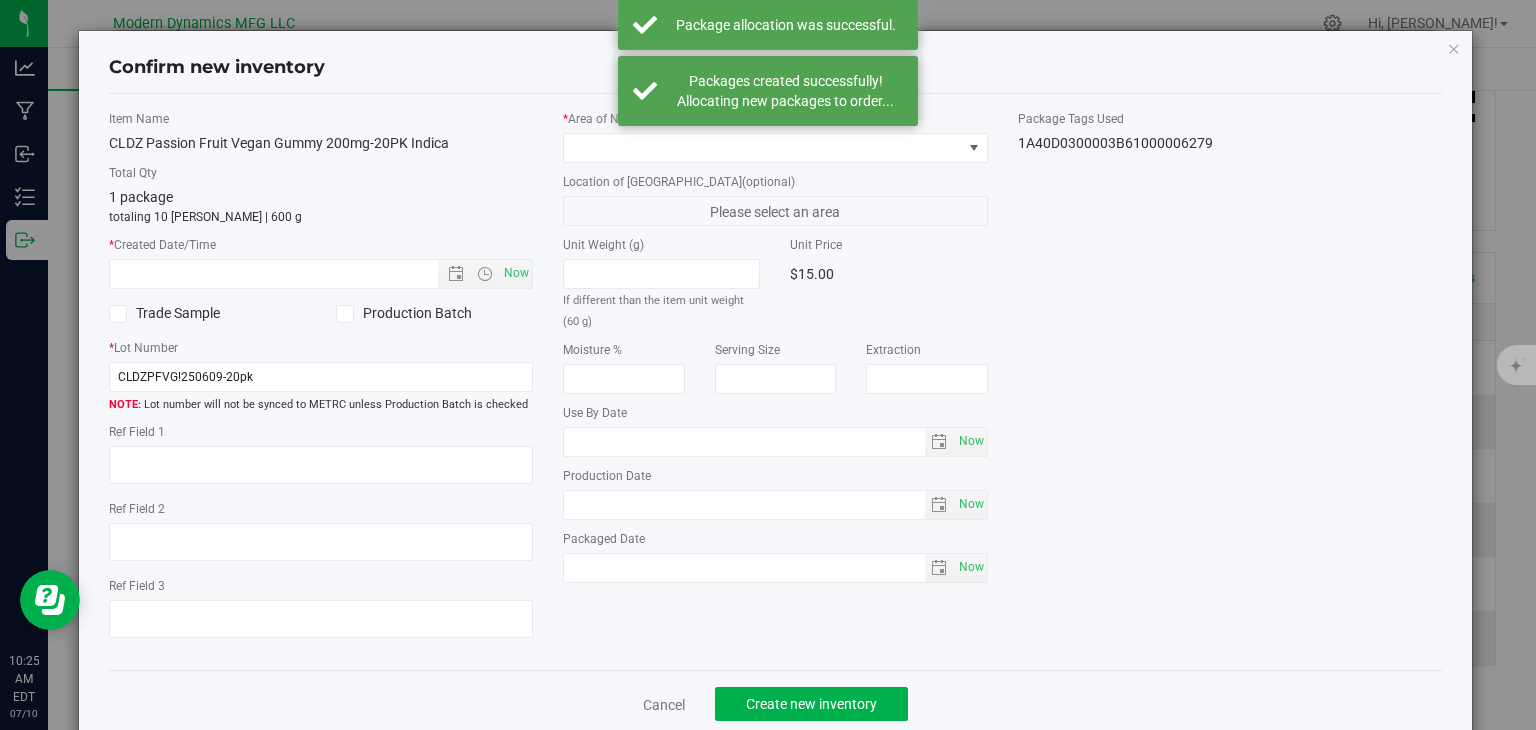 type on "[DATE]" 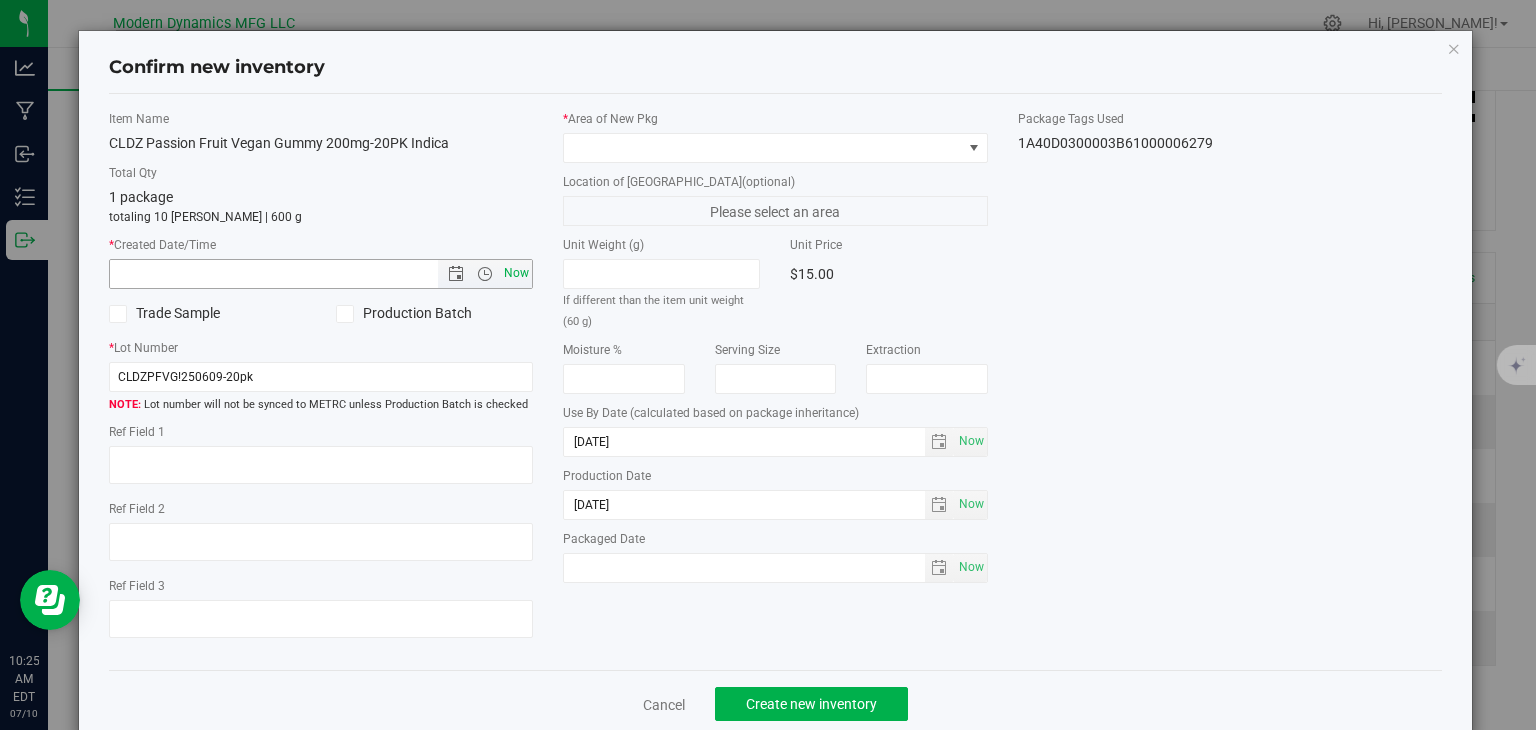click on "Item Name
CLDZ Passion Fruit Vegan Gummy 200mg-20PK Indica
Total Qty
1 package  totaling 10 [PERSON_NAME] | 600 g
*
Created Date/Time
Now
Trade Sample
Production Batch" at bounding box center (321, 382) 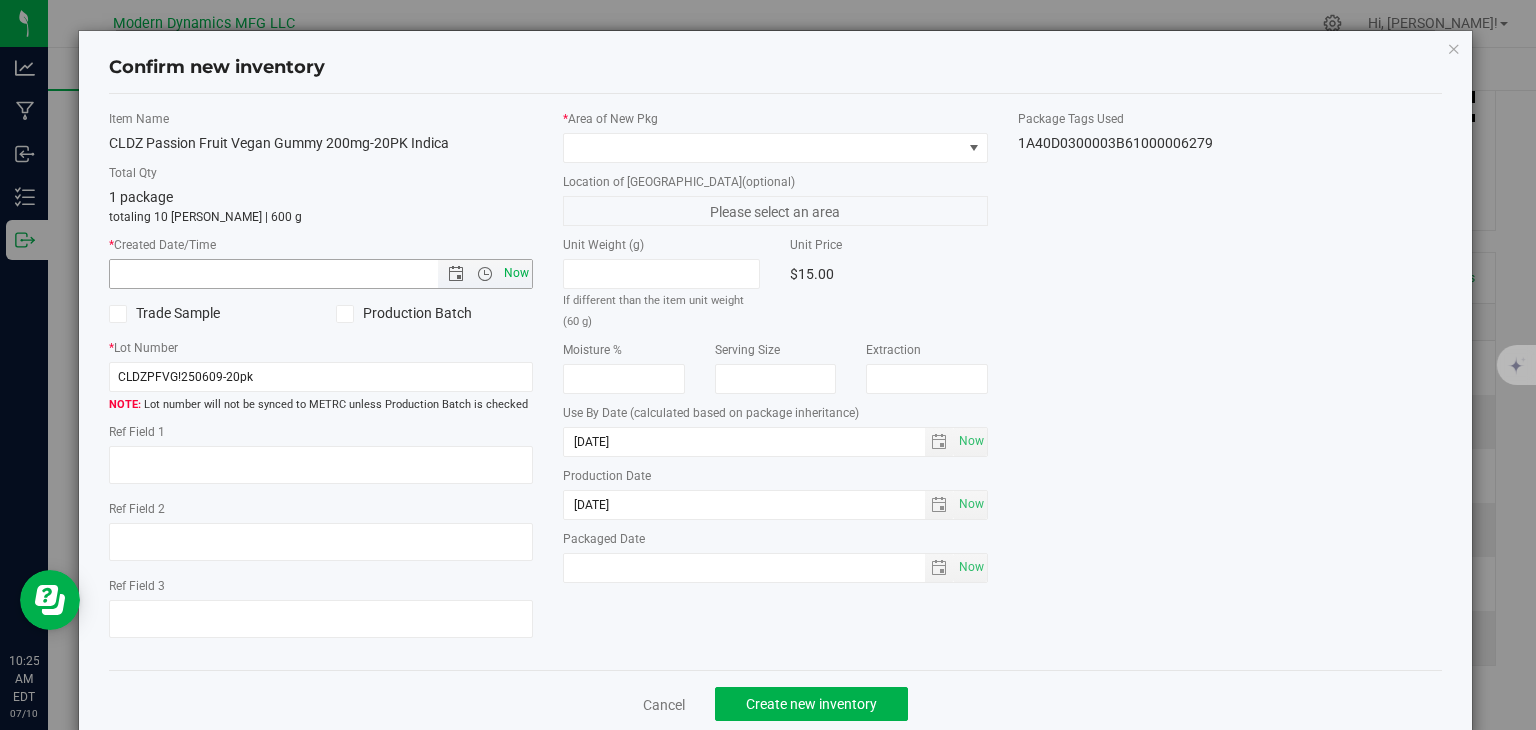 click on "Now" at bounding box center [517, 273] 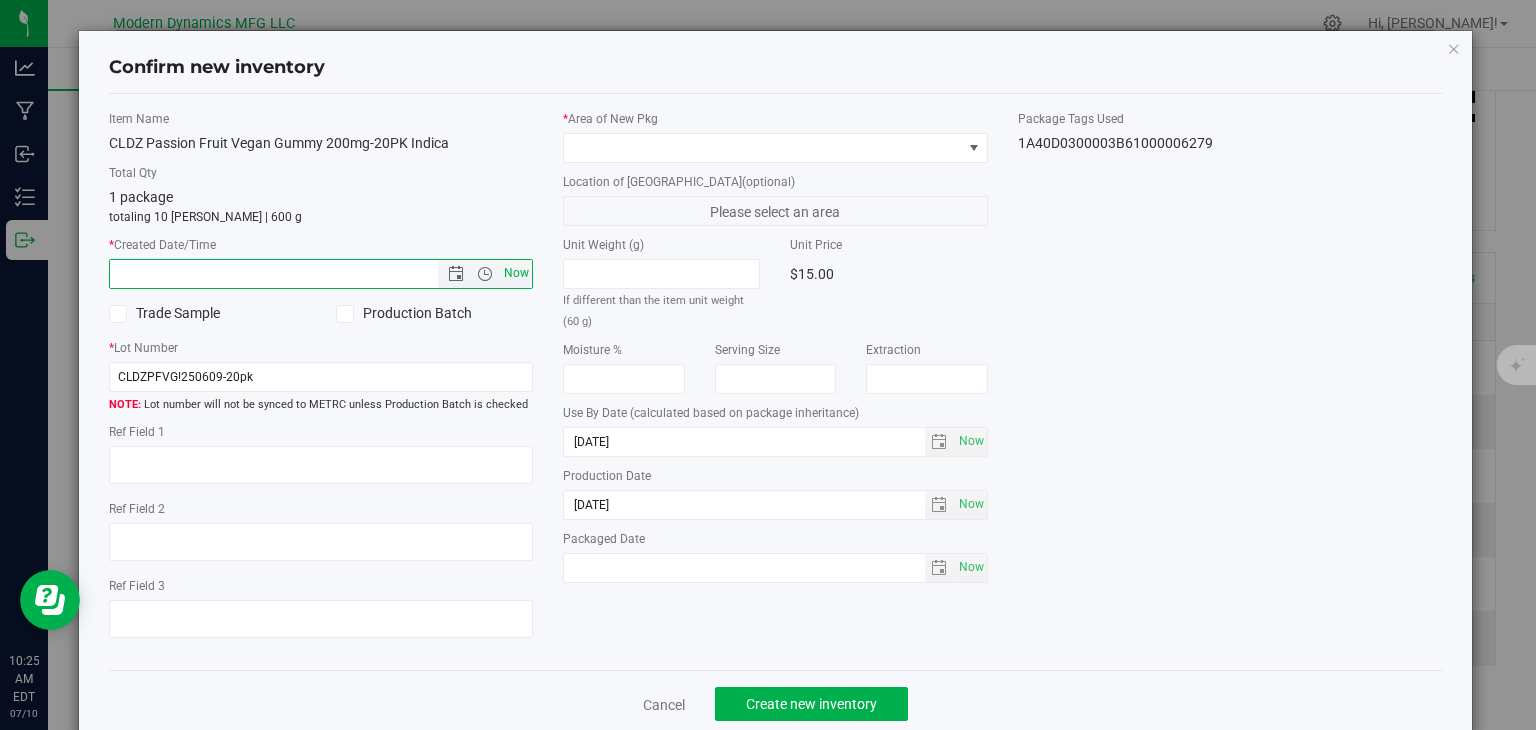 type on "[DATE] 10:25 AM" 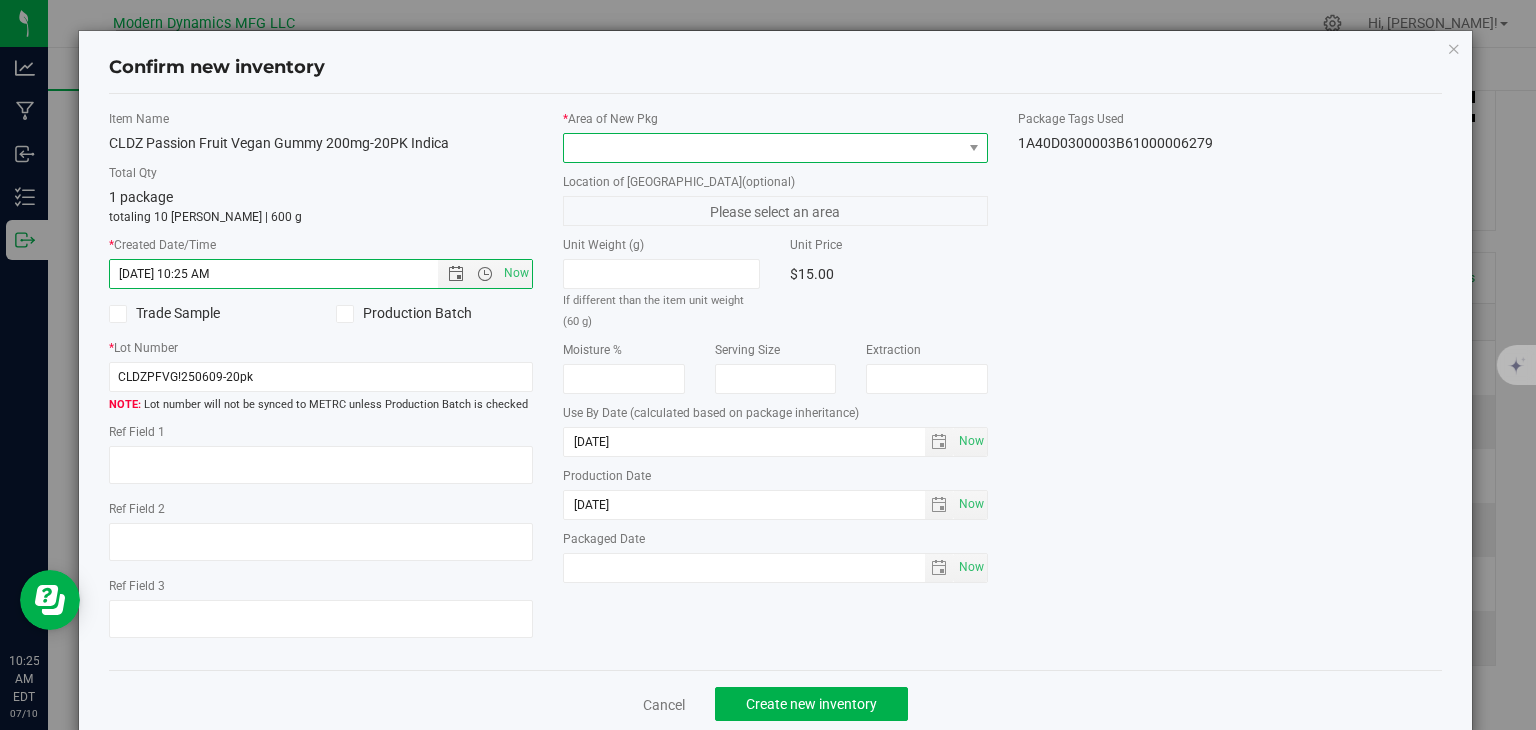 click at bounding box center [763, 148] 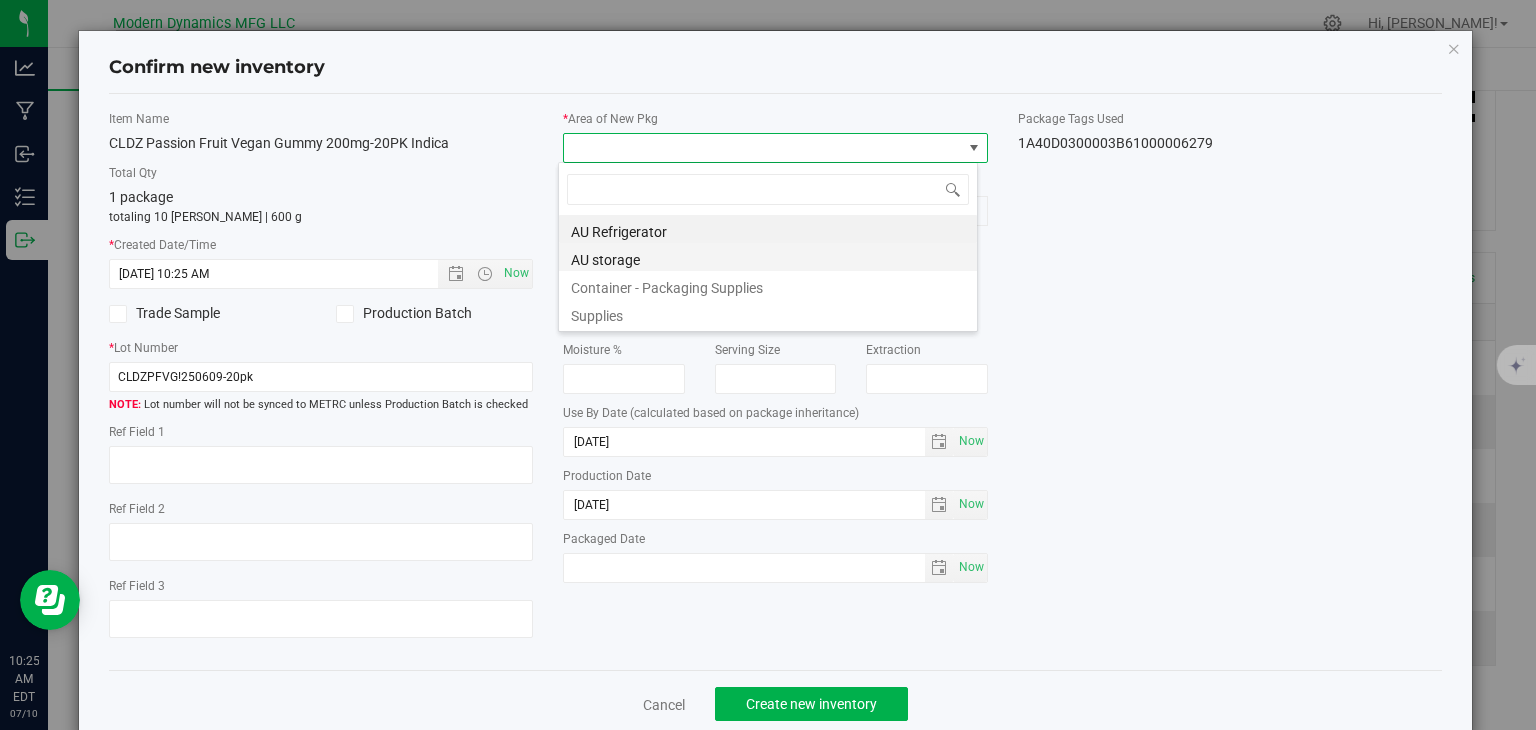 click on "AU storage" at bounding box center [768, 257] 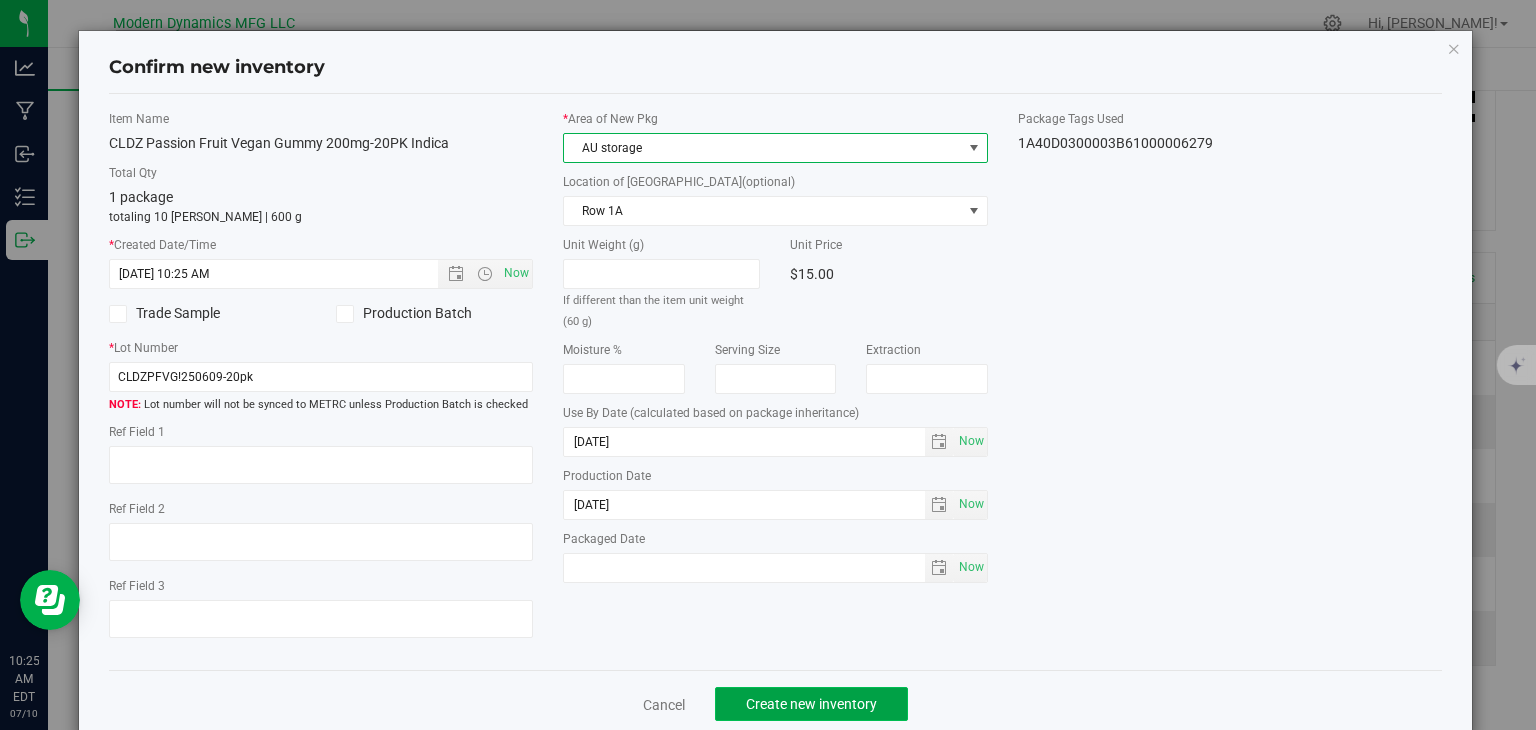 click on "Create new inventory" 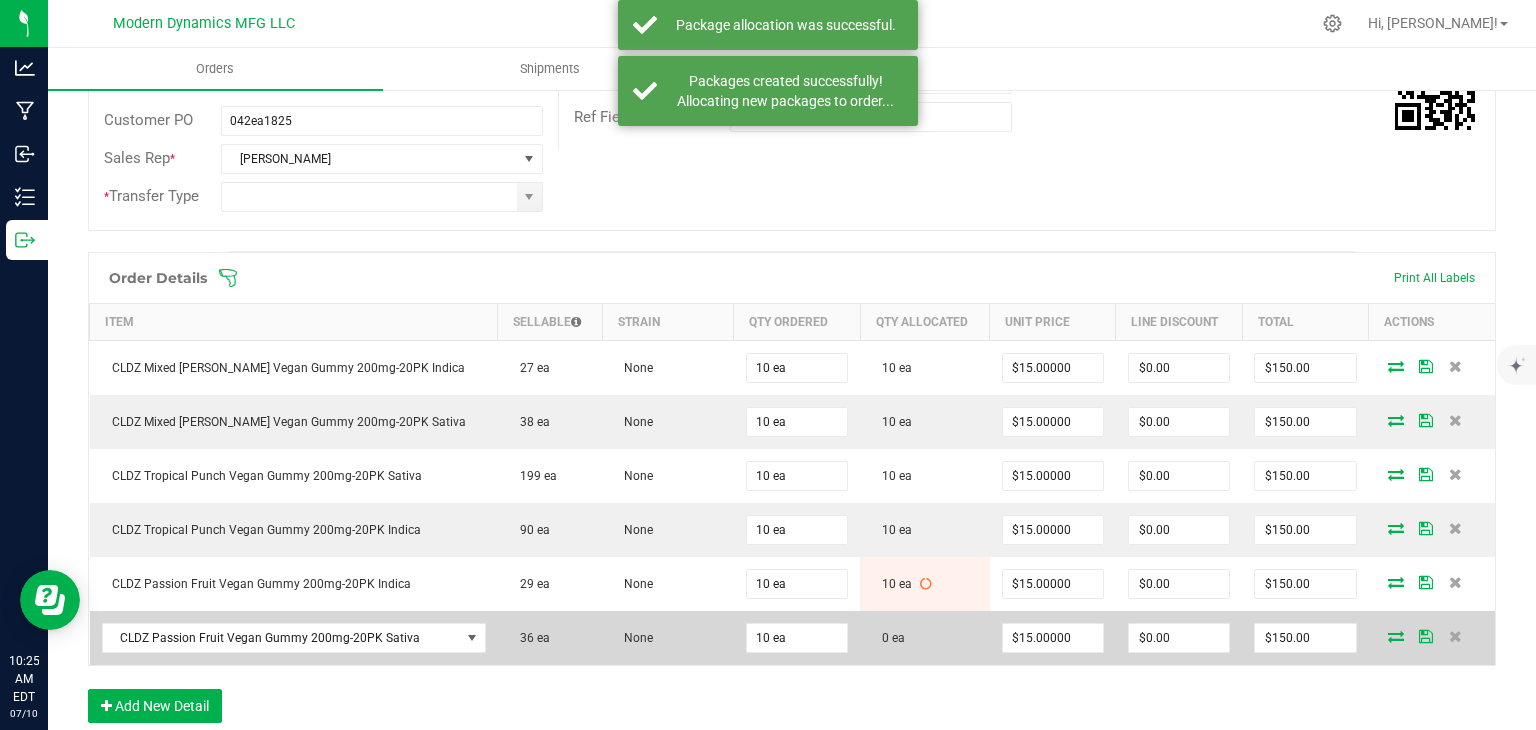 click at bounding box center (1396, 636) 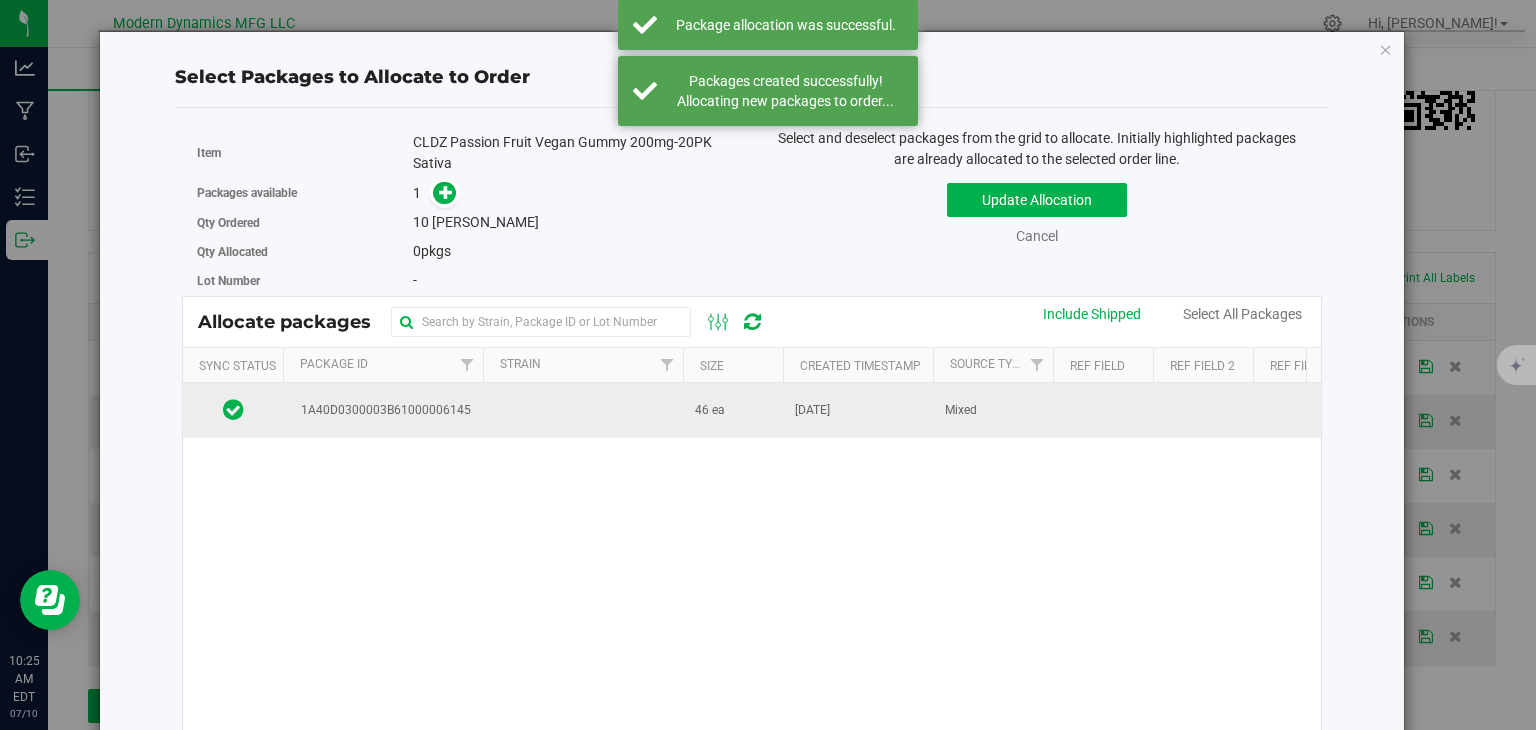 click at bounding box center (583, 410) 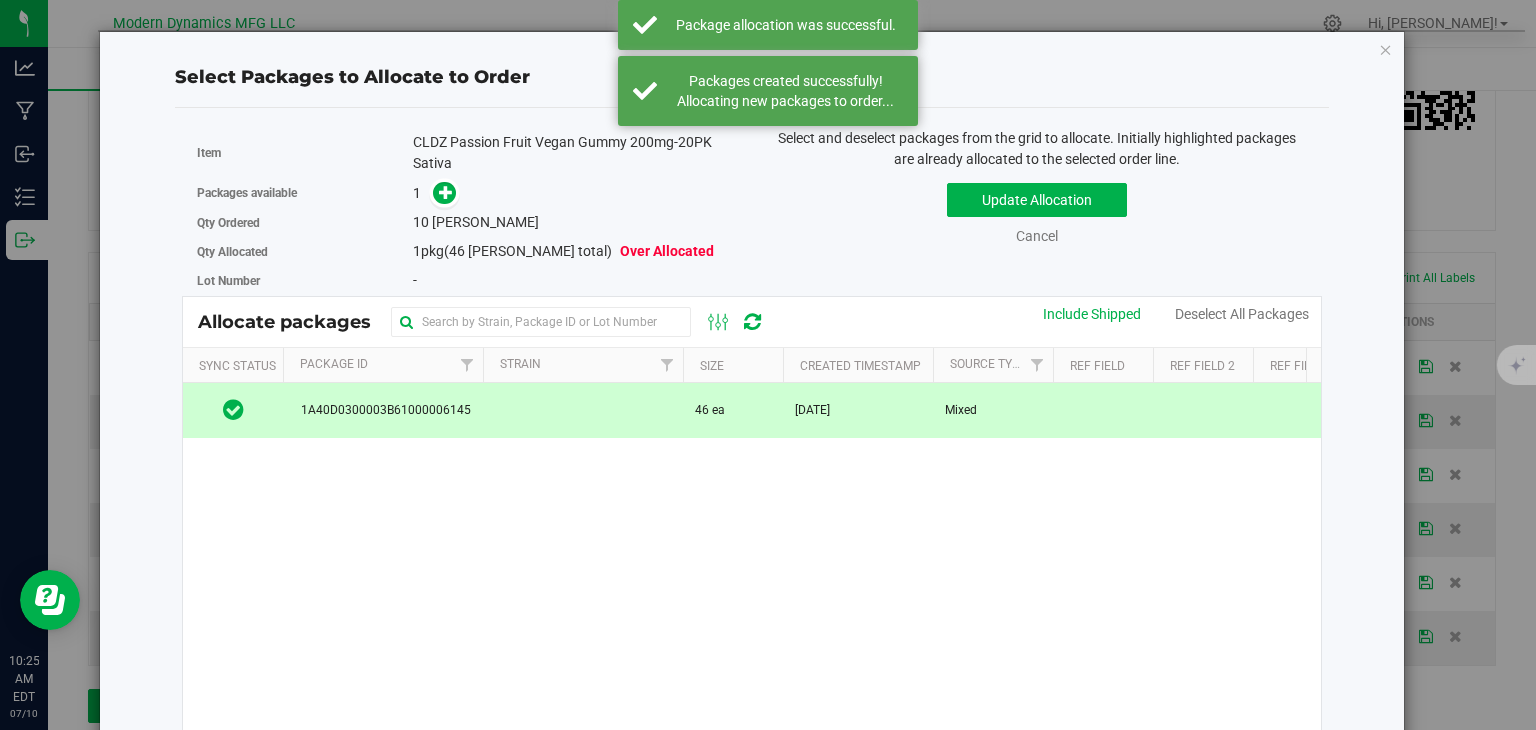 click on "Qty Ordered
10
[PERSON_NAME]" at bounding box center [467, 222] 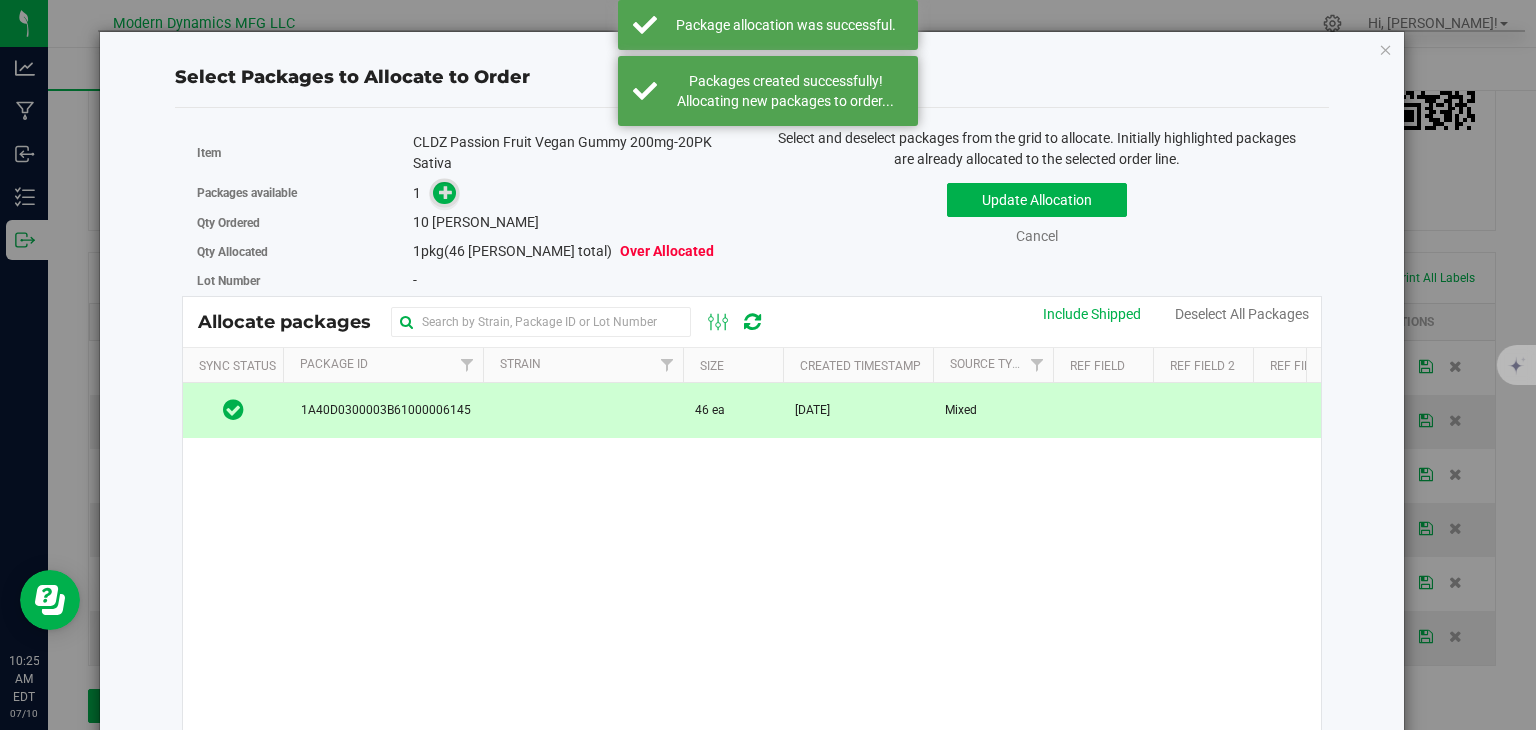 click at bounding box center (446, 192) 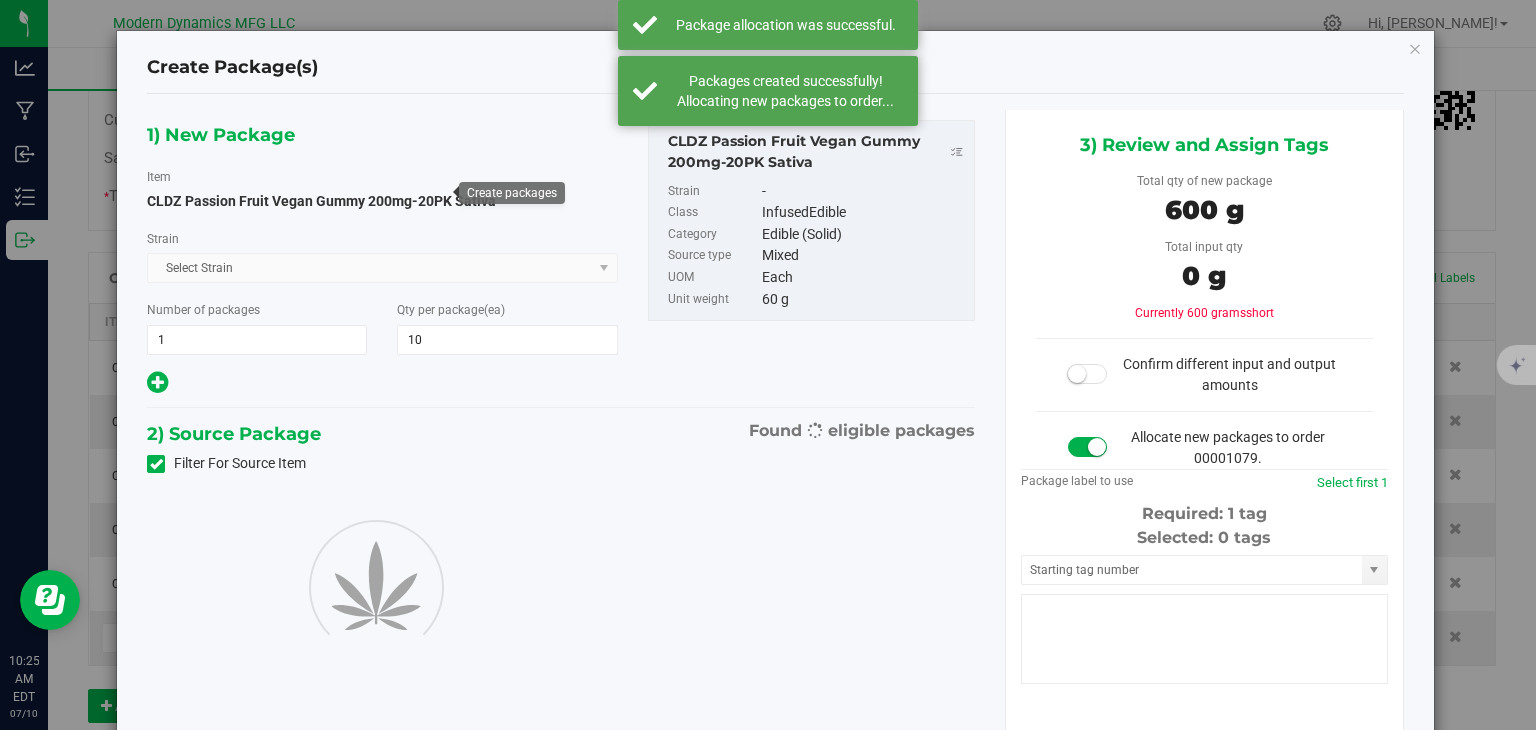type on "10" 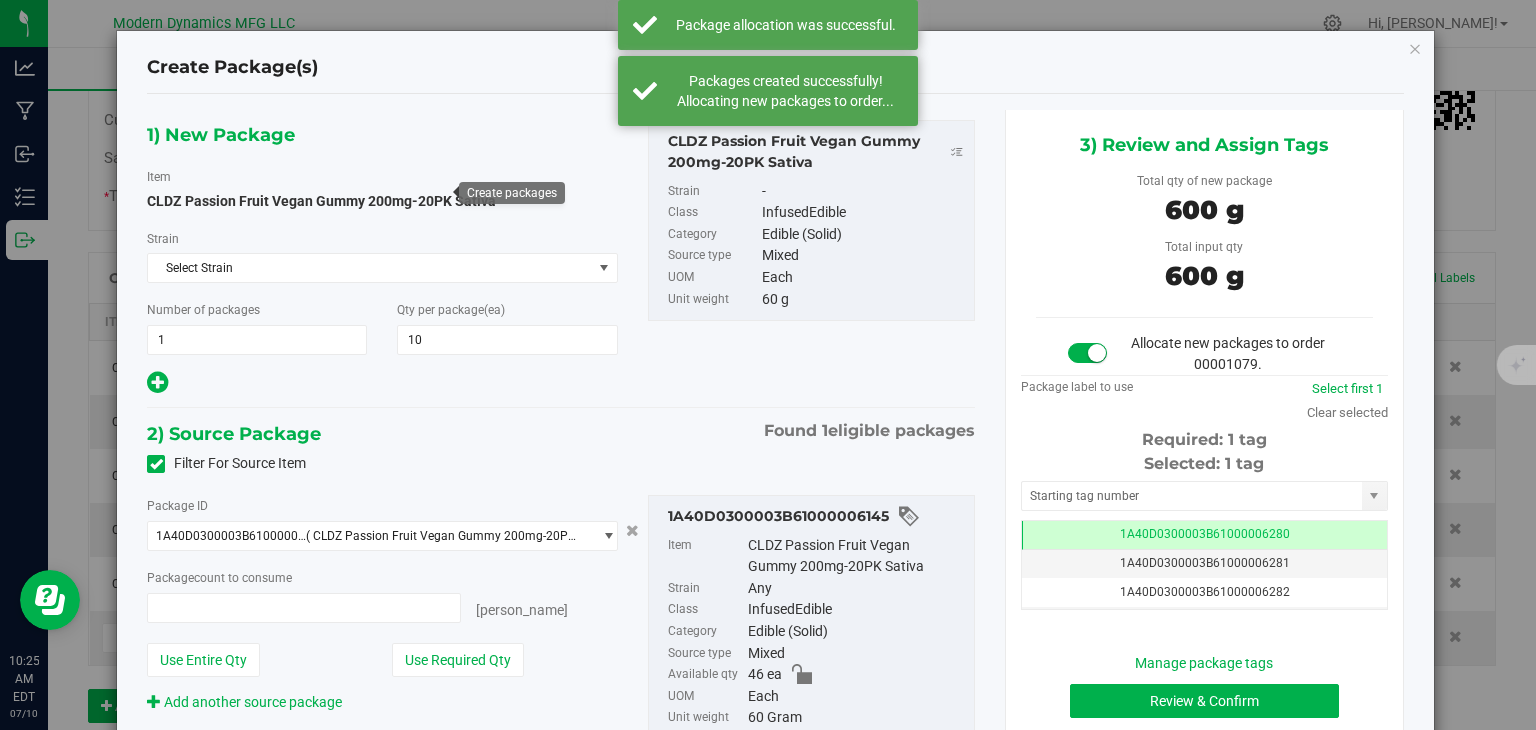 type on "10 ea" 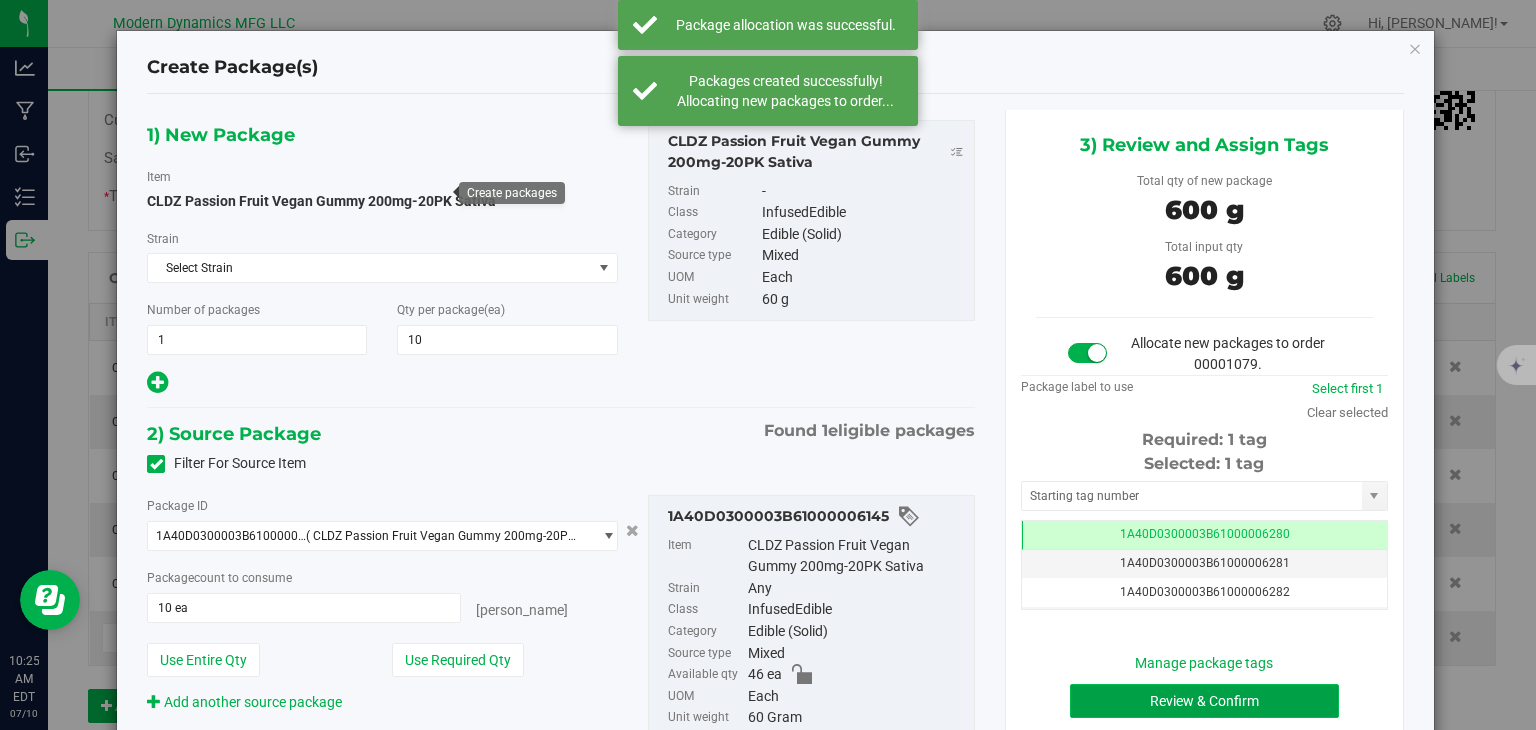 click on "Review & Confirm" at bounding box center [1204, 701] 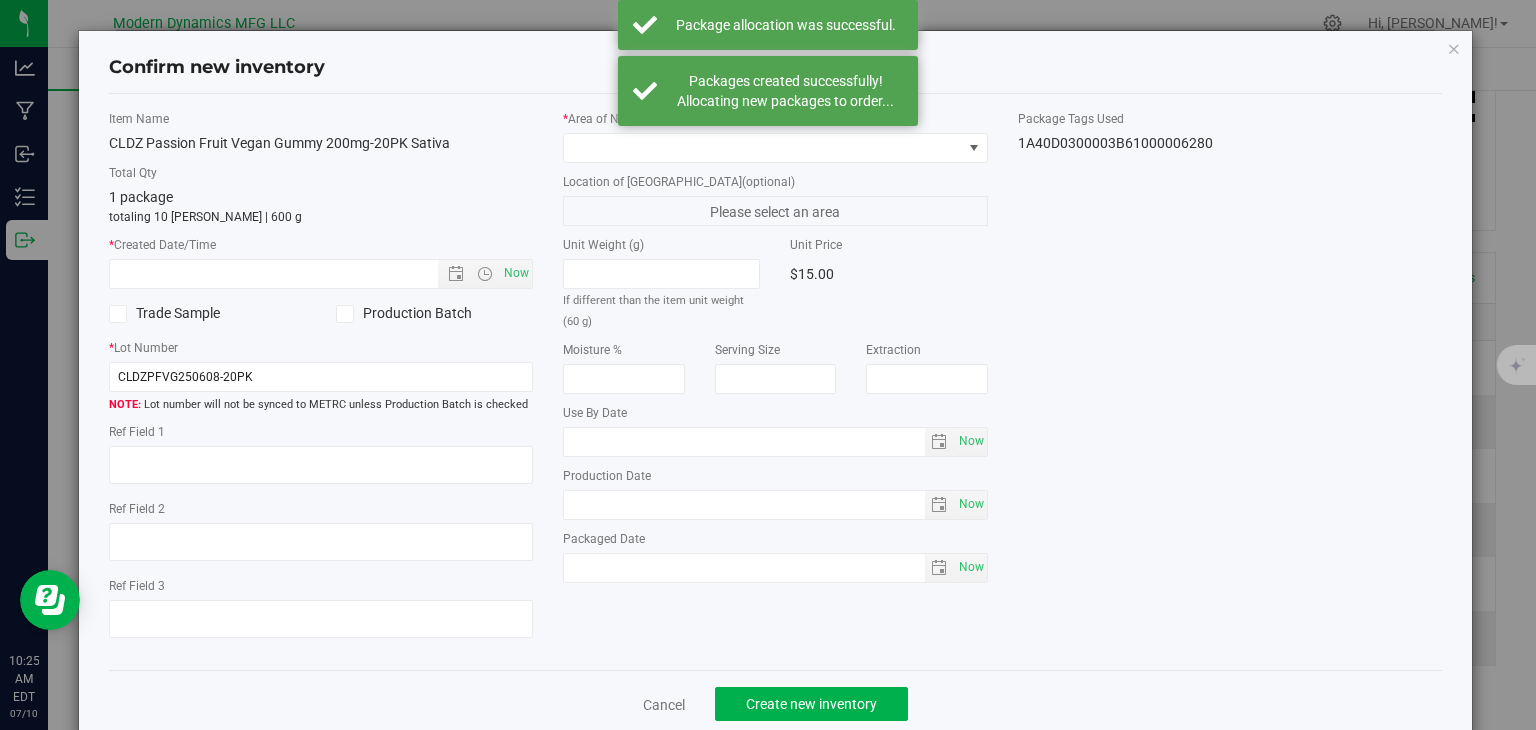 type on "[DATE]" 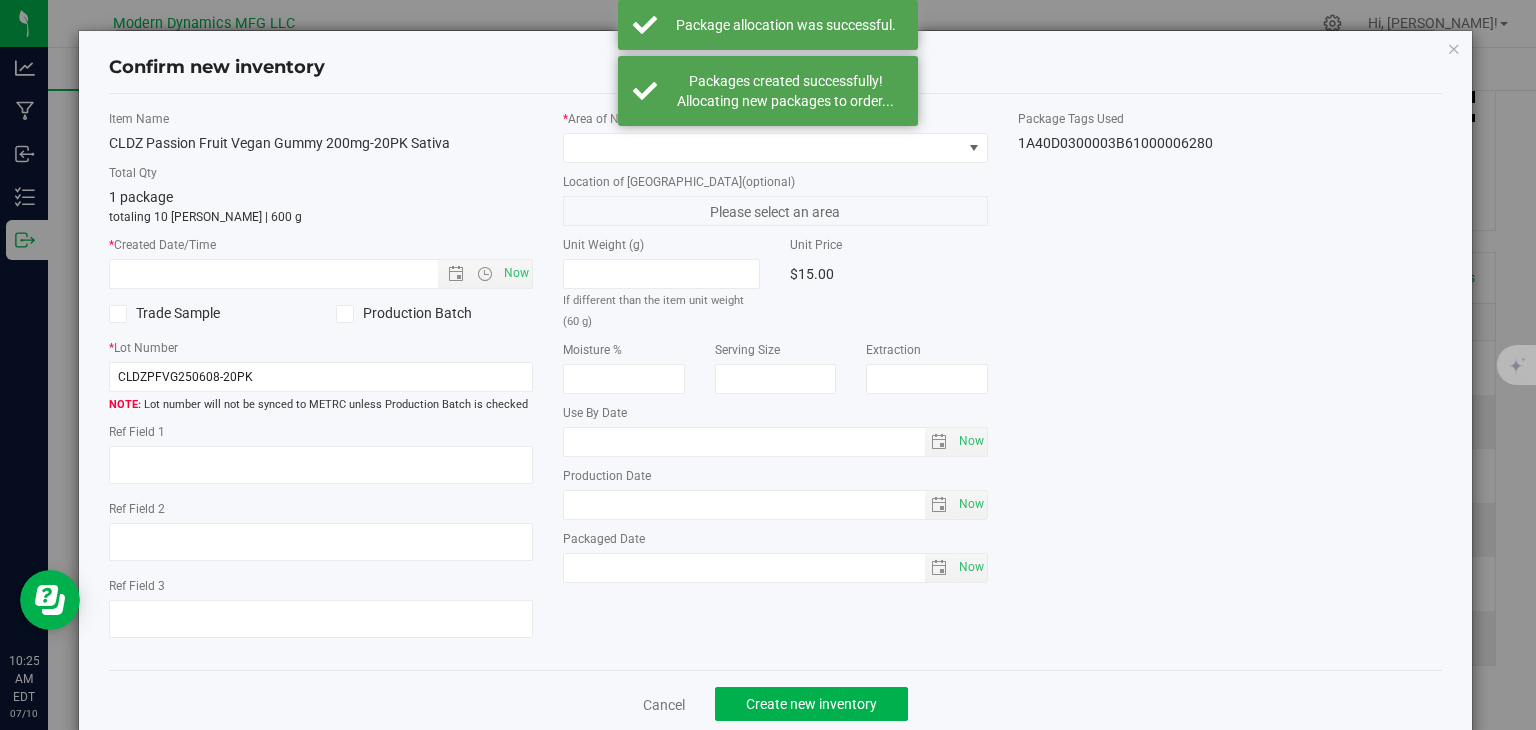 type on "[DATE]" 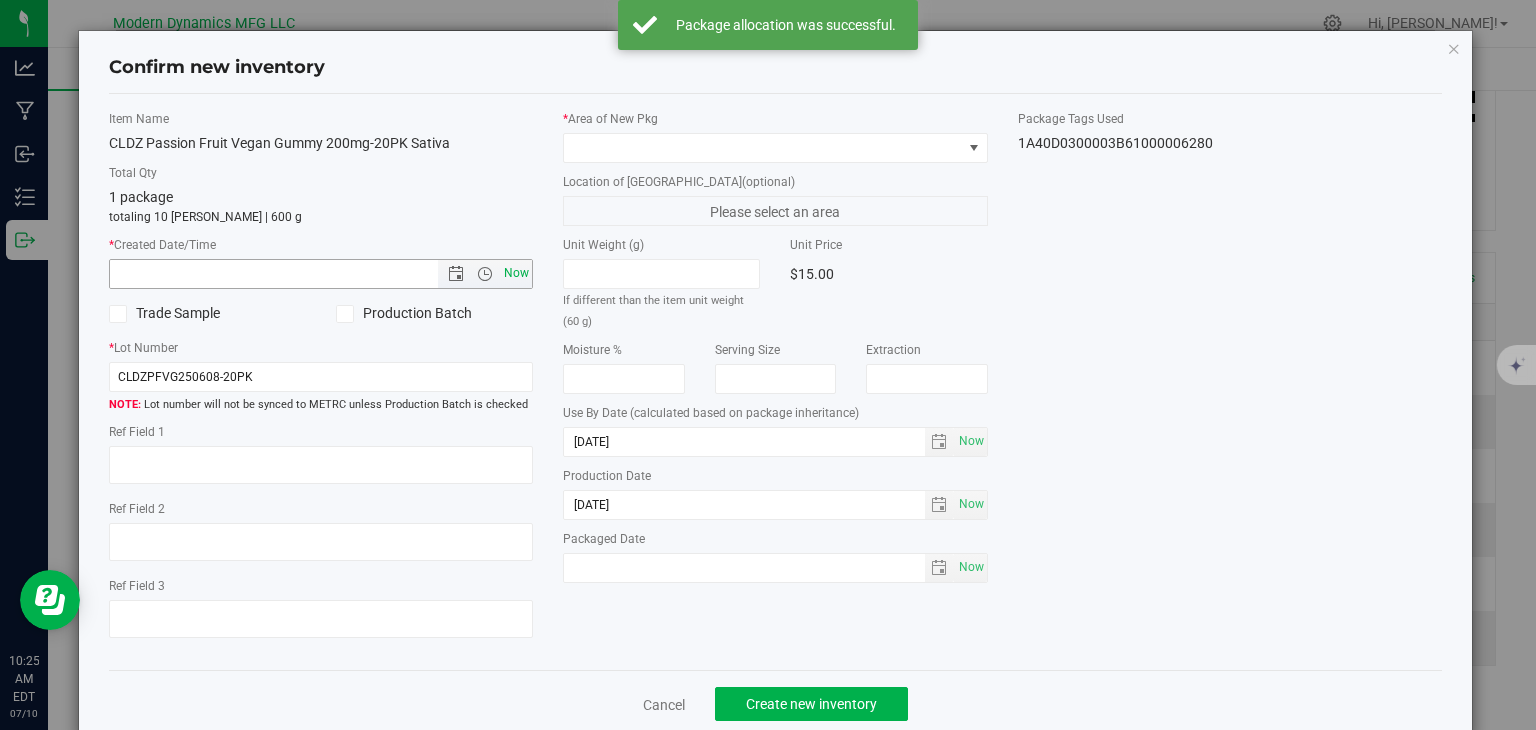 click on "Now" at bounding box center [517, 273] 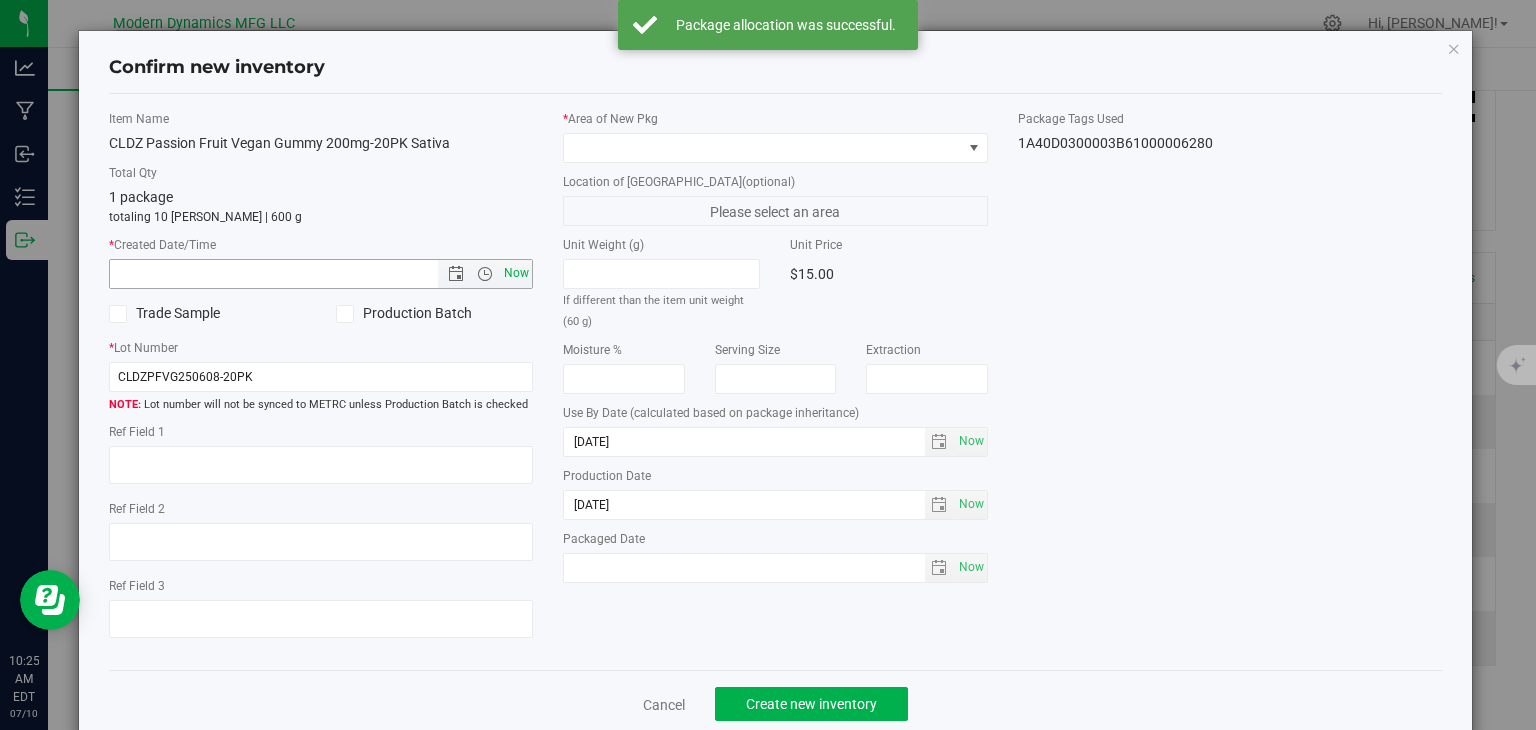 type on "[DATE] 10:25 AM" 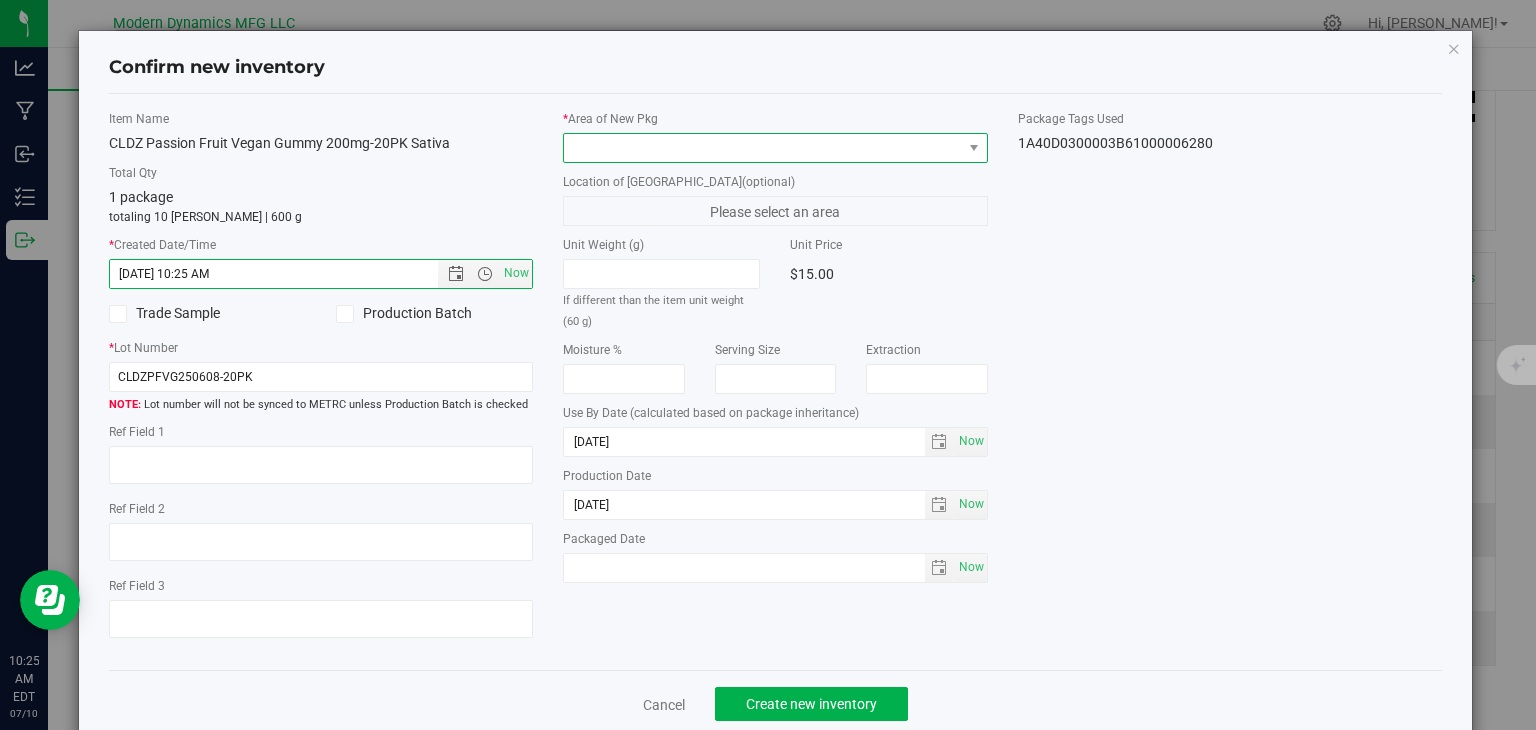 click at bounding box center (763, 148) 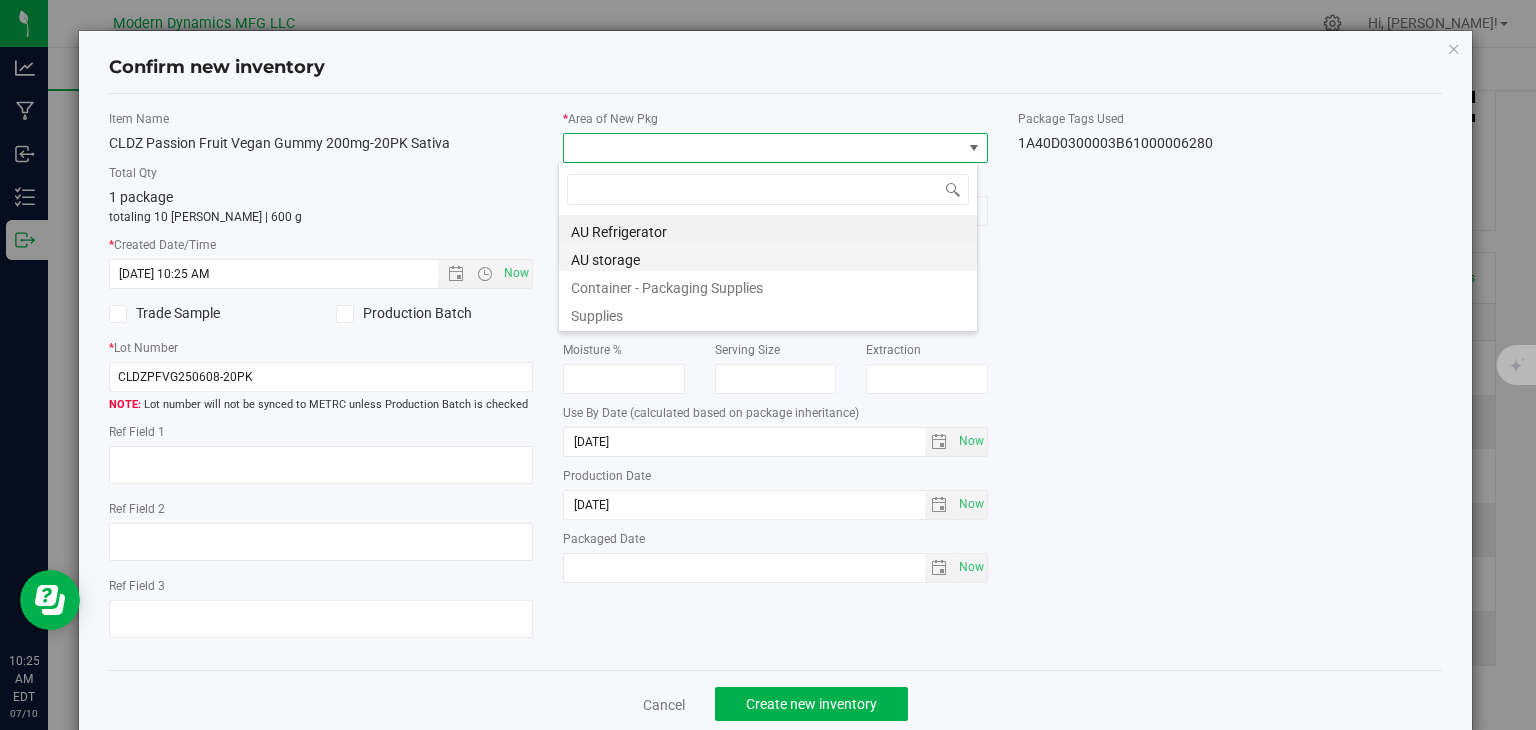 click on "AU storage" at bounding box center (768, 257) 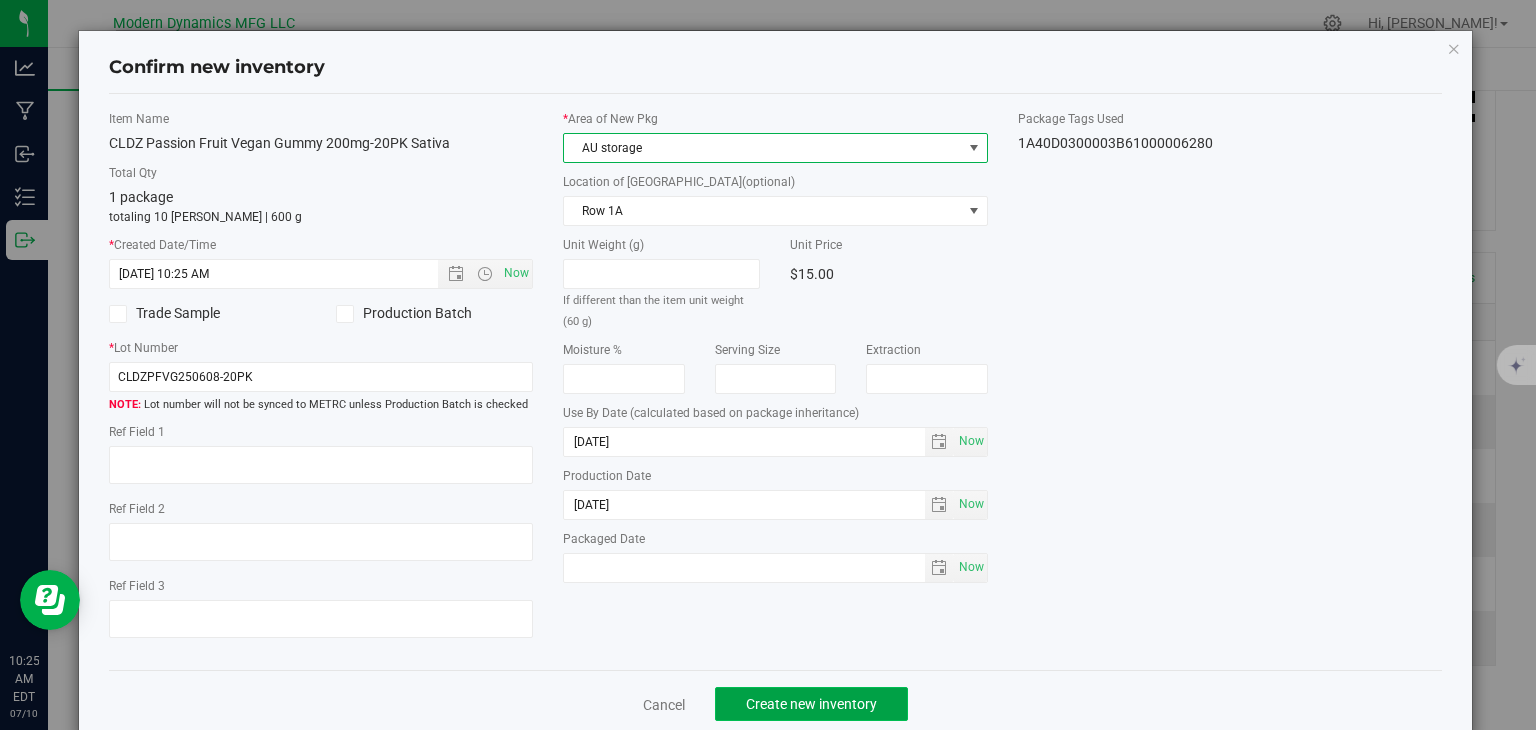 click on "Create new inventory" 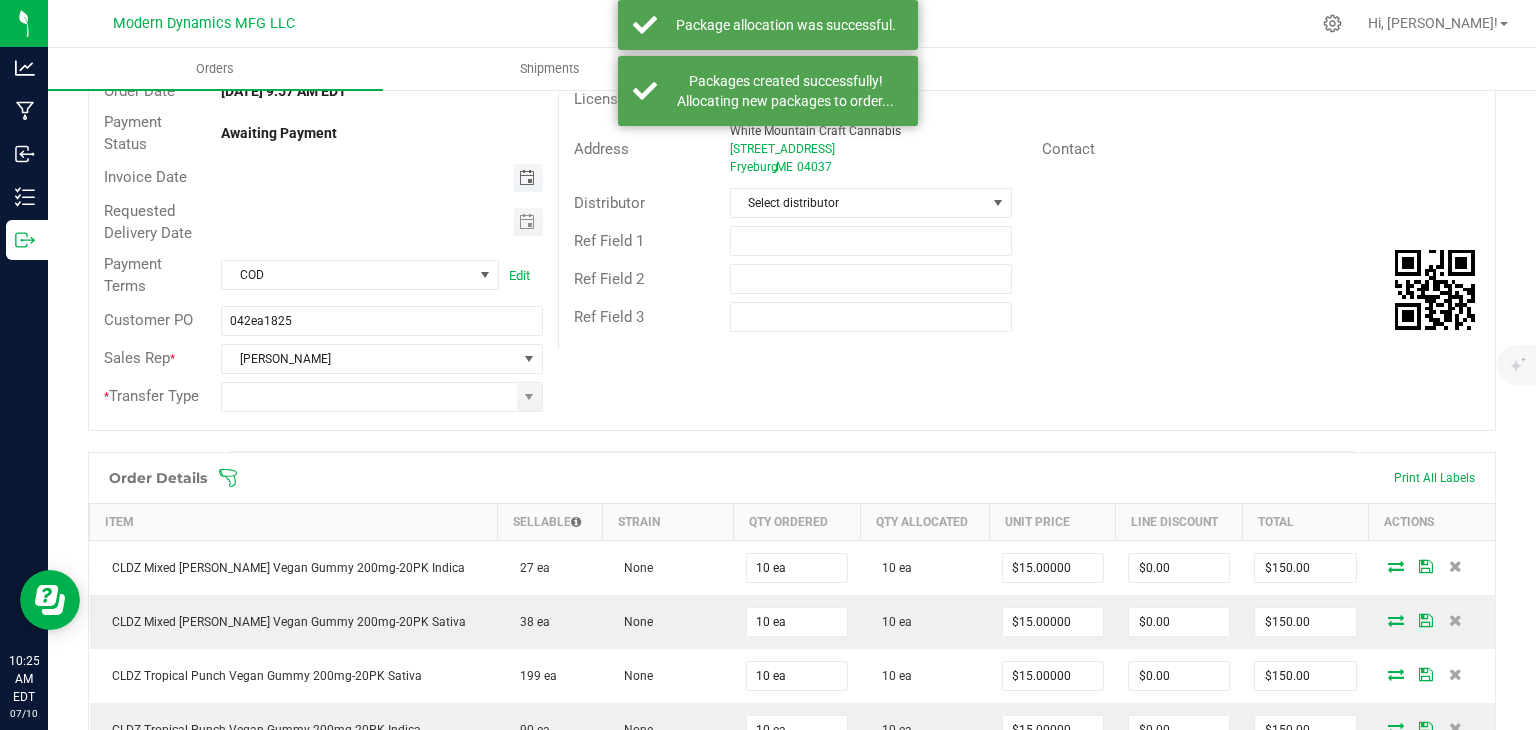 click at bounding box center (527, 178) 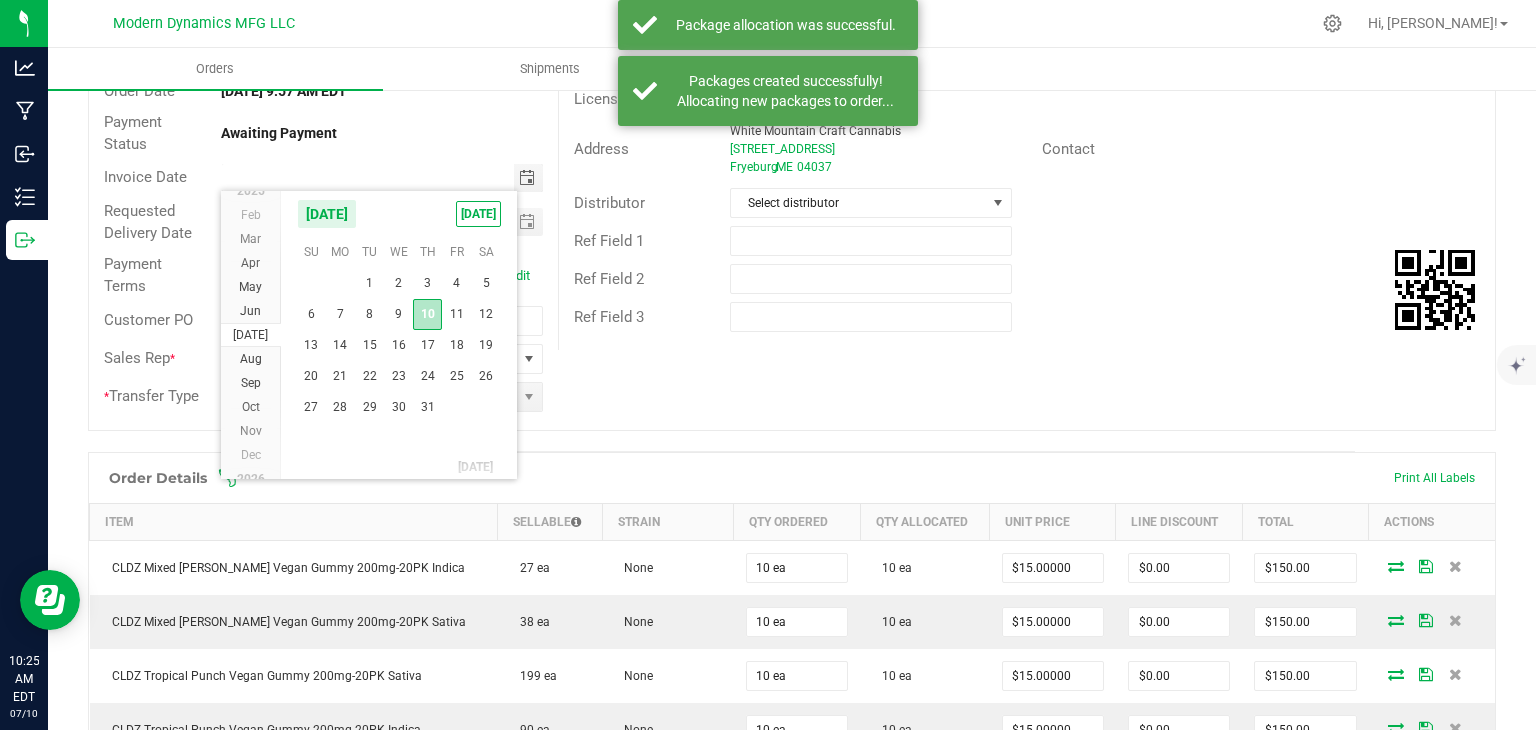 click on "10" at bounding box center (427, 314) 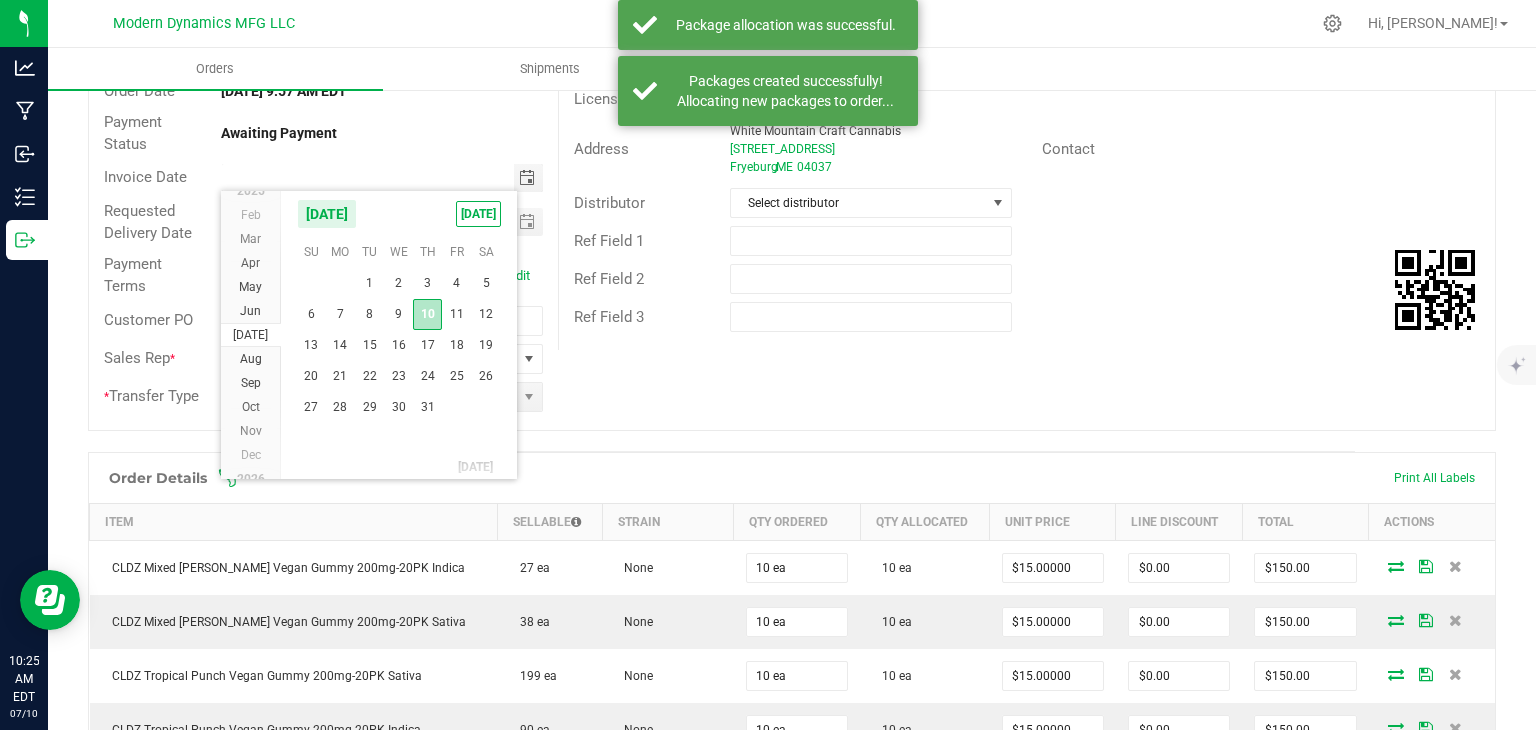 type on "[DATE]" 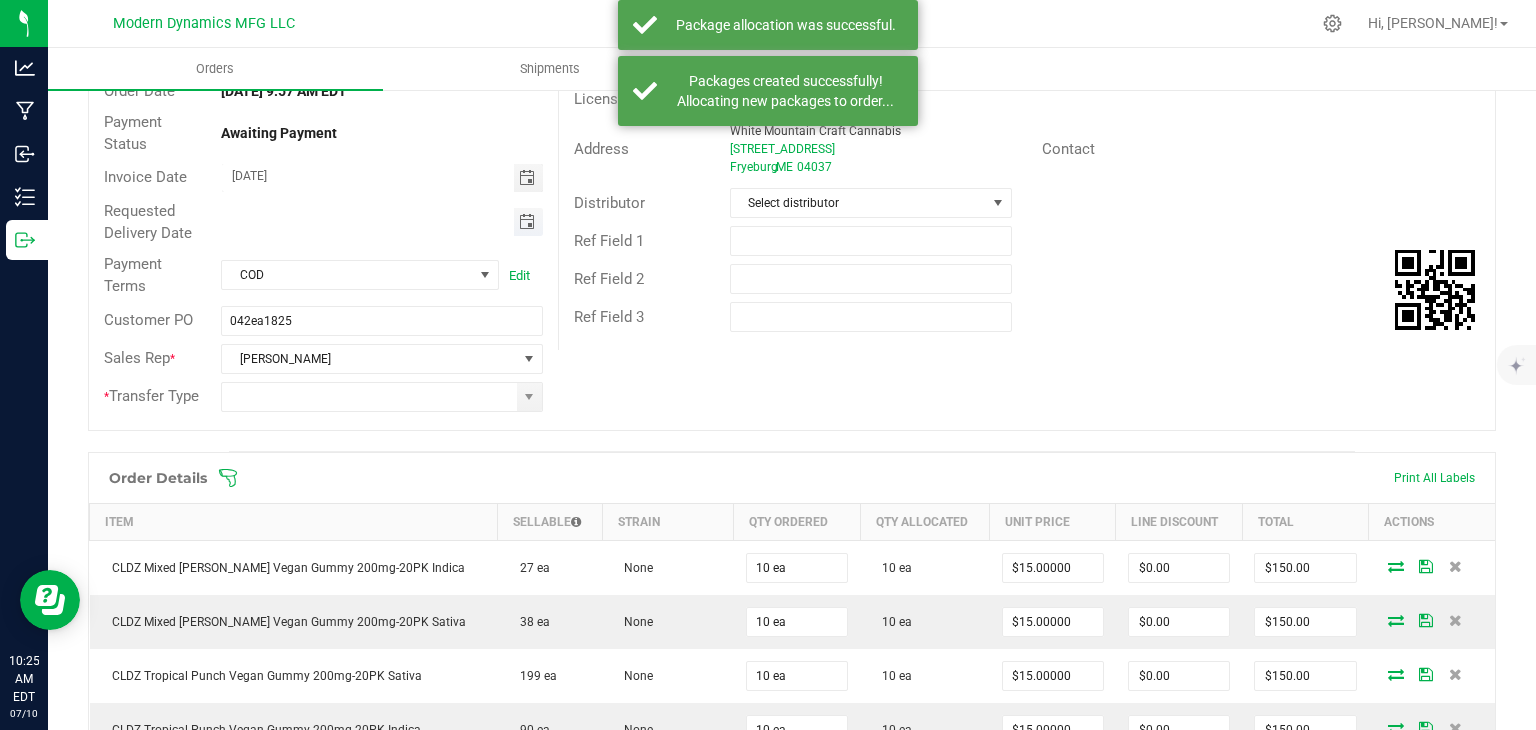 click at bounding box center (527, 222) 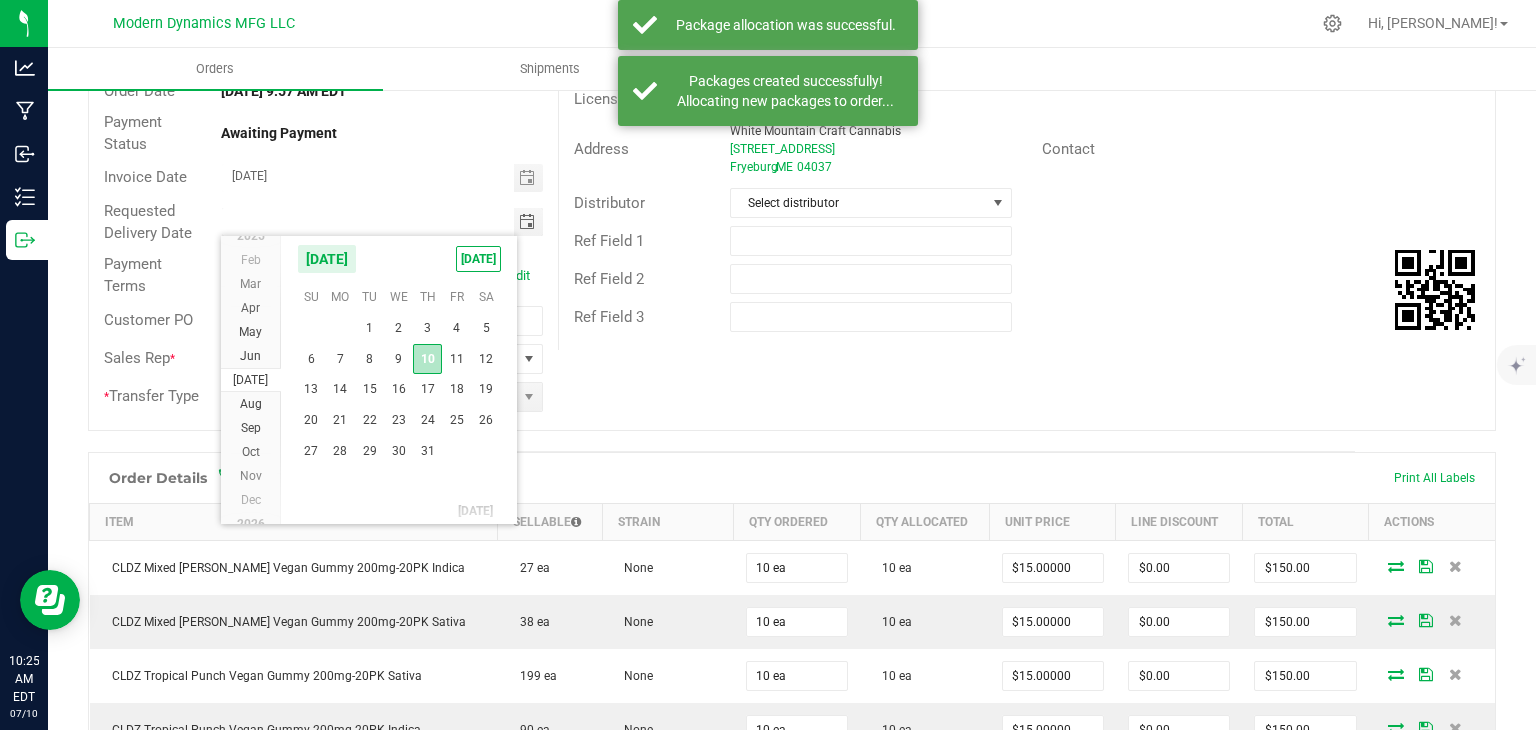 click on "10" at bounding box center [427, 359] 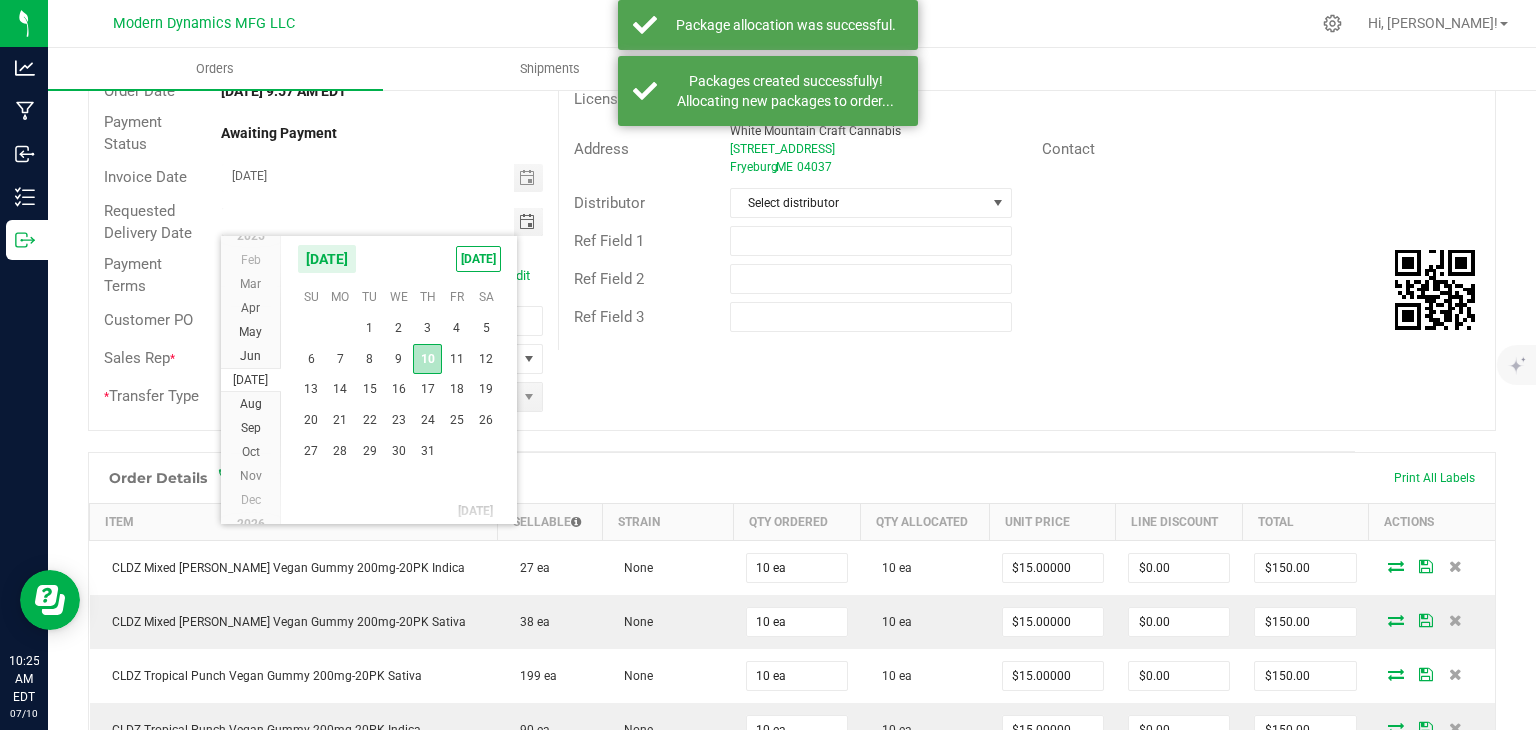 type on "[DATE]" 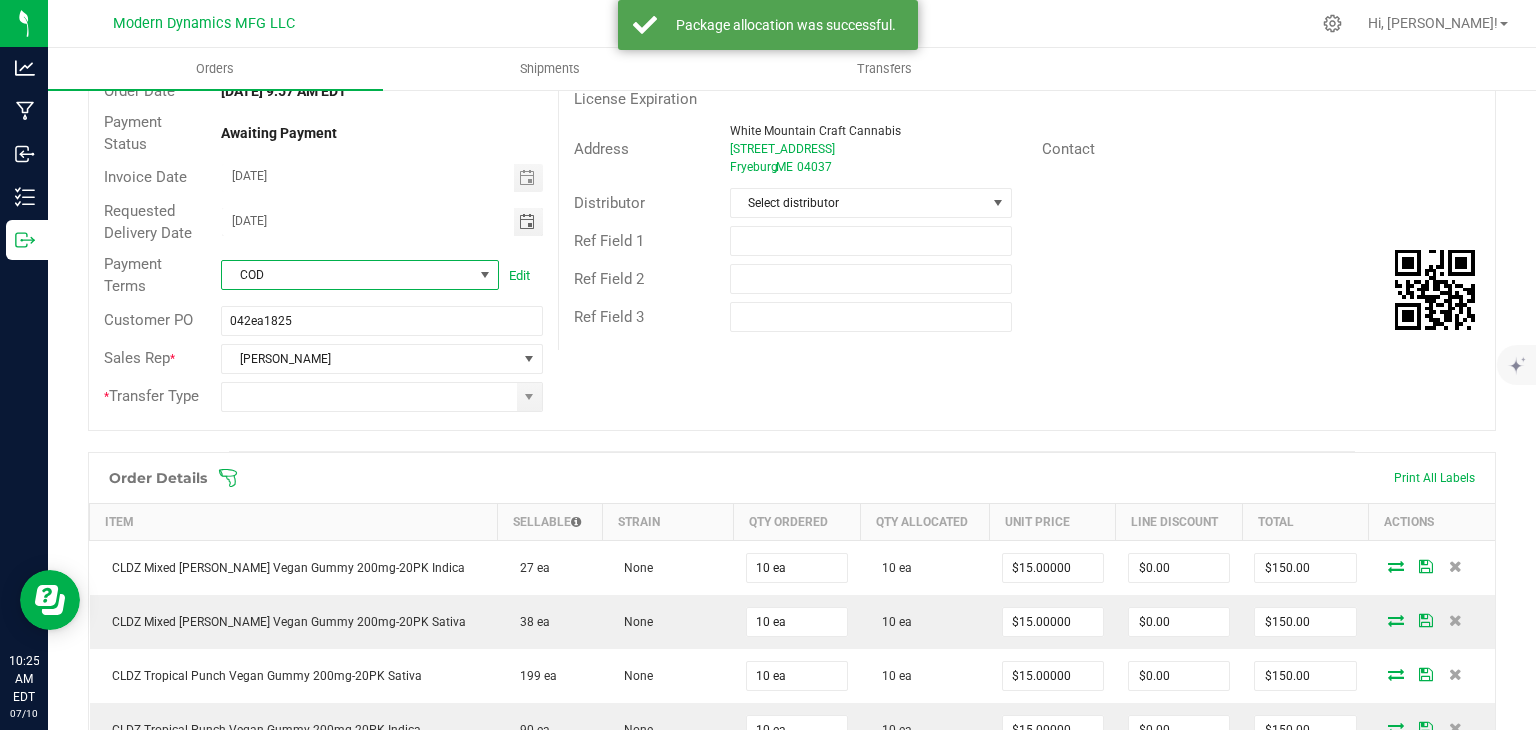 click at bounding box center [485, 275] 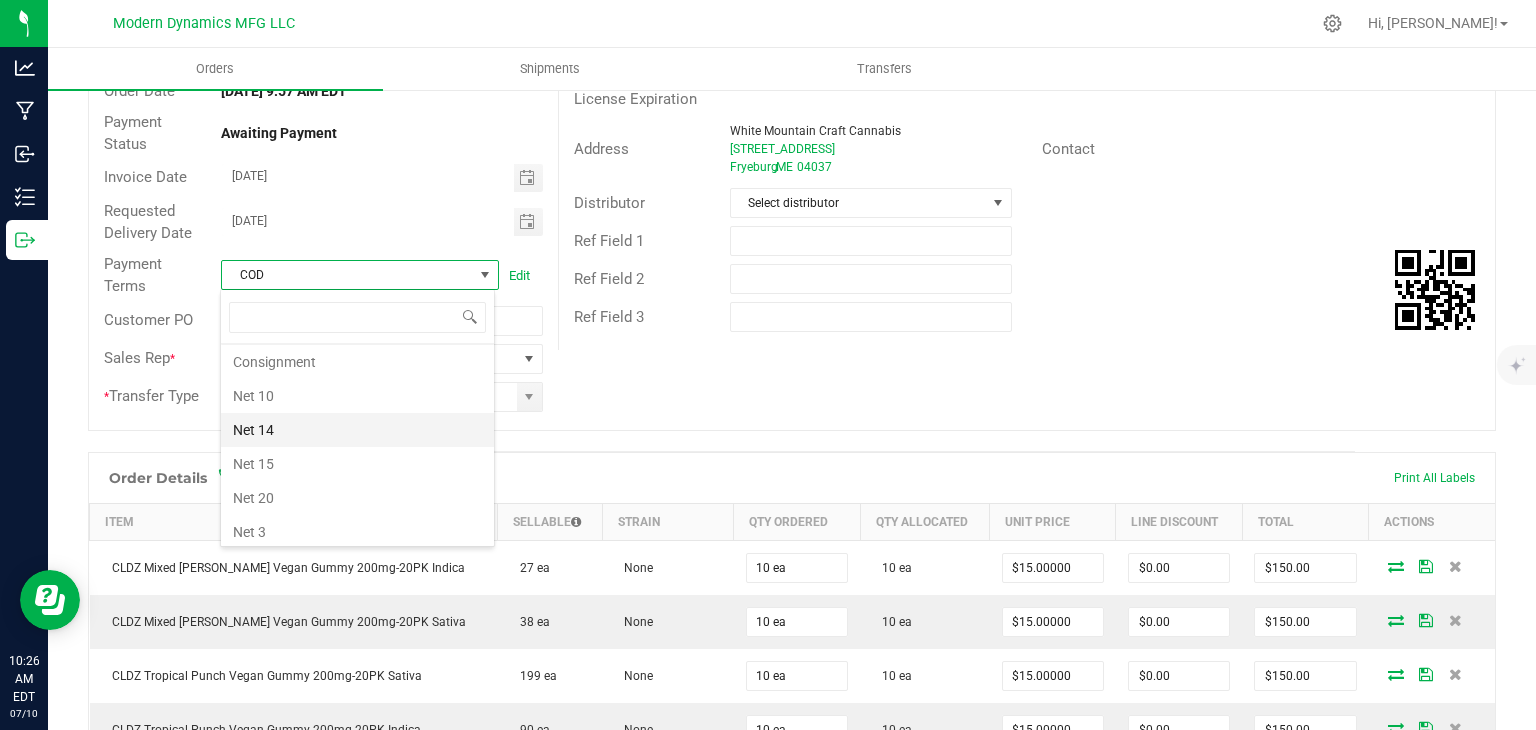 click on "Net 14" at bounding box center [357, 430] 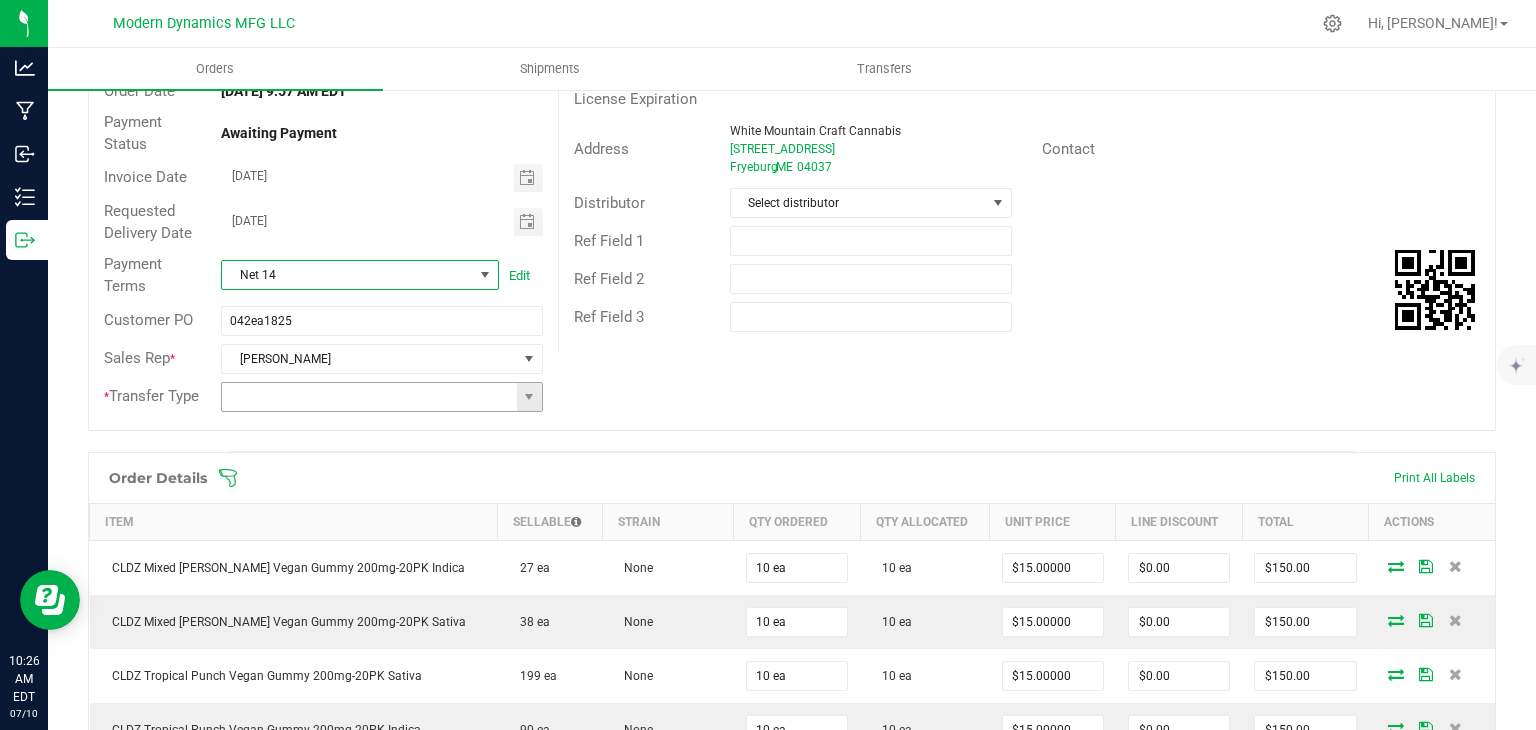 click at bounding box center [529, 397] 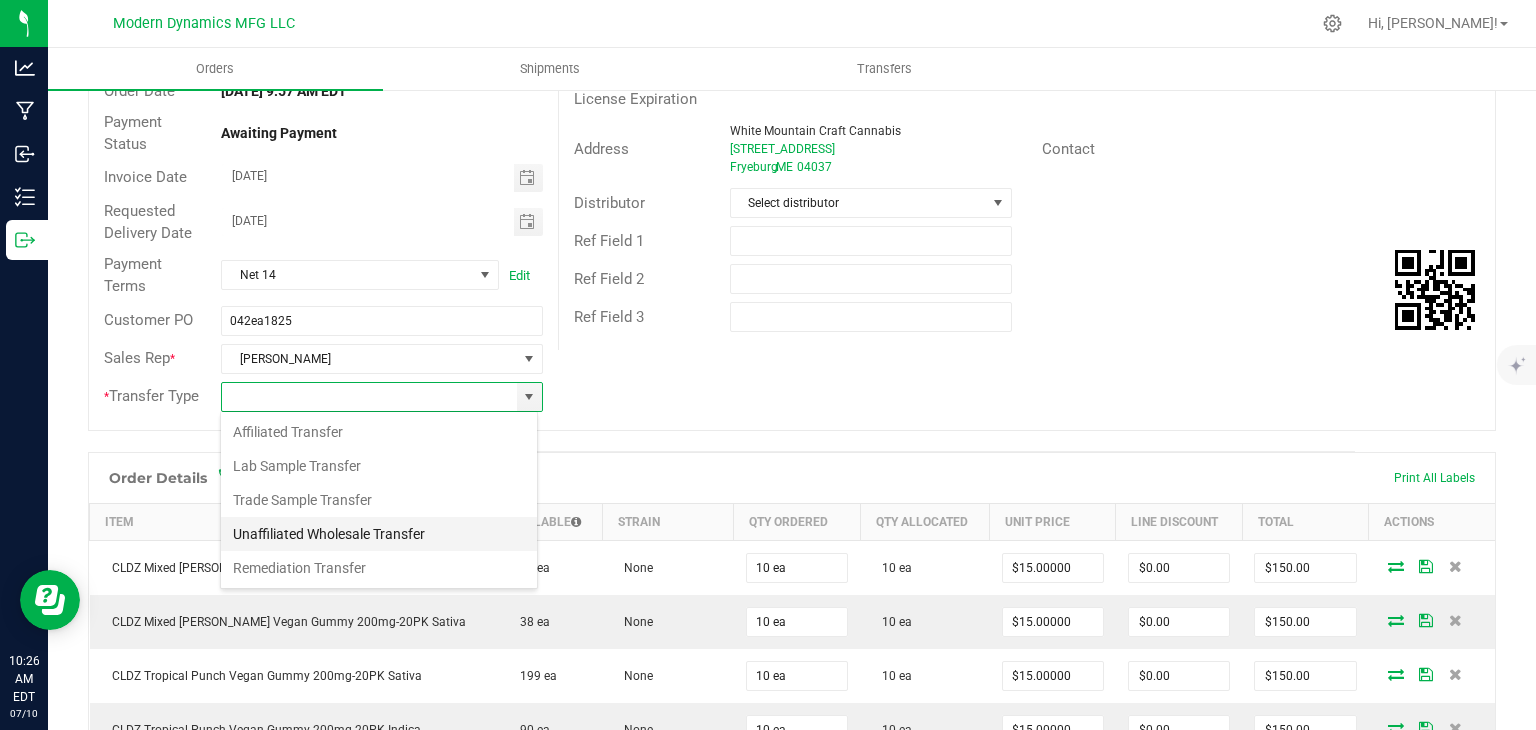 click on "Unaffiliated Wholesale Transfer" at bounding box center (379, 534) 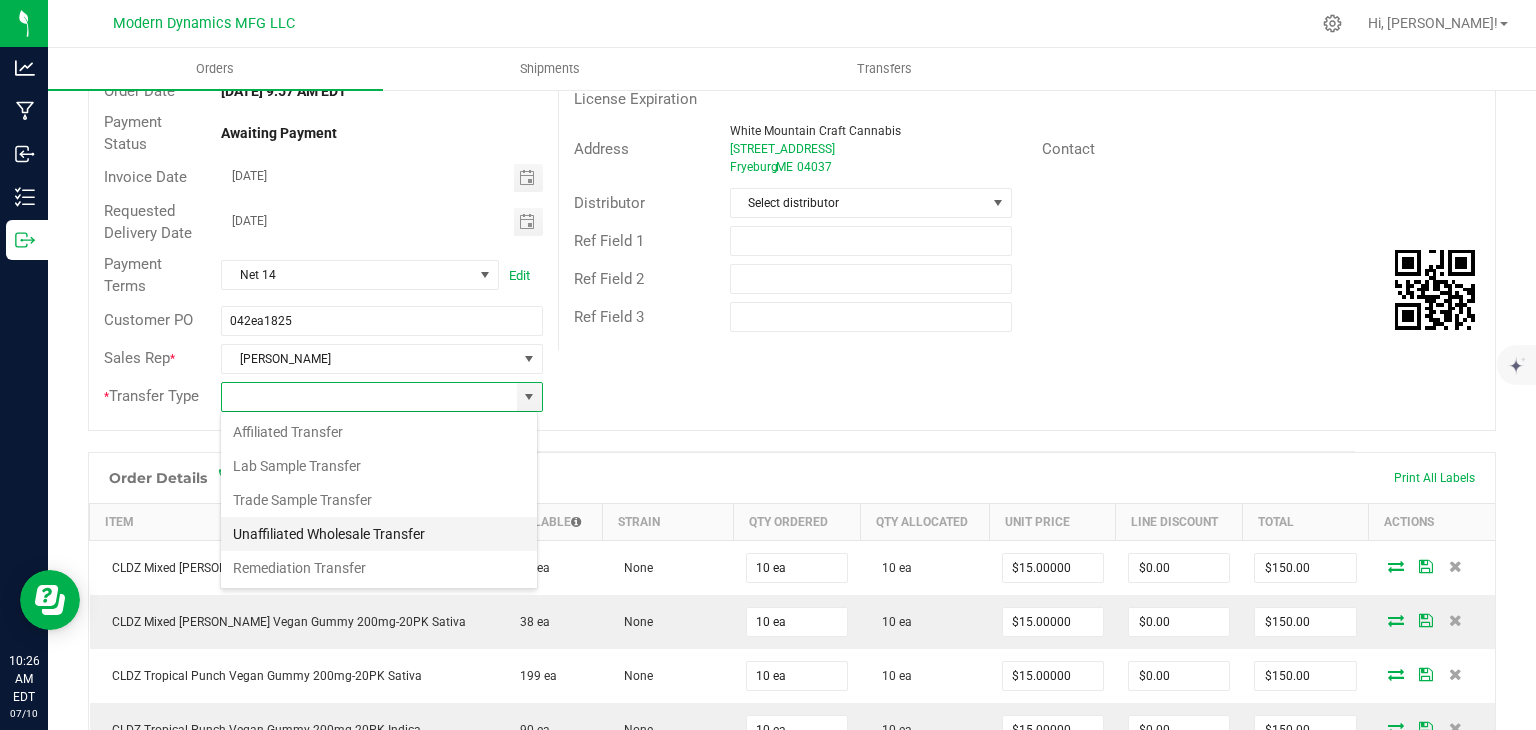 type on "Unaffiliated Wholesale Transfer" 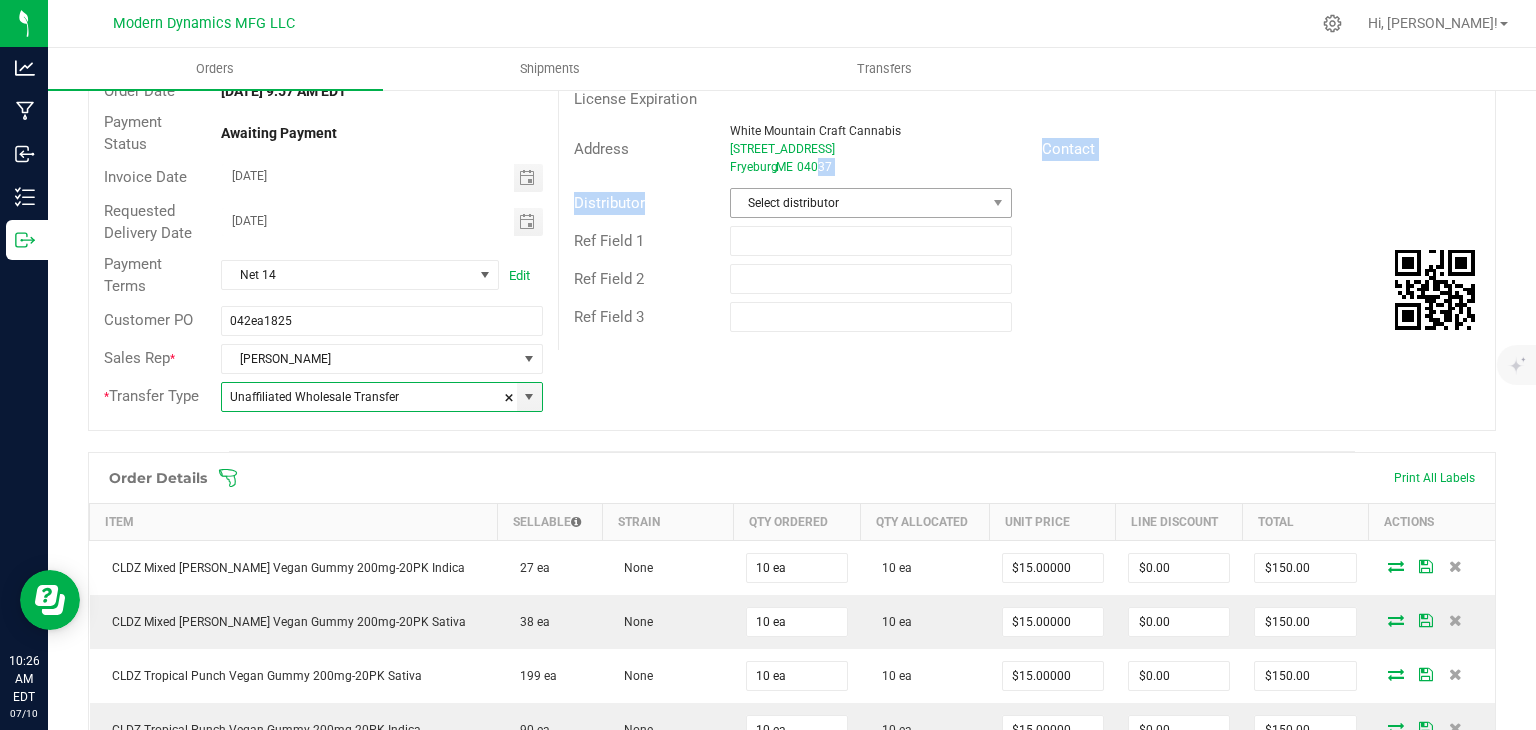 click on "Destination DBA  * White Mountain Craft Cannabis  Edit   Order Total   $900.00   License #   AR1694   License Expiration   Address  White Mountain Craft Cannabis [STREET_ADDRESS]  Contact   Distributor  Select distributor  Ref Field 1   Ref Field 2   Ref Field 3" at bounding box center [1026, 175] 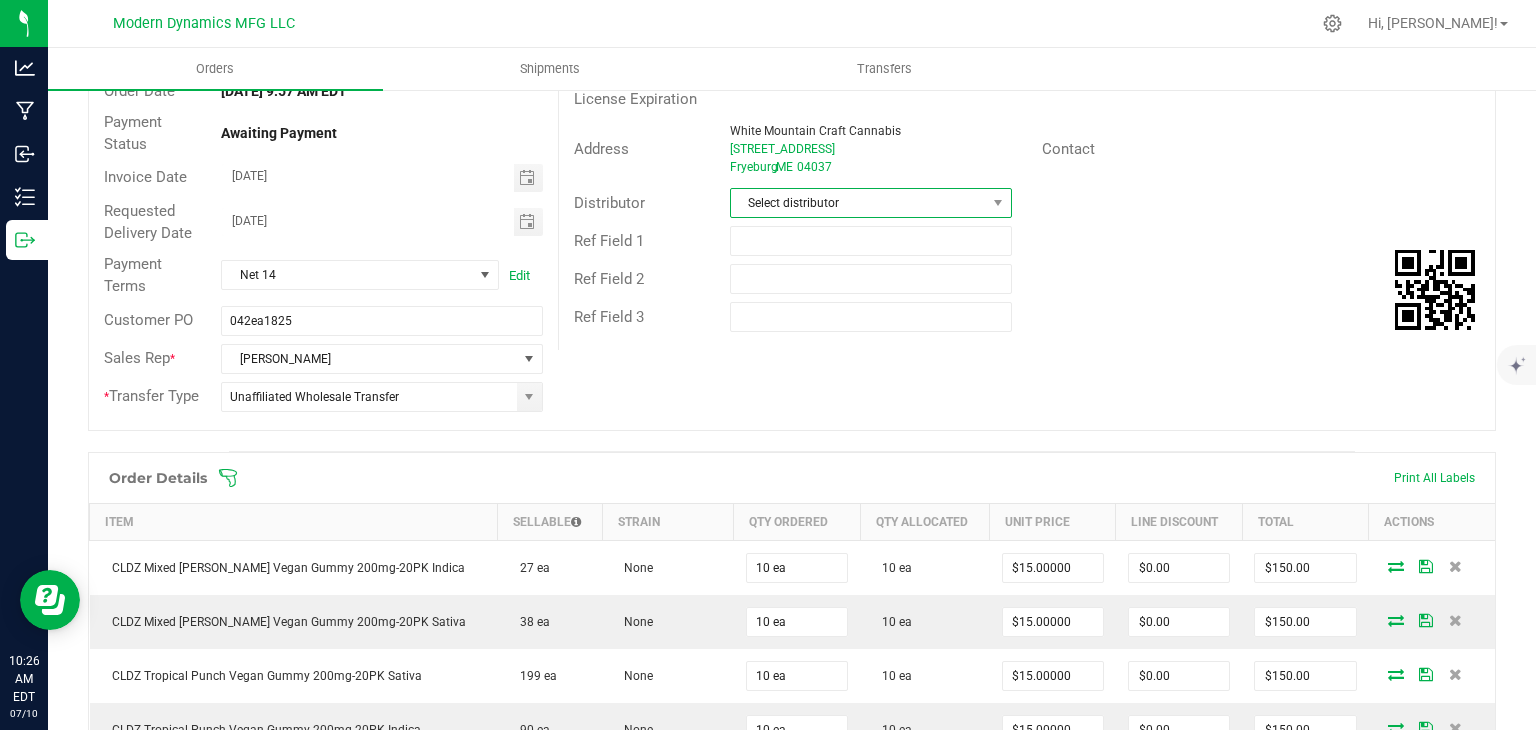 click on "Select distributor" at bounding box center [858, 203] 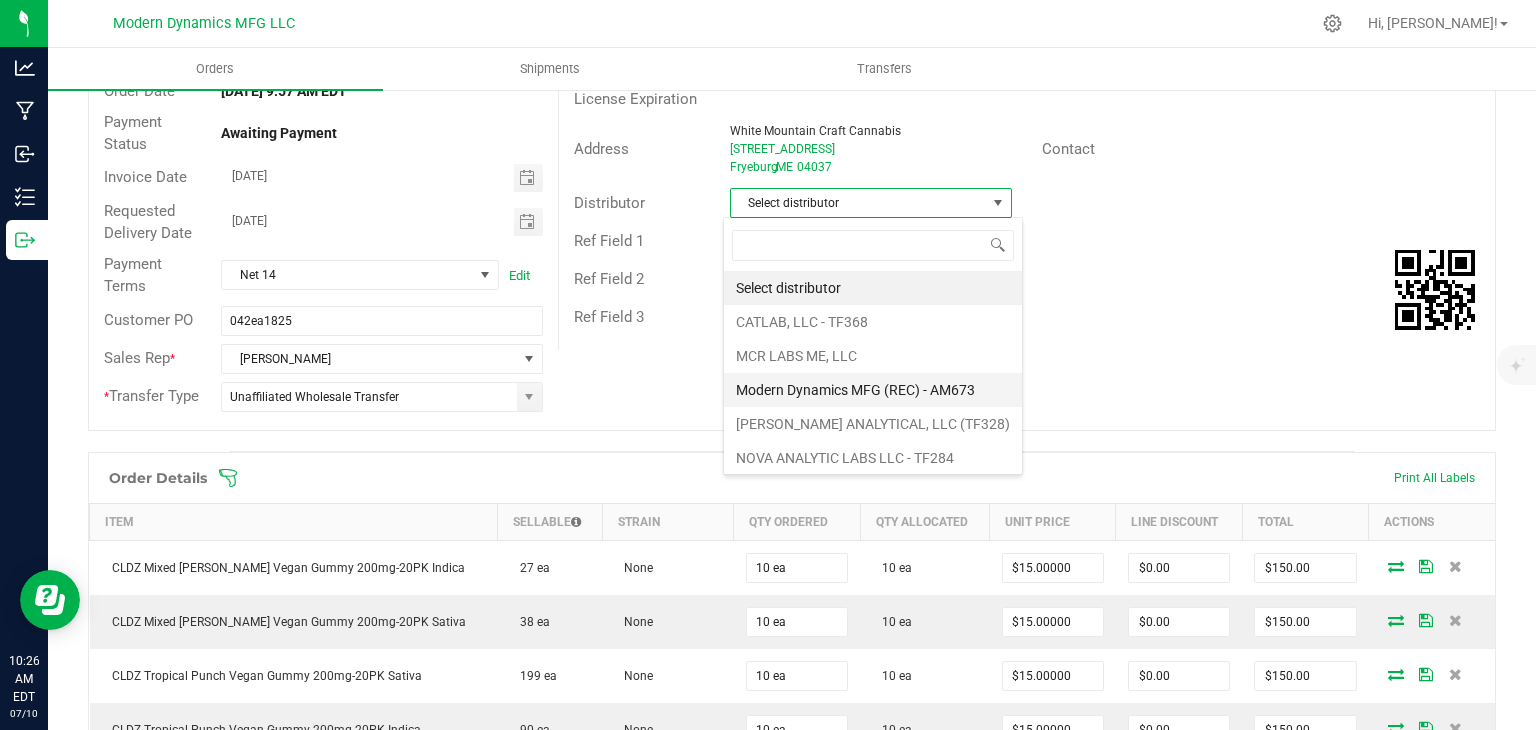 click on "Modern Dynamics MFG (REC) - AM673" at bounding box center (873, 390) 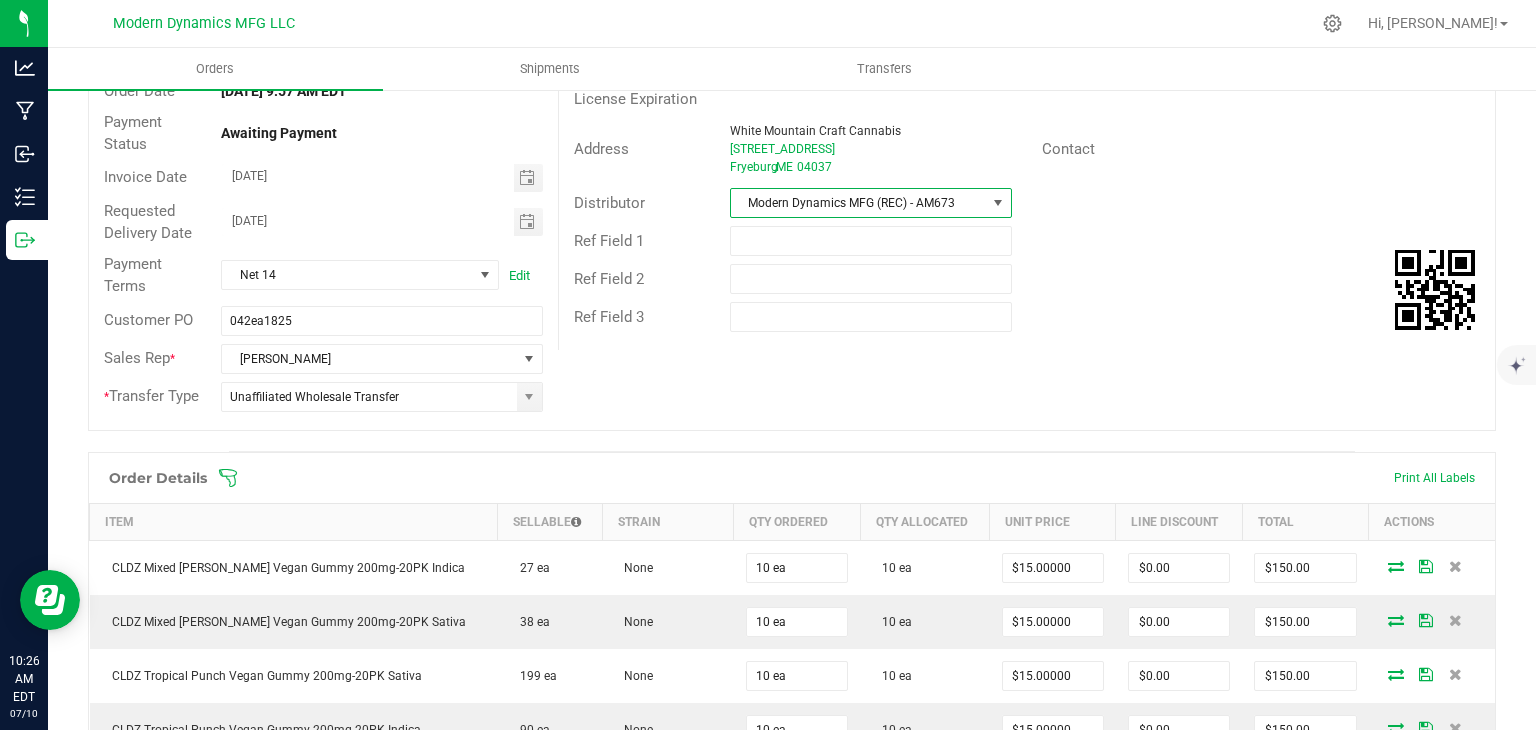 click on "Order #   00001079   Status   Allocated   Order Date   [DATE] 9:57 AM EDT   Payment Status   Awaiting Payment   Invoice Date  [DATE]  Requested Delivery Date  [DATE]  Payment Terms  Net 14  Edit   Customer PO  042ea1825  Sales Rep   *  [PERSON_NAME] *  Transfer Type  Unaffiliated Wholesale Transfer  Destination DBA  * White Mountain Craft Cannabis  Edit   Order Total   $900.00   License #   AR1694   License Expiration   Address  White Mountain Craft Cannabis [STREET_ADDRESS]  Contact   Distributor  Modern Dynamics MFG (REC) - AM673  Ref Field 1   Ref Field 2   Ref Field 3" at bounding box center (792, 215) 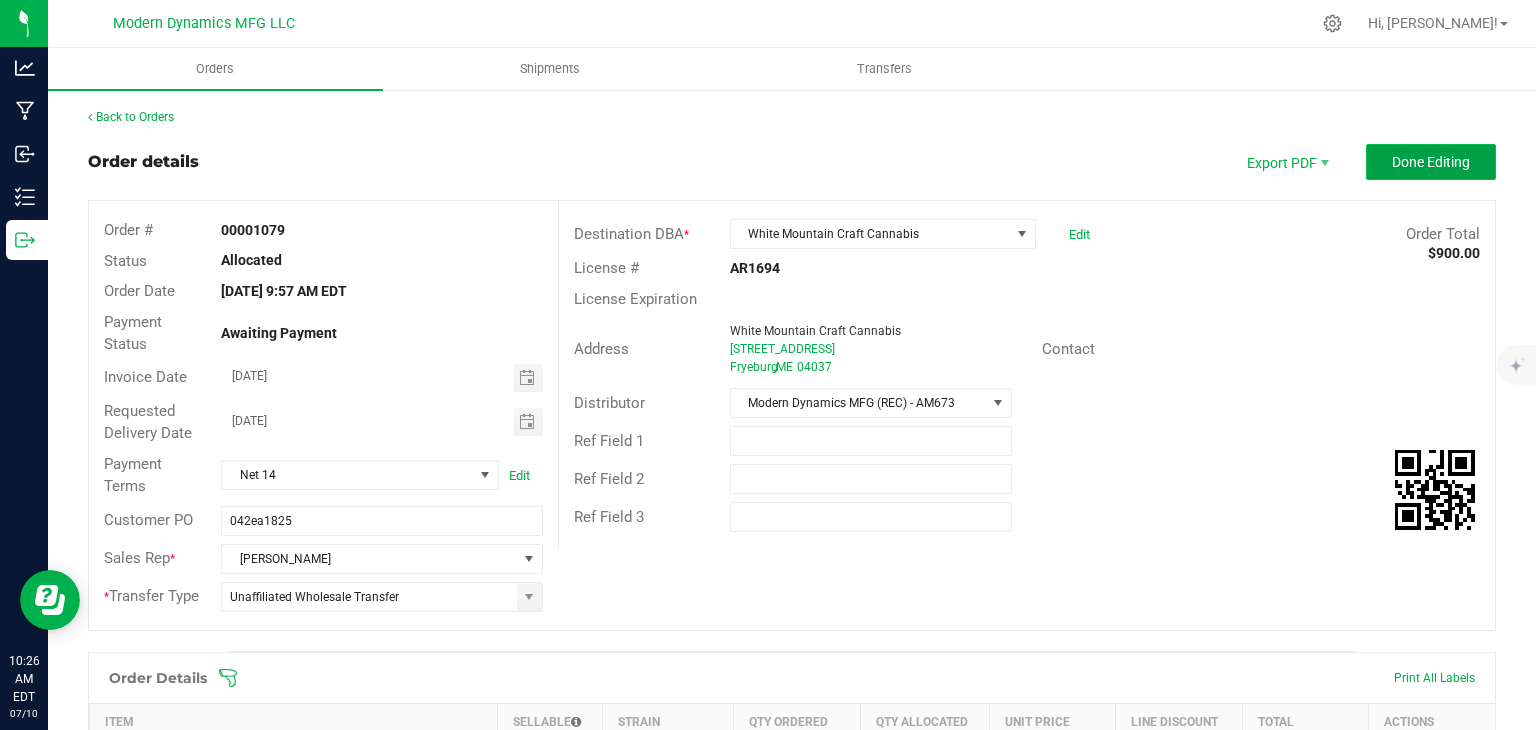 click on "Done Editing" at bounding box center (1431, 162) 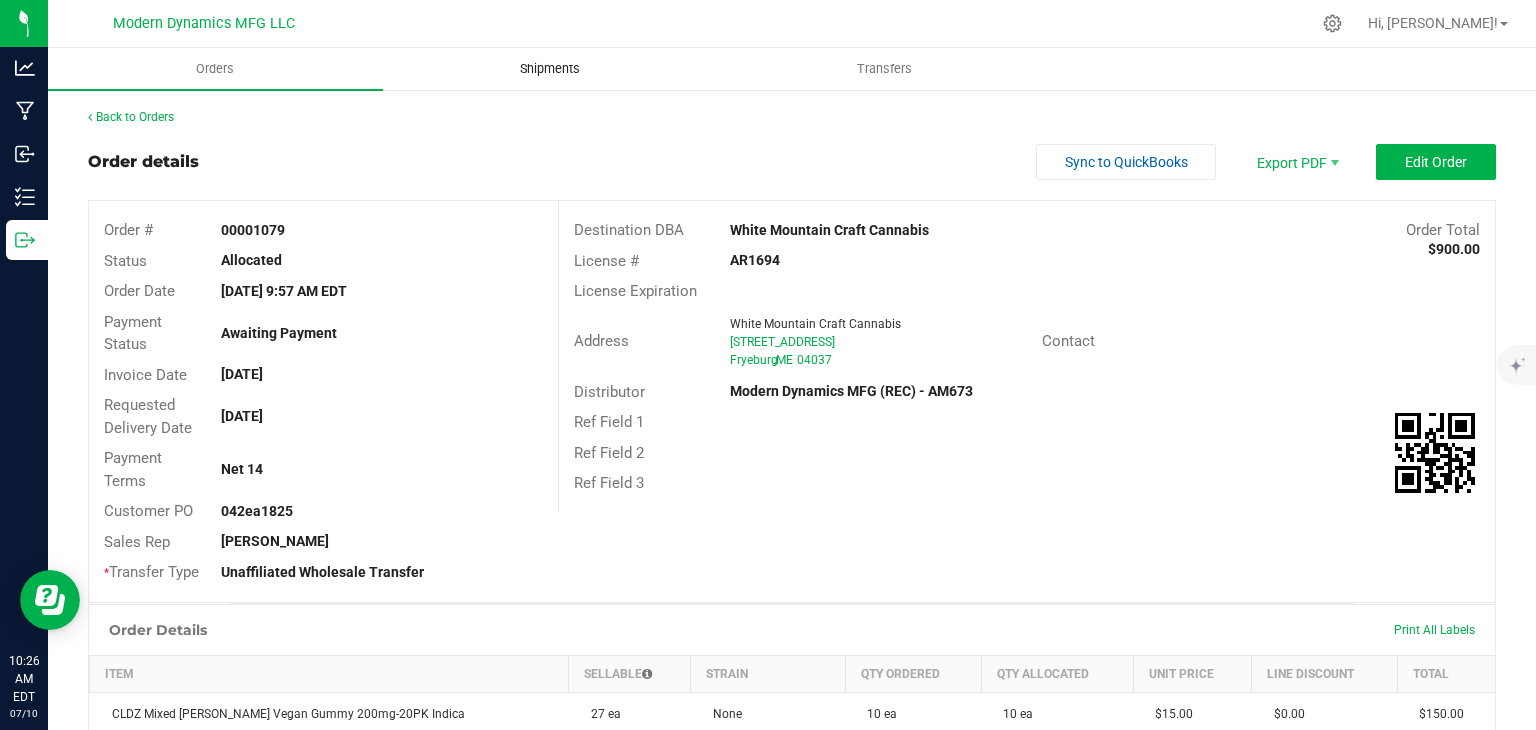 click on "Shipments" at bounding box center (550, 69) 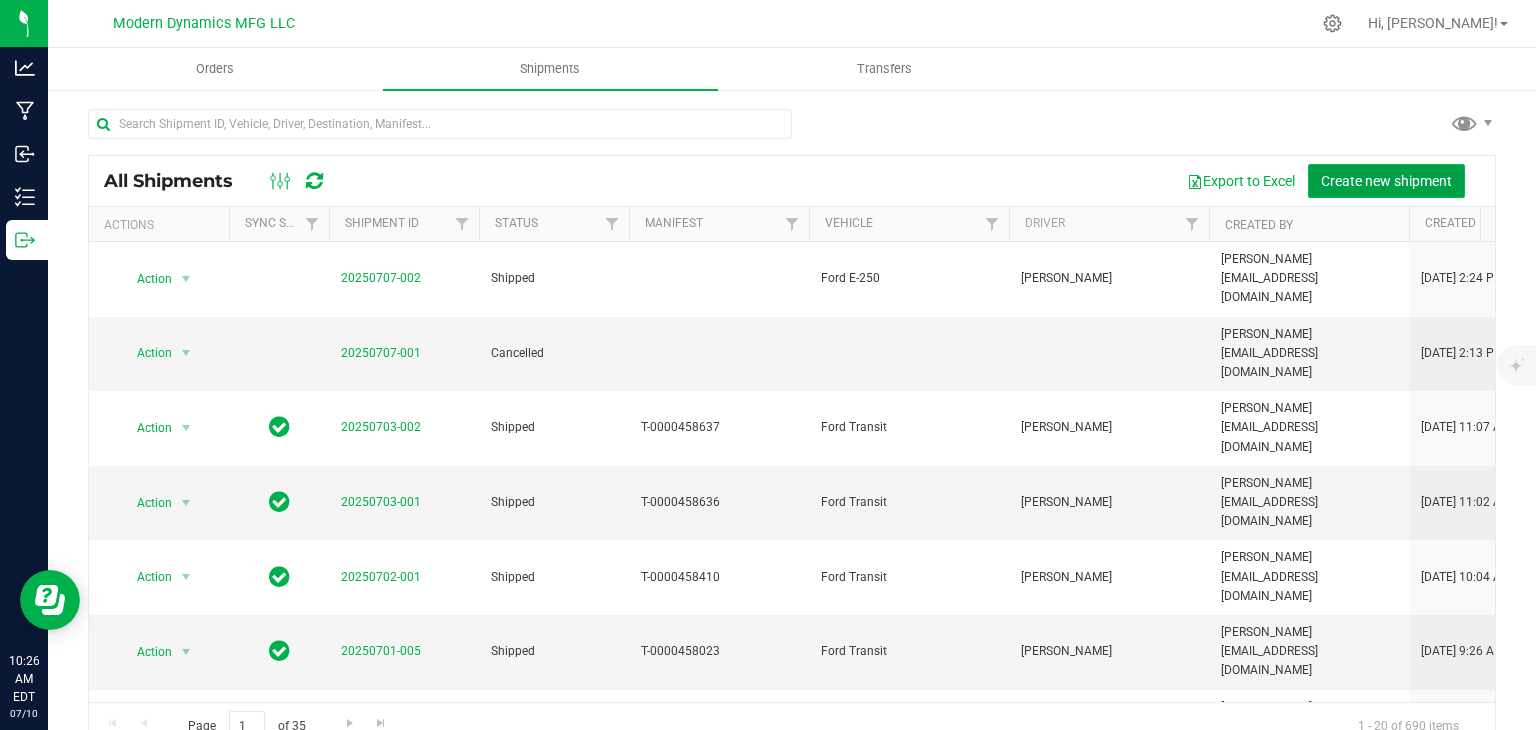 click on "Create new shipment" at bounding box center (1386, 181) 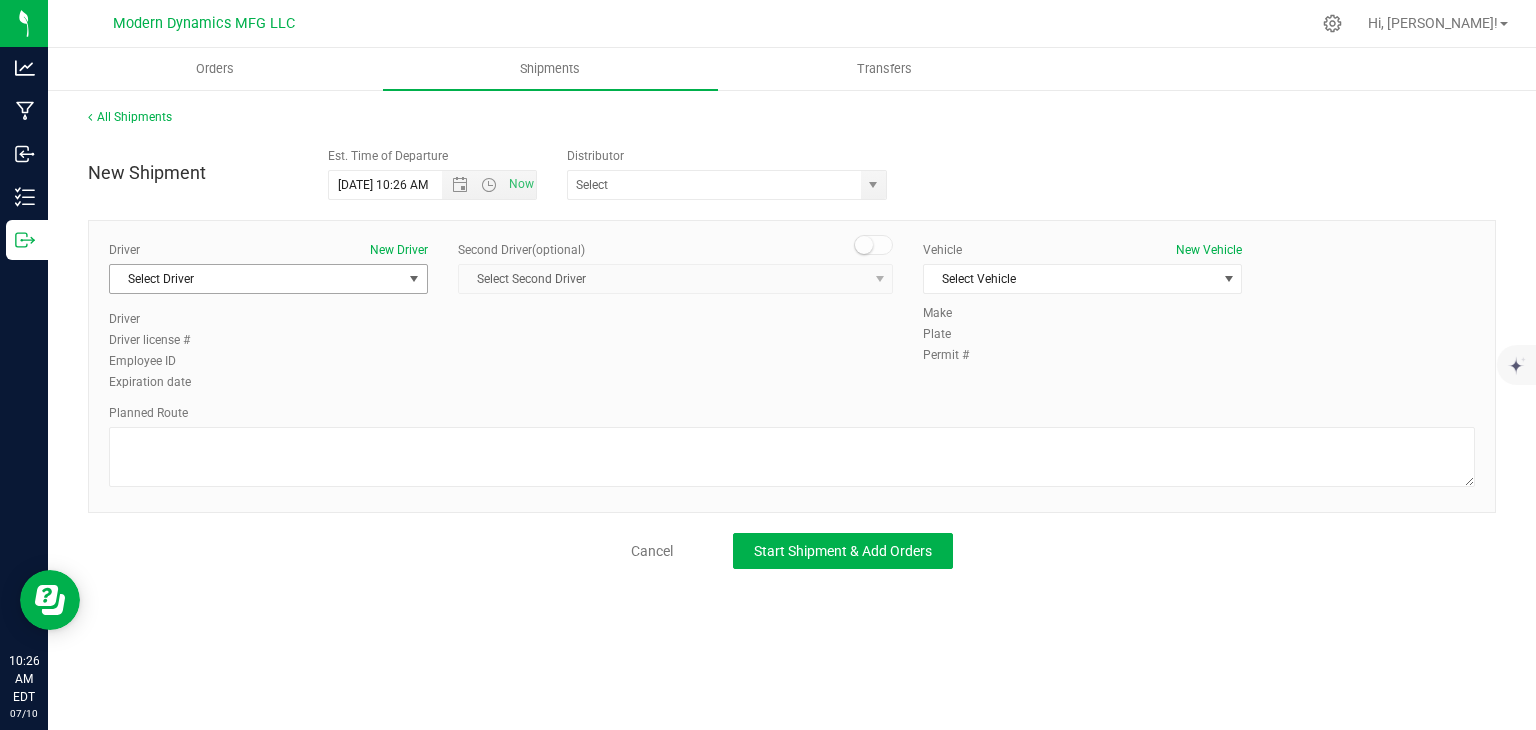 click on "Select Driver" at bounding box center (256, 279) 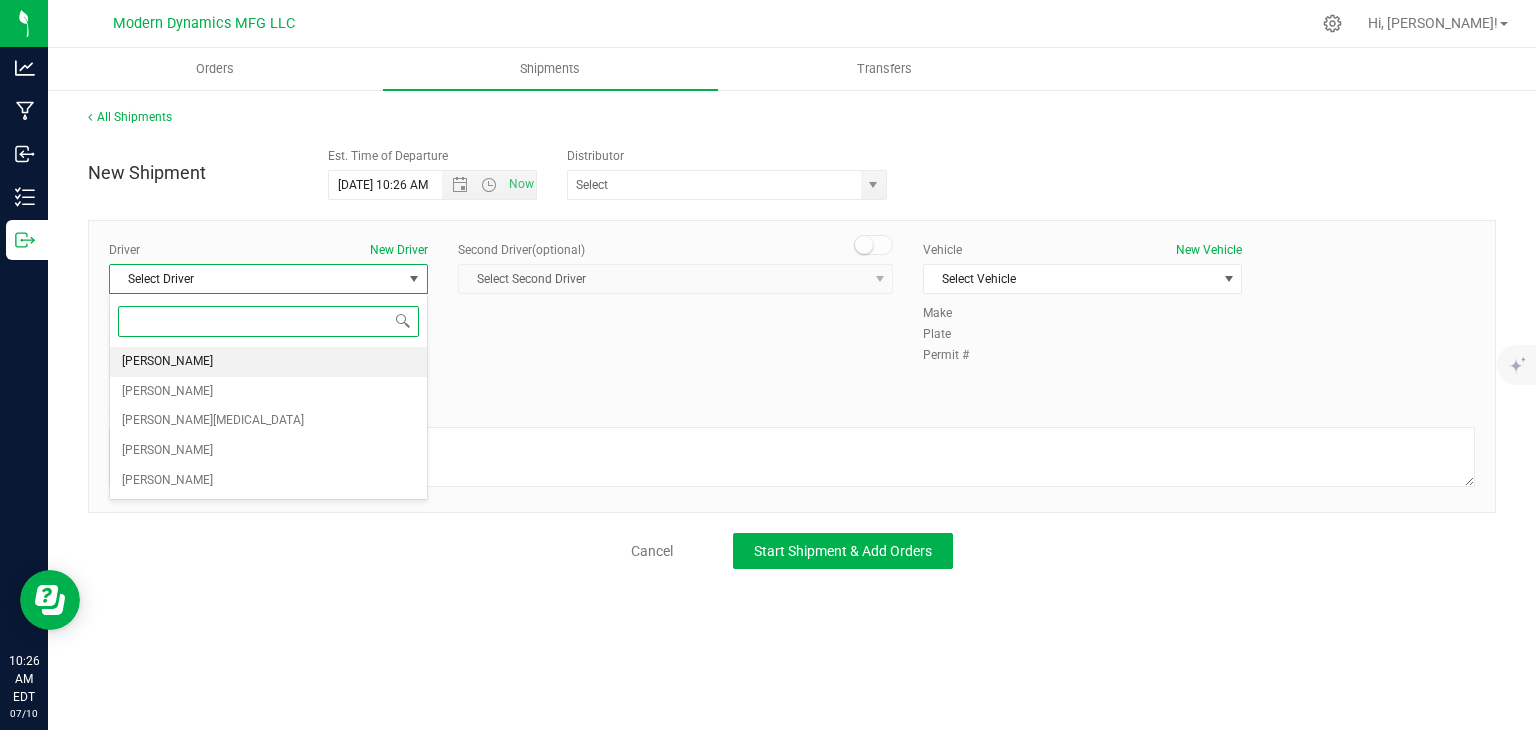 click on "[PERSON_NAME]" at bounding box center [268, 362] 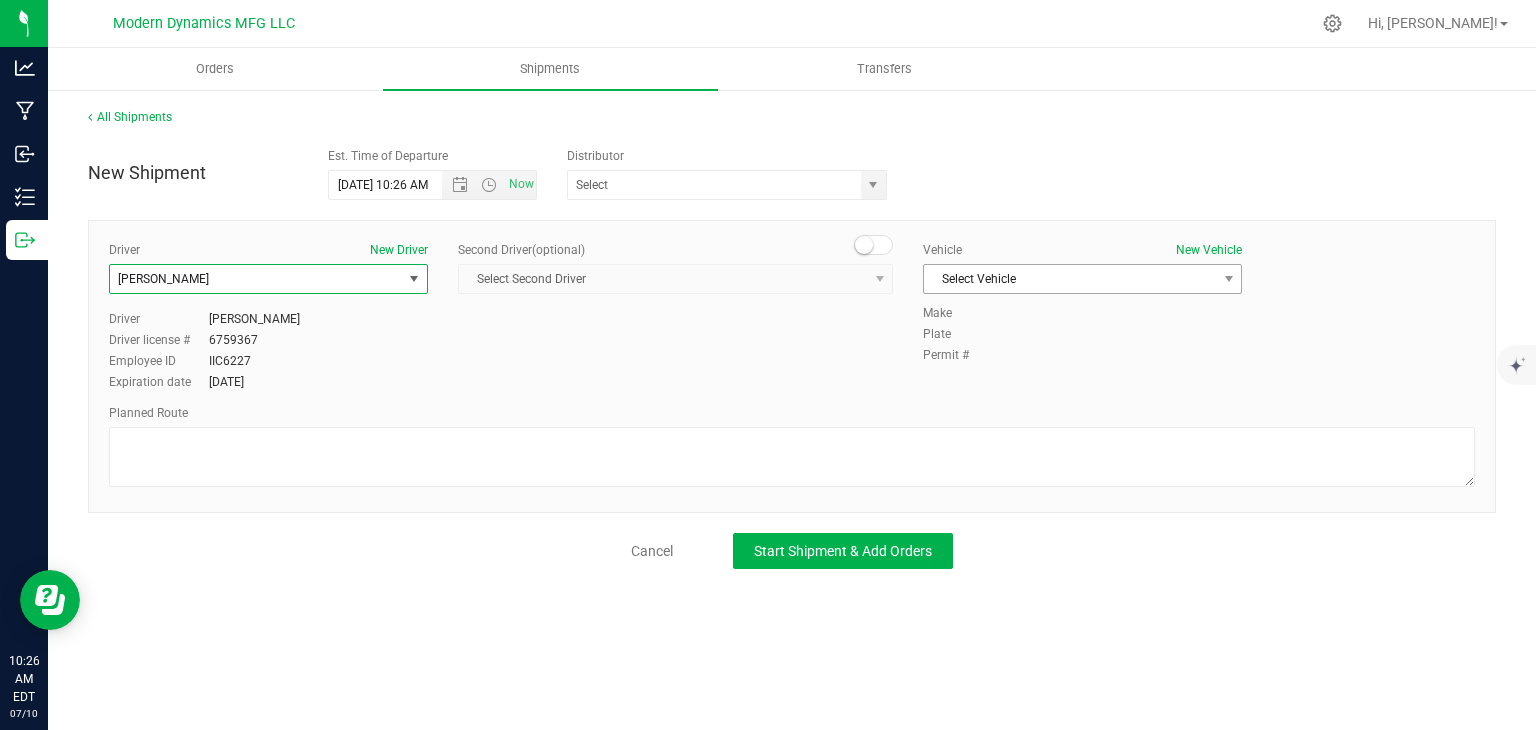 click on "Select Vehicle" at bounding box center (1070, 279) 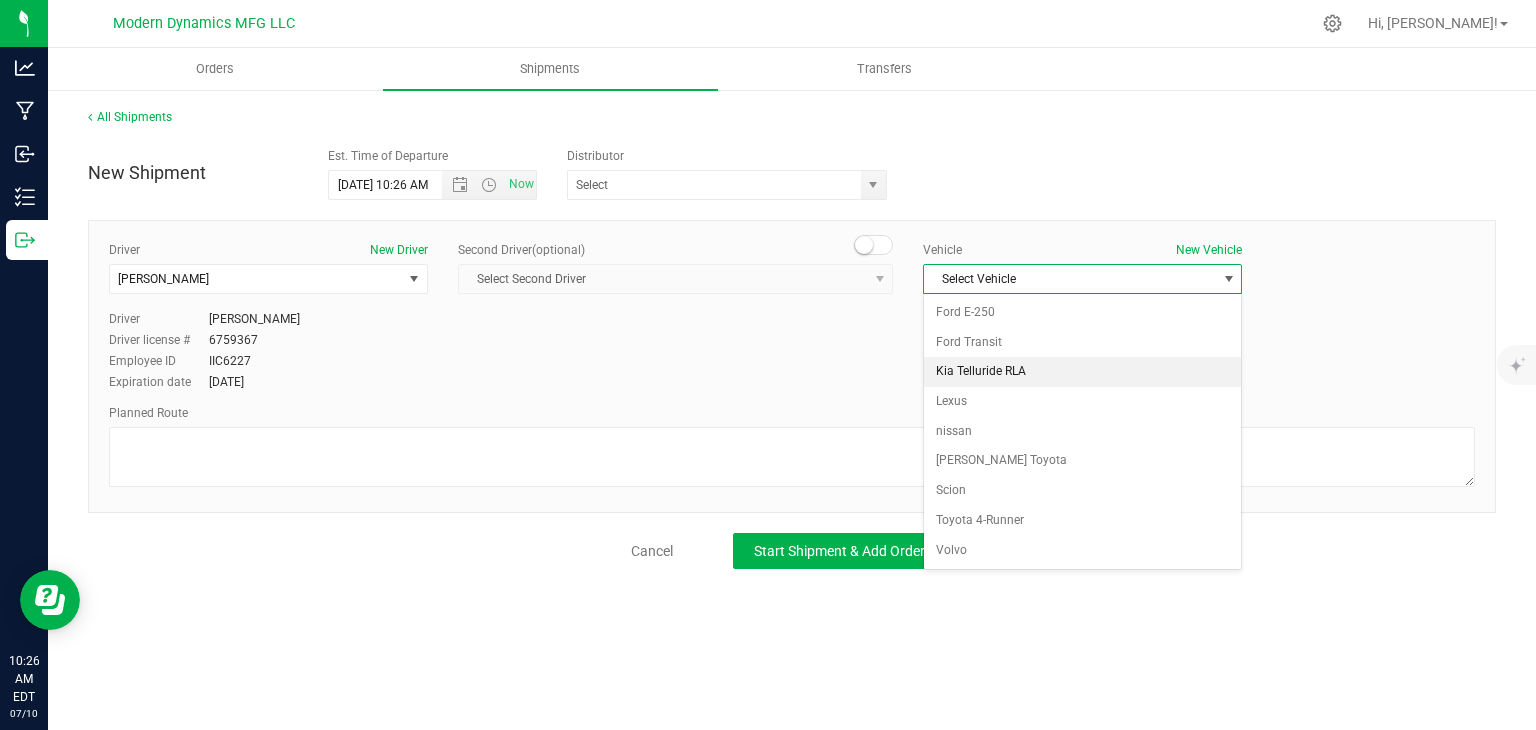 click on "Kia Telluride RLA" at bounding box center [1082, 372] 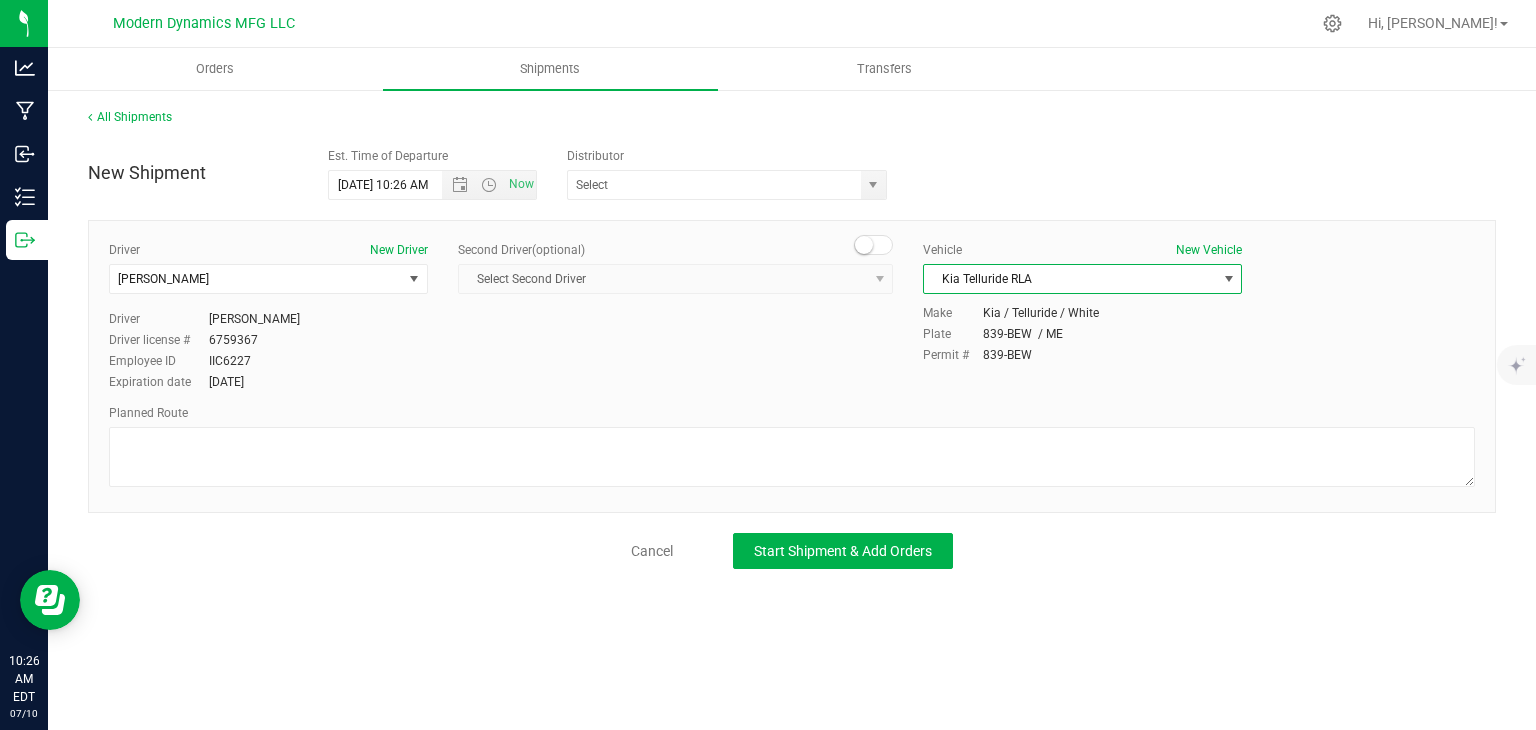 click on "Kia Telluride RLA" at bounding box center [1070, 279] 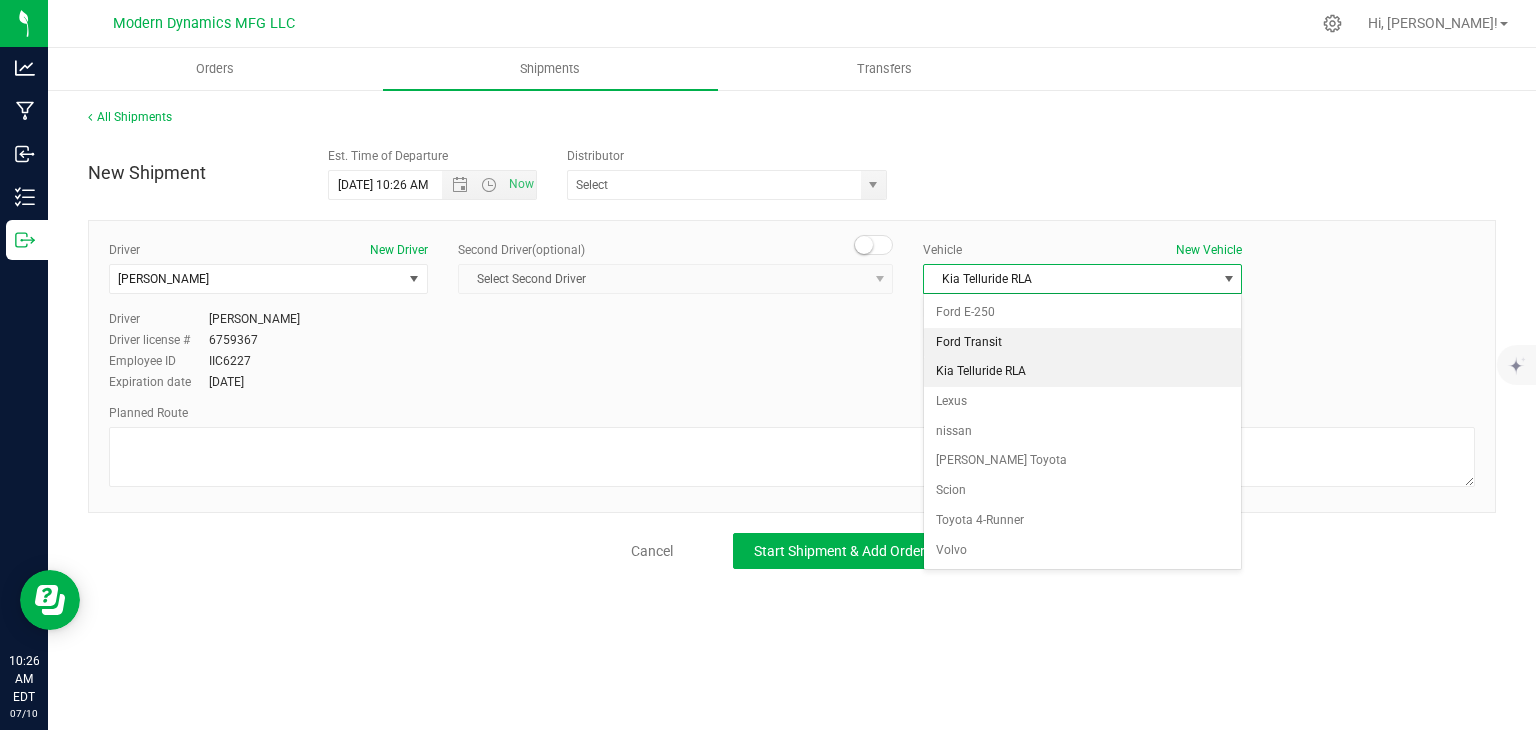 click on "Ford Transit" at bounding box center [1082, 343] 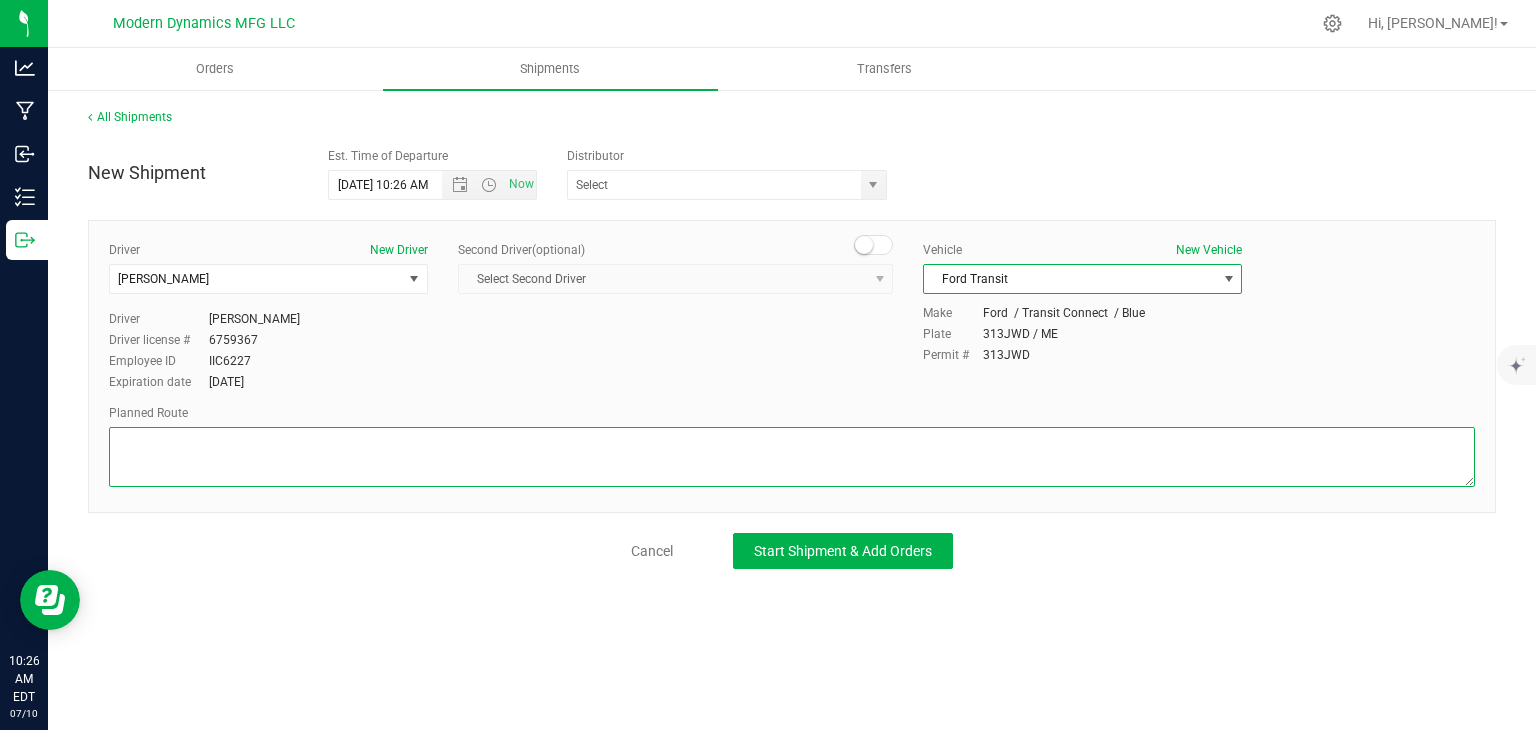 click at bounding box center (792, 457) 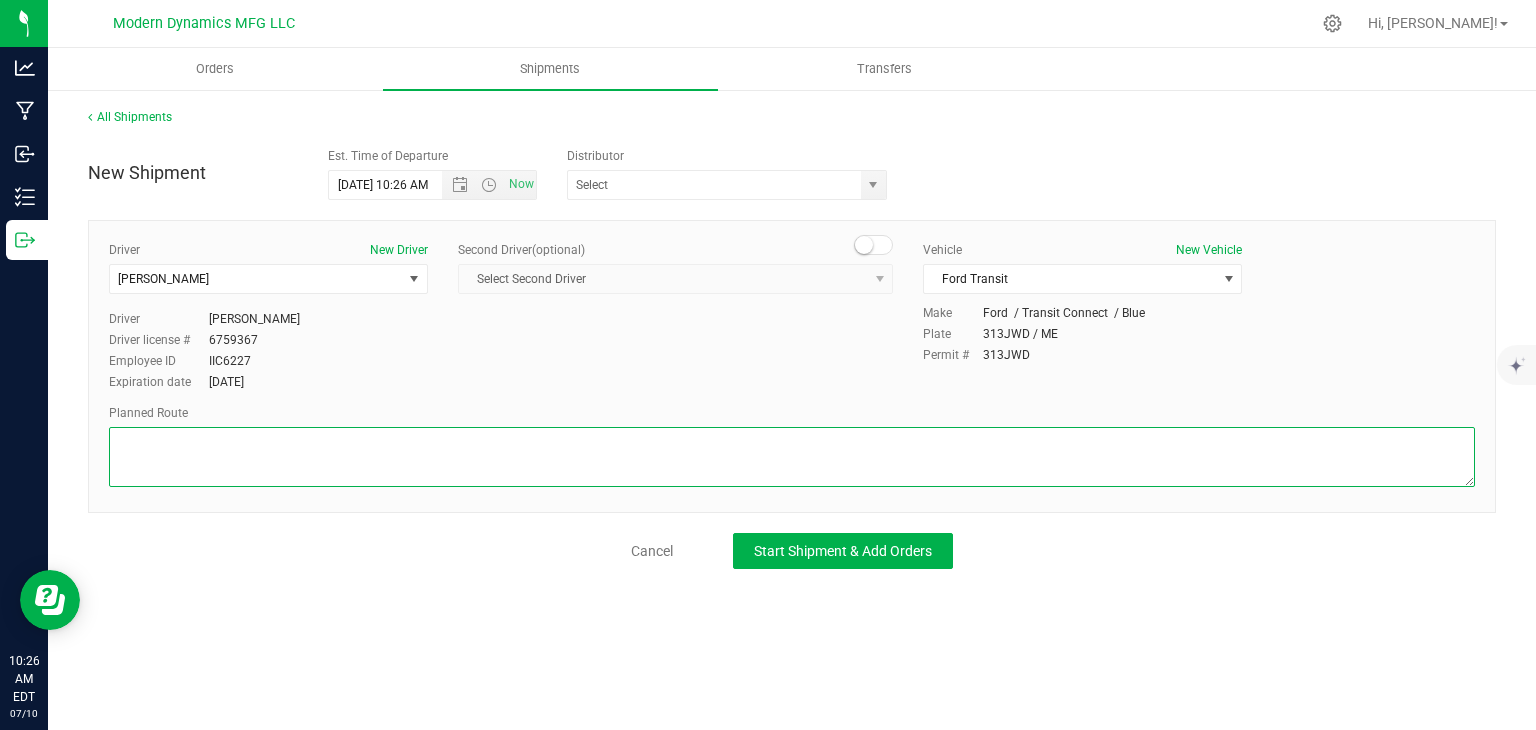 paste on "[STREET_ADDRESS][PERSON_NAME]

Get on I-95 N from [GEOGRAPHIC_DATA] Connector
4 min (1.4 mi)

Continue on I-95 N to [GEOGRAPHIC_DATA]. Take the Broadway exit from ME-703
13 min (14.2 mi)

Continue on W [GEOGRAPHIC_DATA] to your destination
4 min (1.3 mi)
Grass Monkey Cannabis Company
[STREET_ADDRESS]" 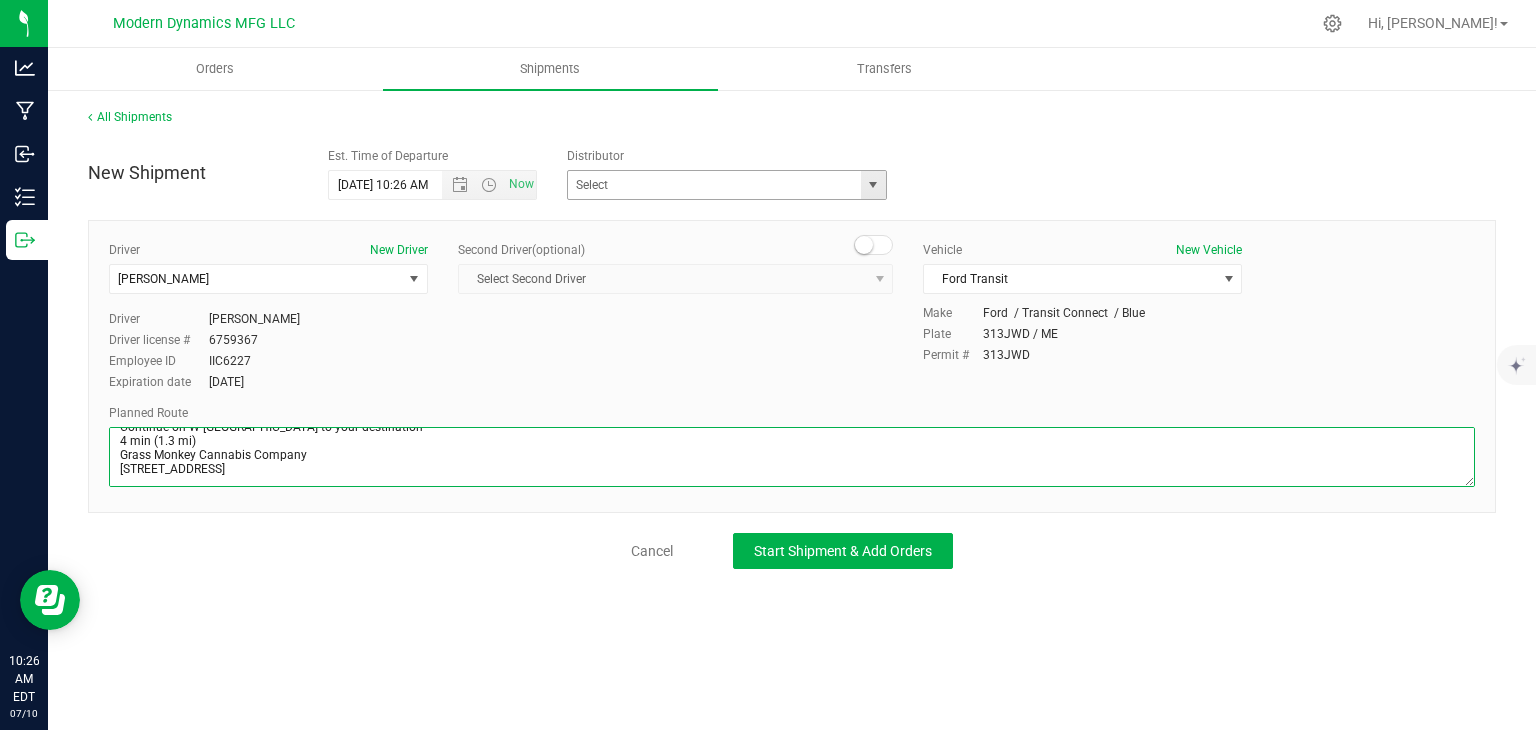type on "[STREET_ADDRESS][PERSON_NAME]

Get on I-95 N from [GEOGRAPHIC_DATA] Connector
4 min (1.4 mi)

Continue on I-95 N to [GEOGRAPHIC_DATA]. Take the Broadway exit from ME-703
13 min (14.2 mi)

Continue on W [GEOGRAPHIC_DATA] to your destination
4 min (1.3 mi)
Grass Monkey Cannabis Company
[STREET_ADDRESS]" 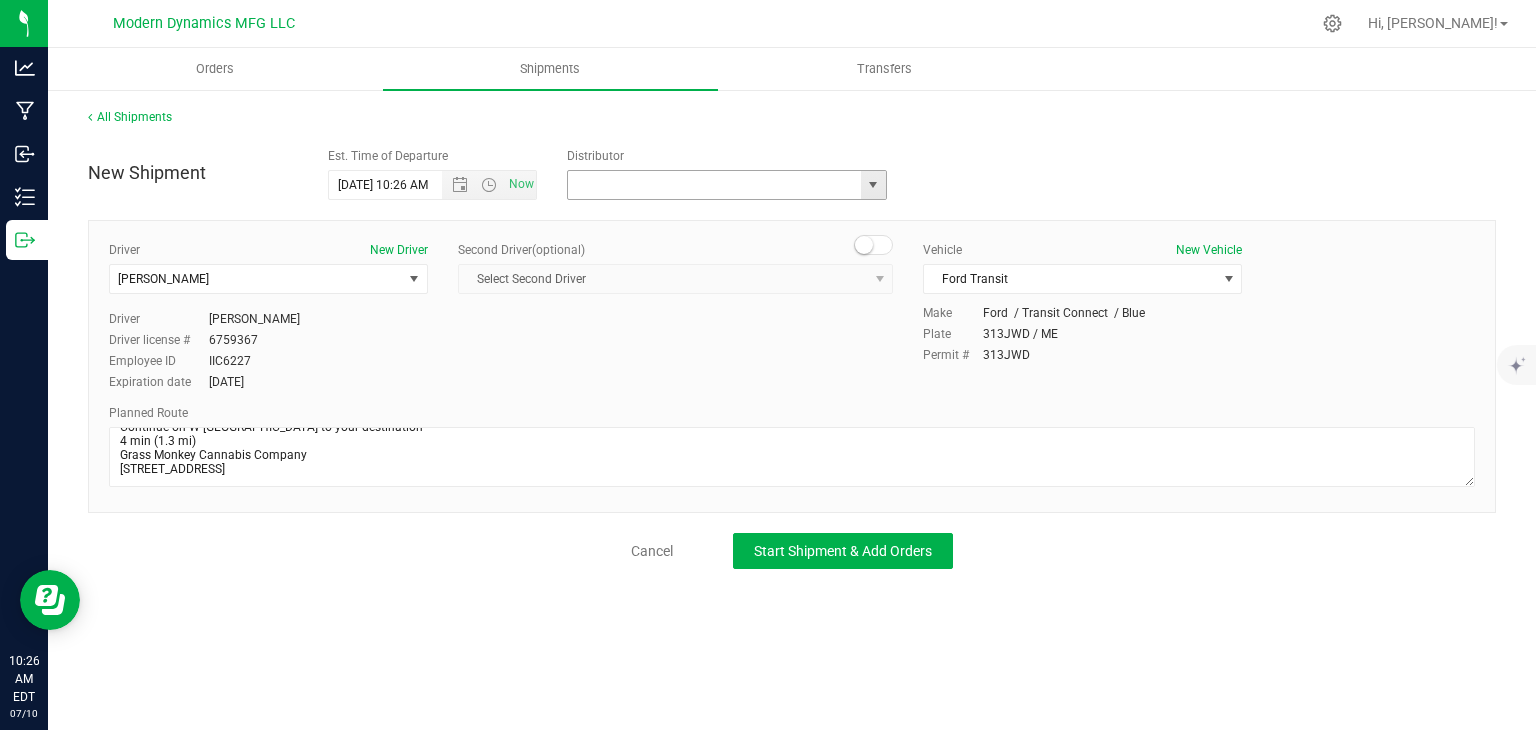 click at bounding box center (710, 185) 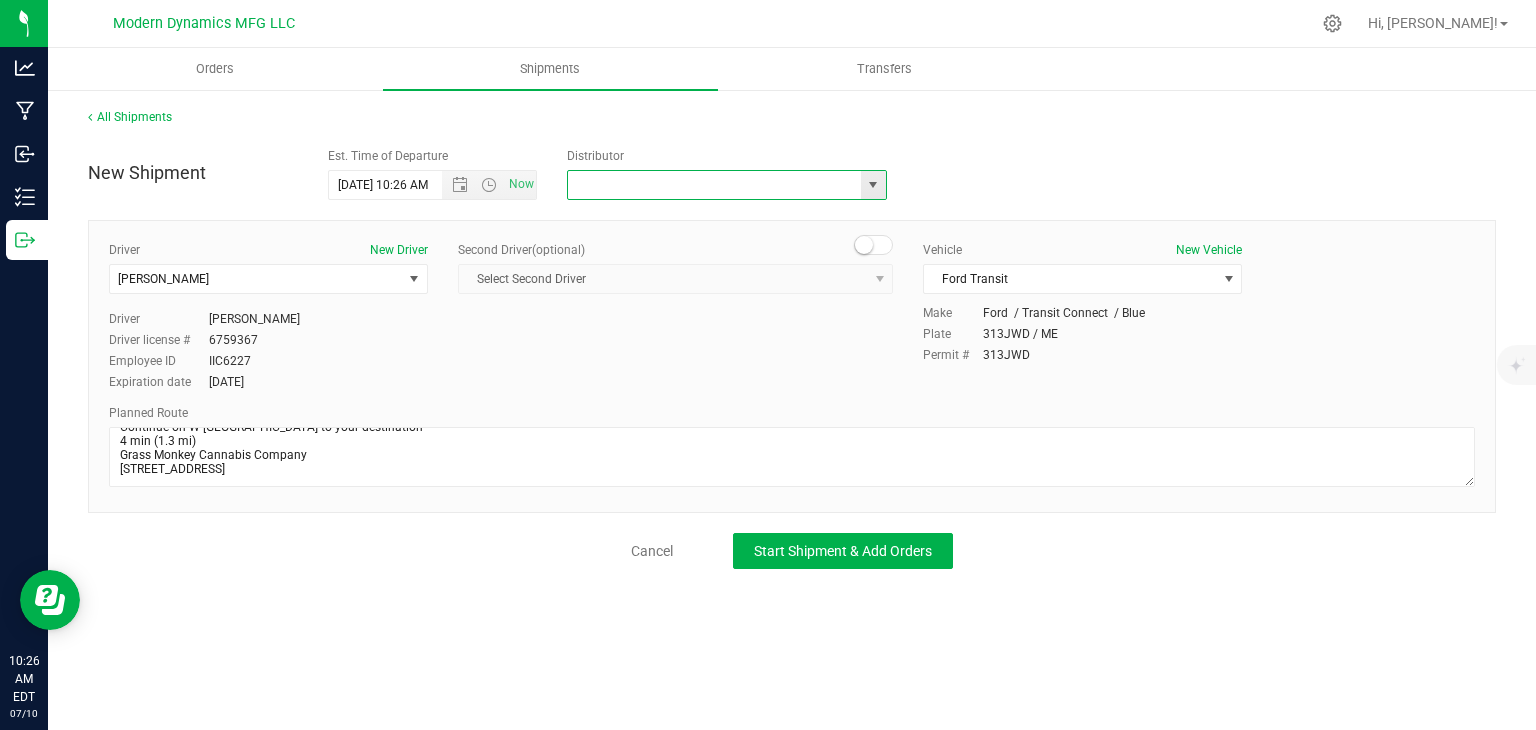 click at bounding box center (873, 185) 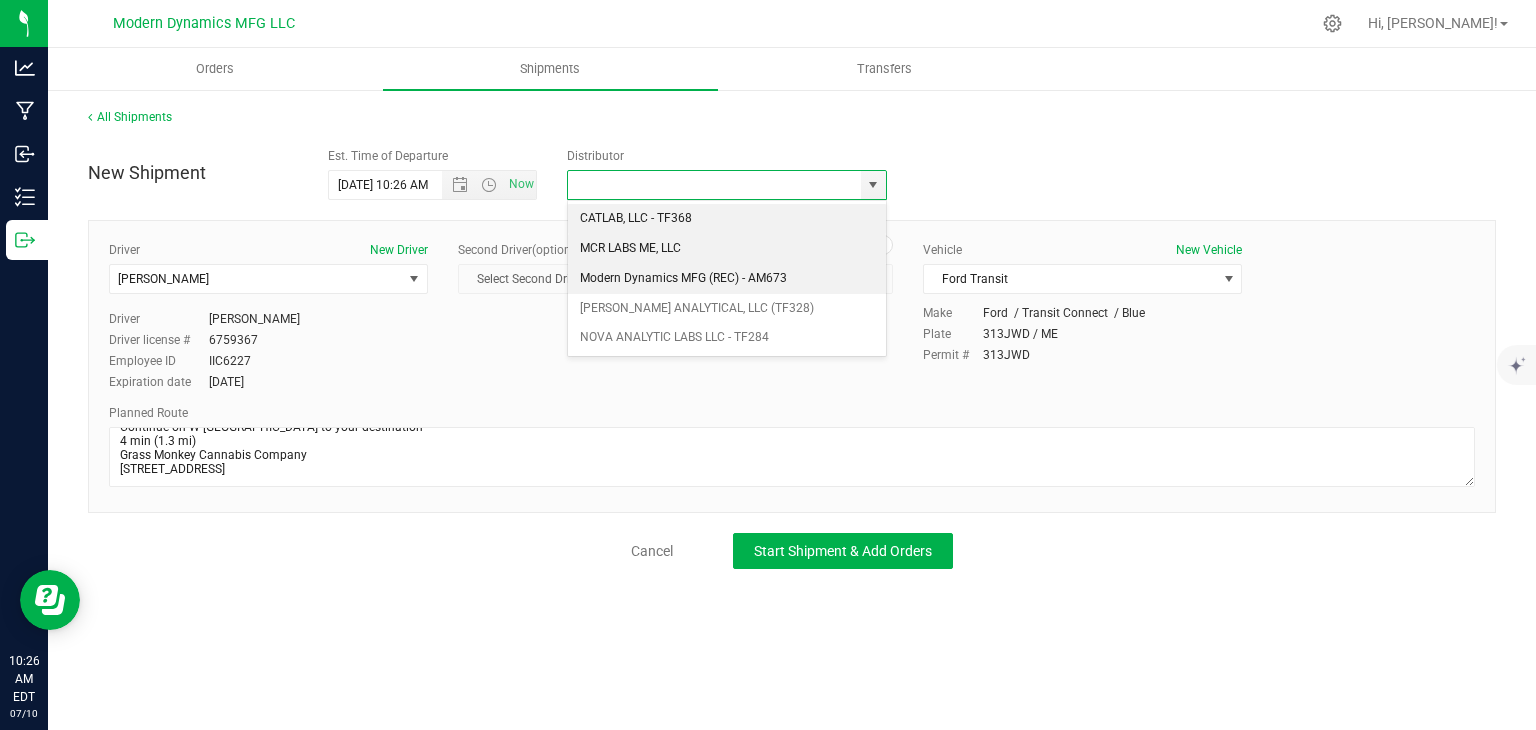 click on "Modern Dynamics MFG (REC) - AM673" at bounding box center (727, 279) 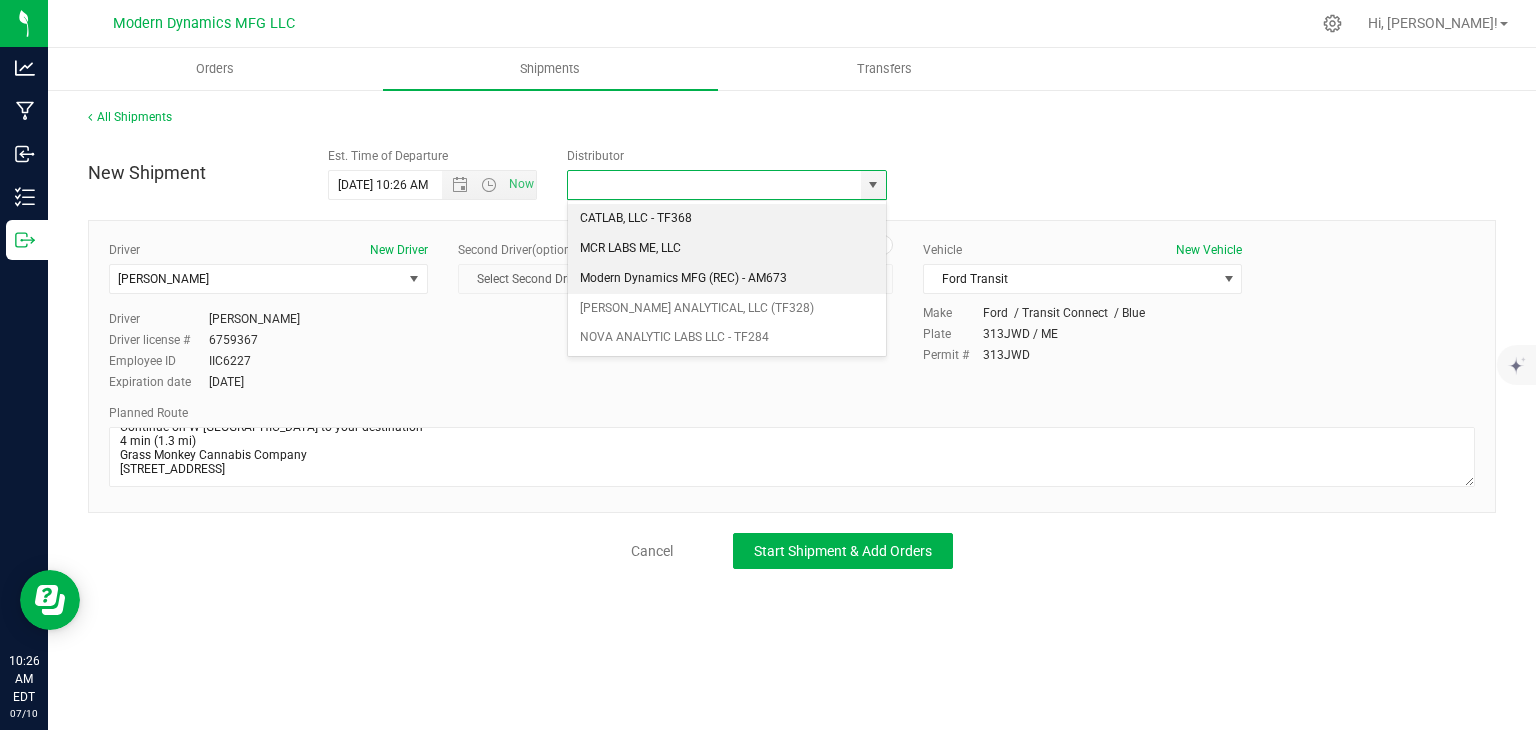 type on "Modern Dynamics MFG (REC) - AM673" 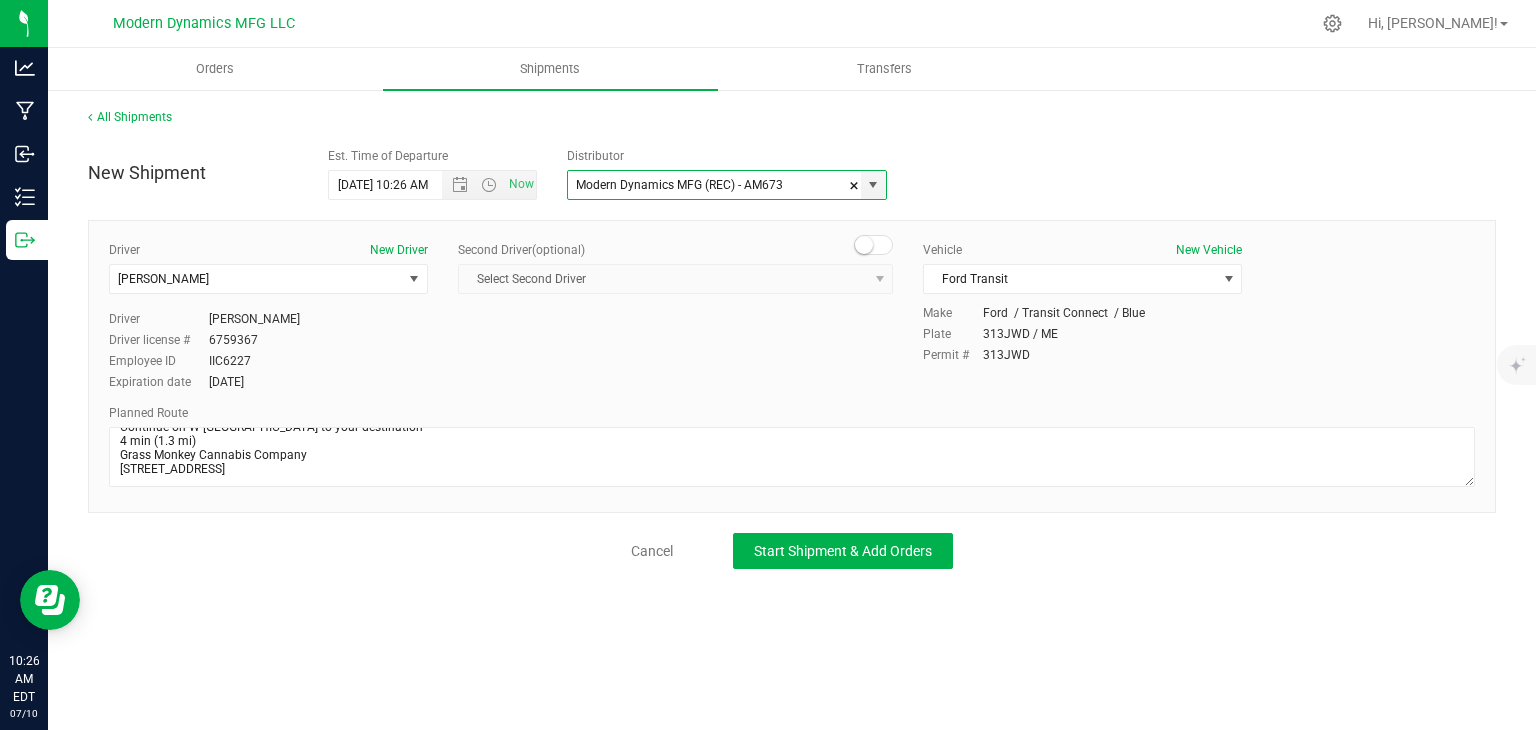 click on "Driver
New Driver
[PERSON_NAME] Select Driver [PERSON_NAME] [PERSON_NAME] [PERSON_NAME][MEDICAL_DATA] [PERSON_NAME] [PERSON_NAME]
Driver
[PERSON_NAME]
Driver license #
6759367
Employee ID
IIC6227
Expiration date
[DATE]" at bounding box center (792, 366) 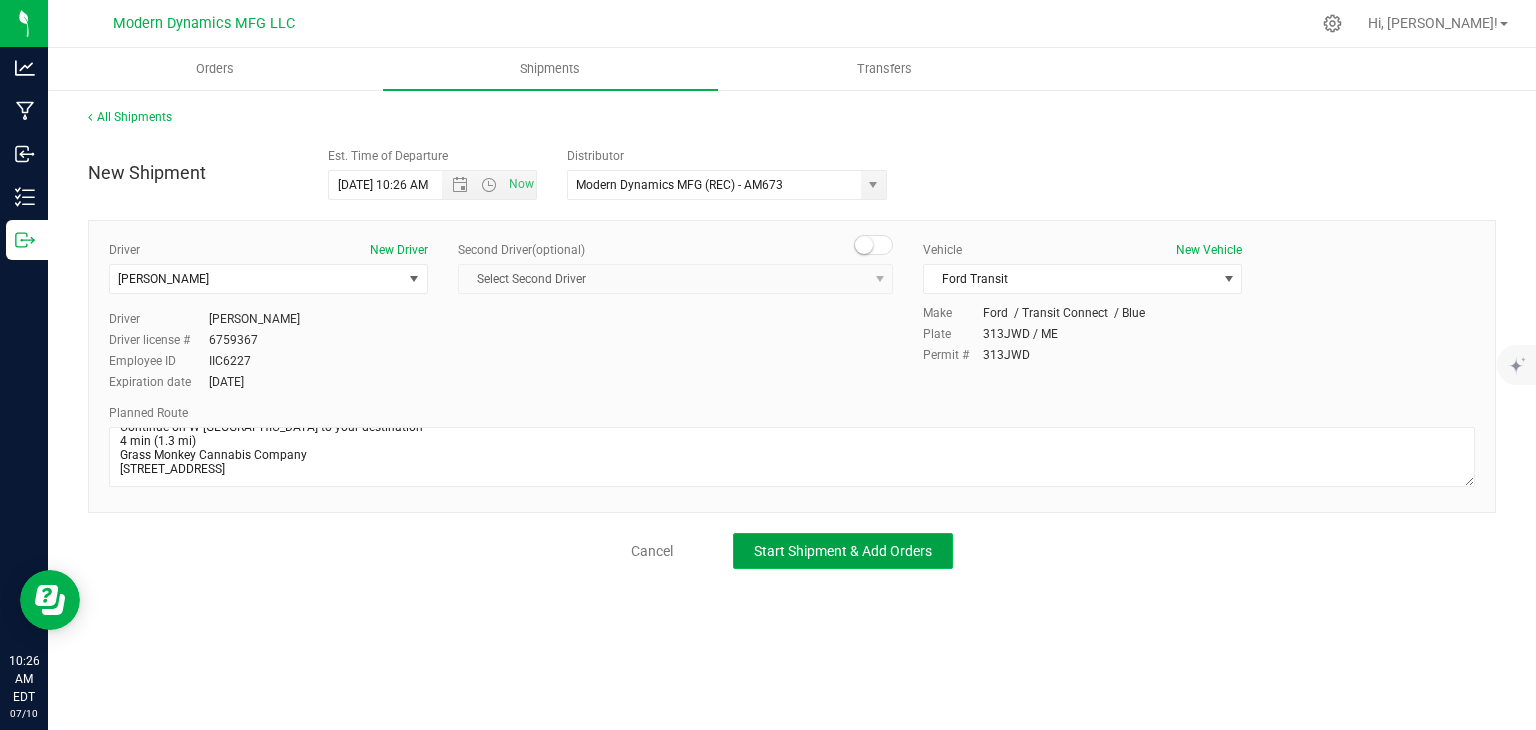 click on "Start Shipment & Add Orders" 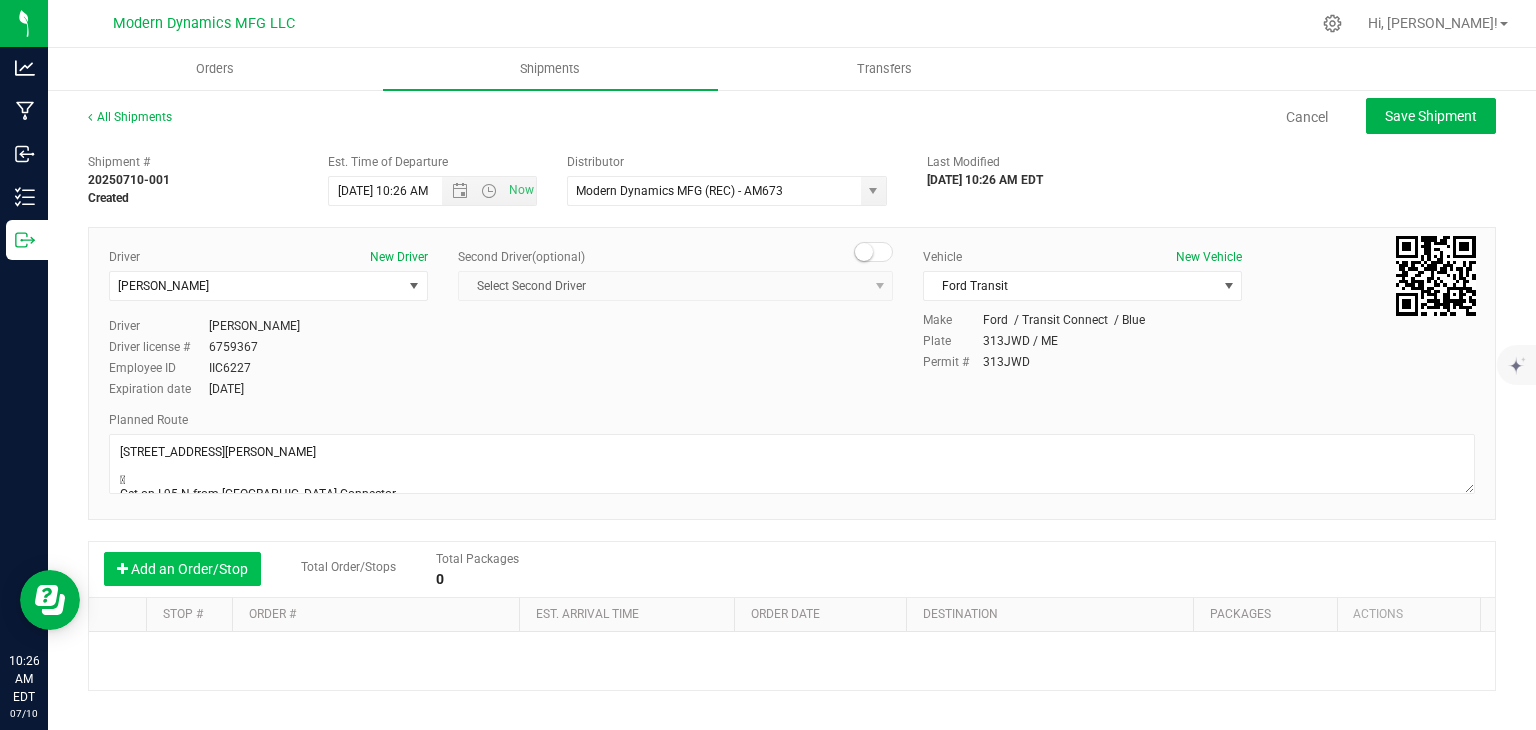 click on "Add an Order/Stop" at bounding box center [182, 569] 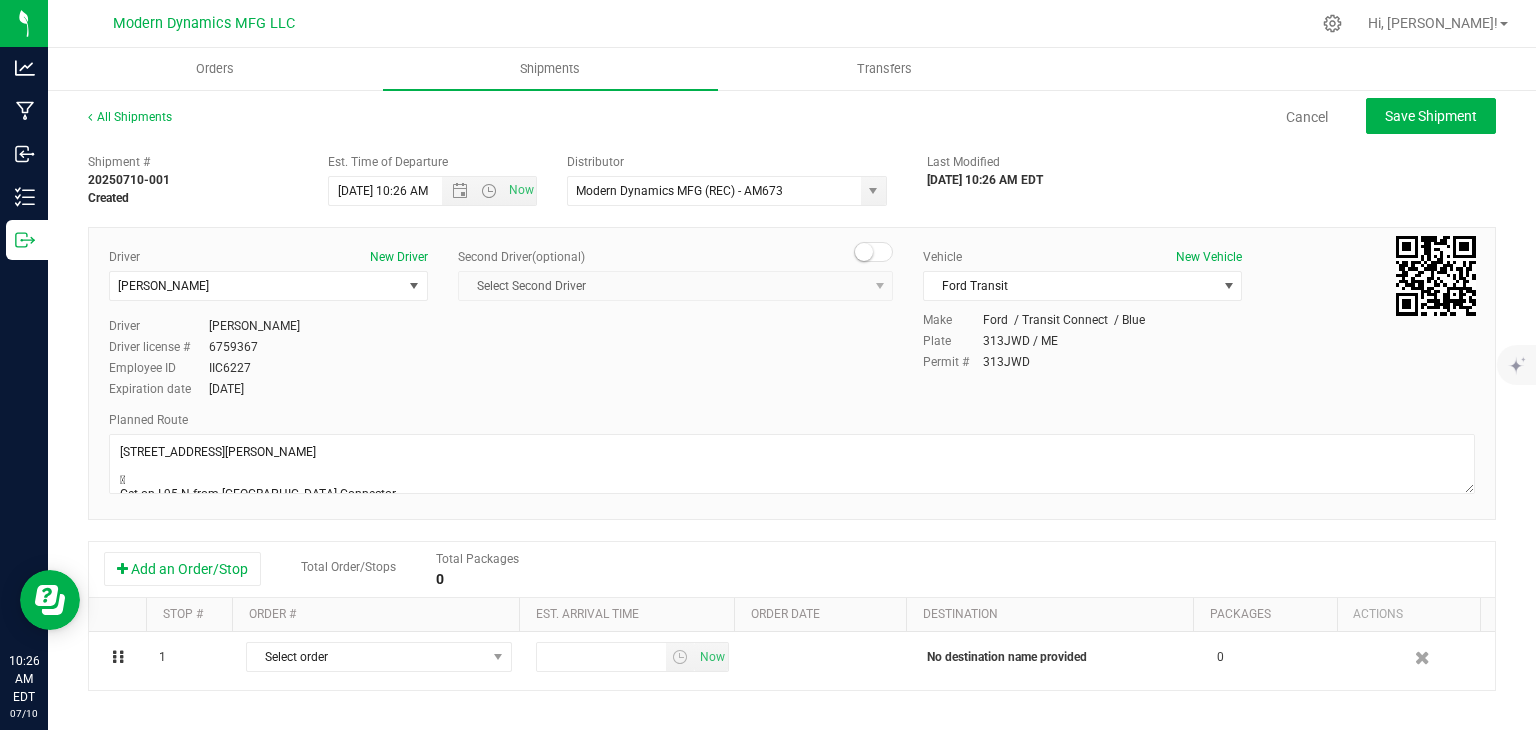 click on "Select order 00001079 00001078 00001077 00001075" at bounding box center [379, 657] 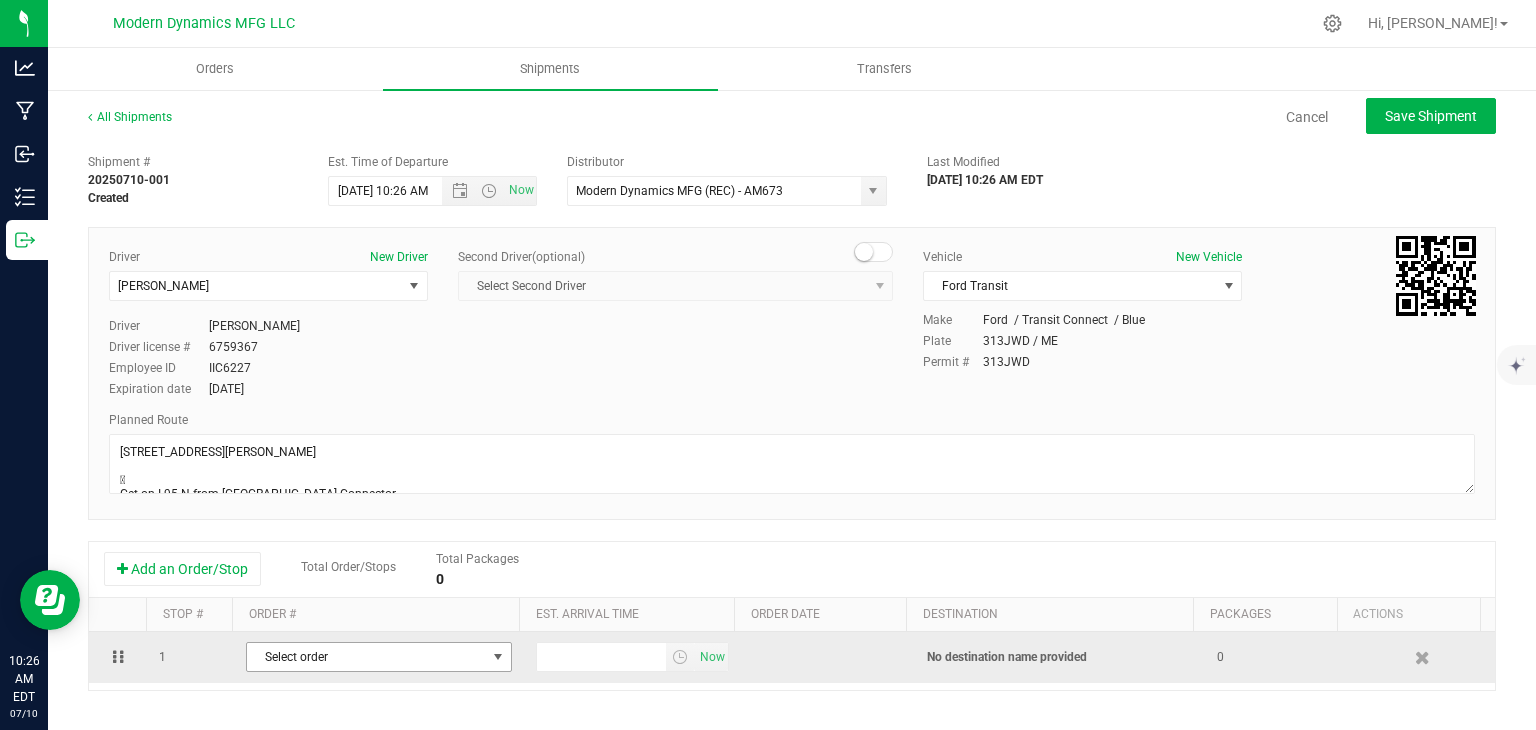 click on "Select order" at bounding box center [366, 657] 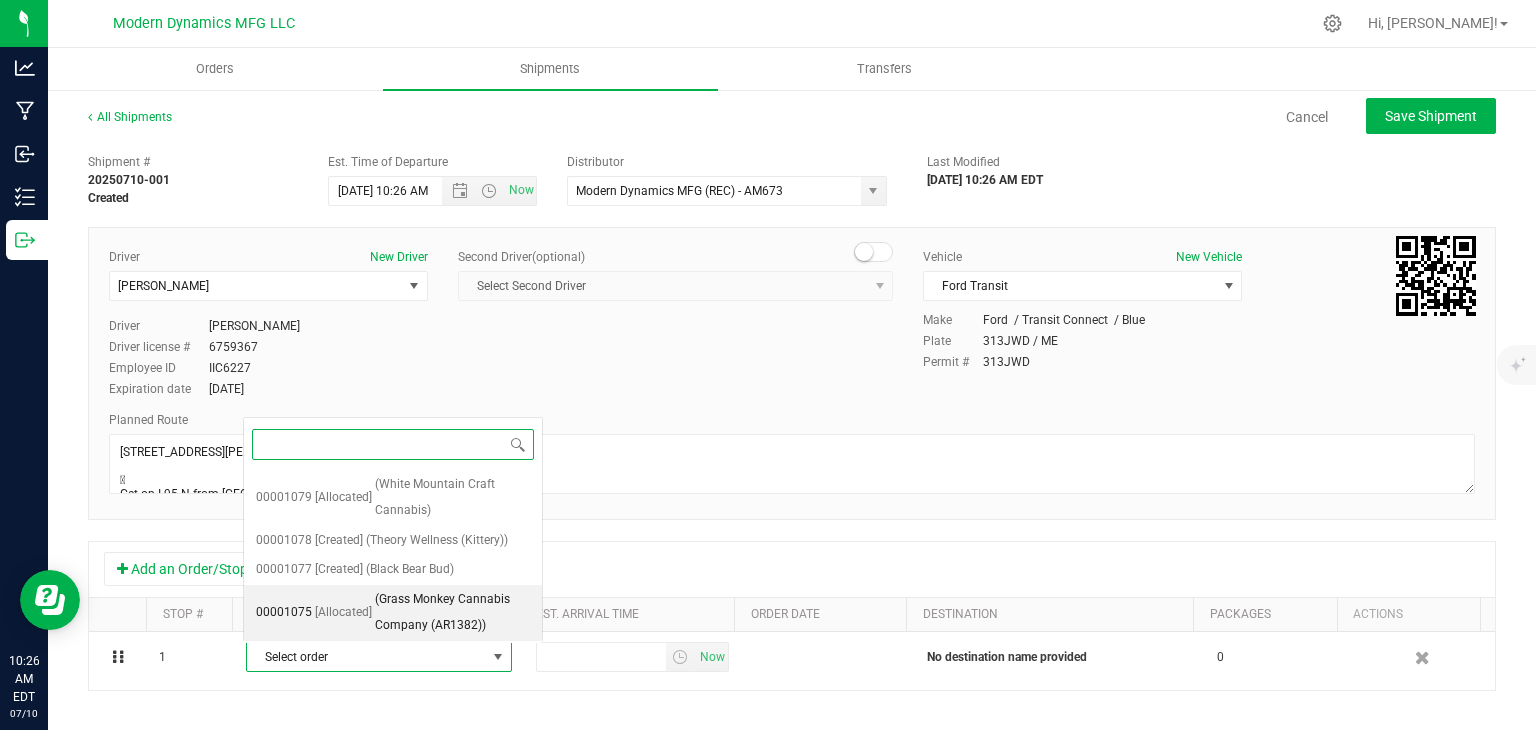 click on "(Grass Monkey Cannabis Company (AR1382))" at bounding box center (452, 612) 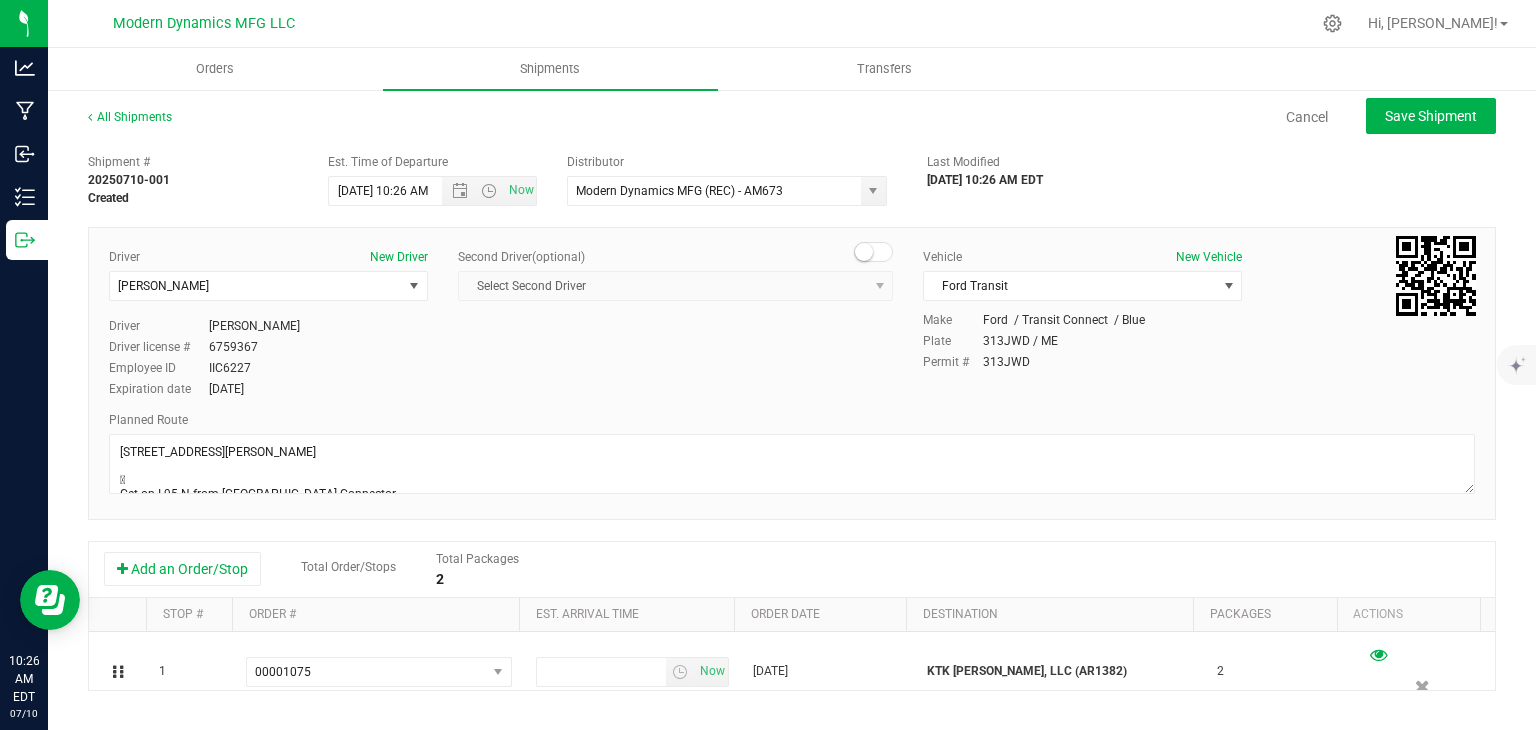 click on "Shipment #
20250710-001
Created
Est. Time of Departure
[DATE] 10:26 AM
Now
Distributor
Modern Dynamics MFG (REC) - AM673 CATLAB, LLC - TF368 MCR LABS ME, LLC Modern Dynamics MFG (REC) - AM673 [PERSON_NAME] ANALYTICAL, LLC (TF328) NOVA ANALYTIC LABS LLC - TF284 d7e78b9999cfe1a85b96
Last Modified
[DATE] 10:26 AM EDT
Driver" at bounding box center (792, 572) 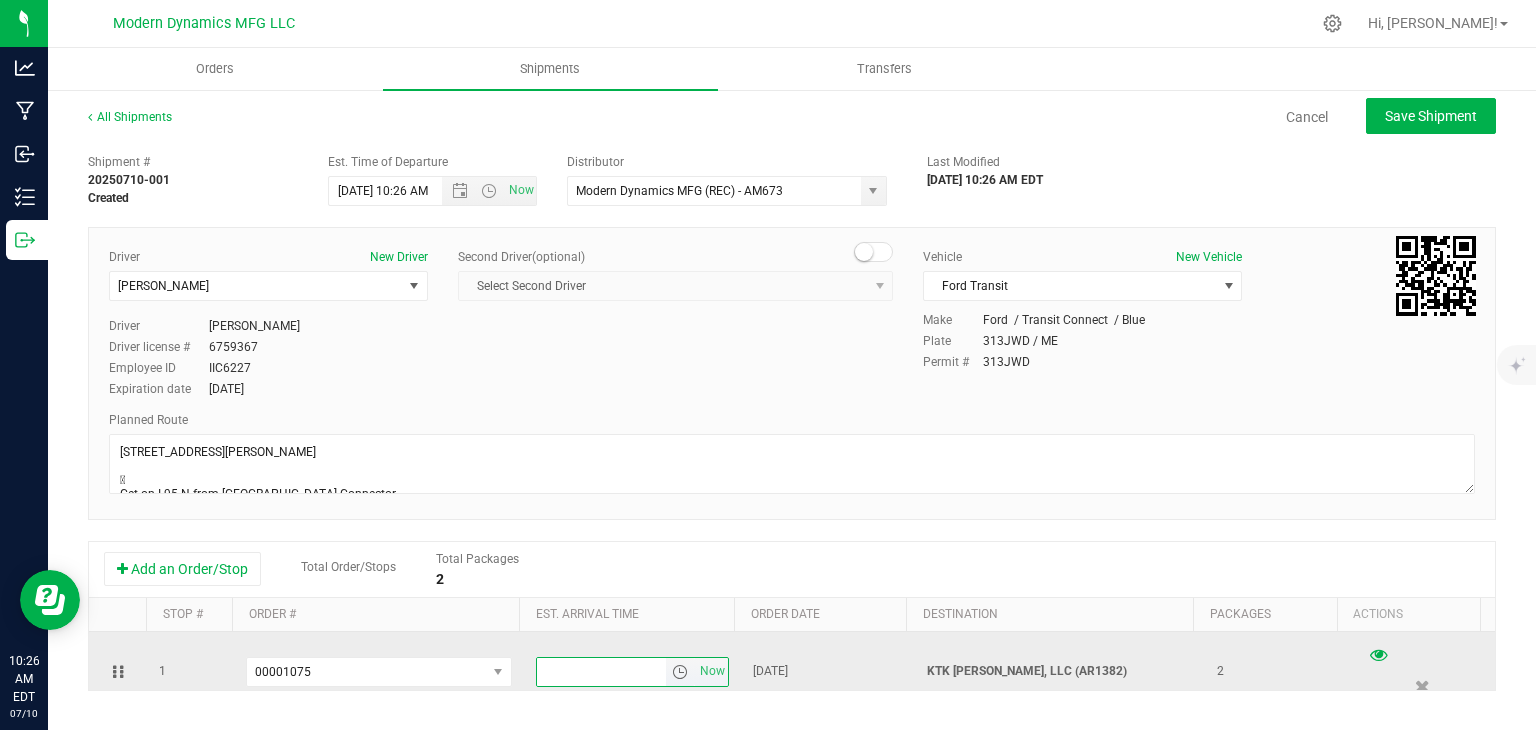 click at bounding box center (602, 672) 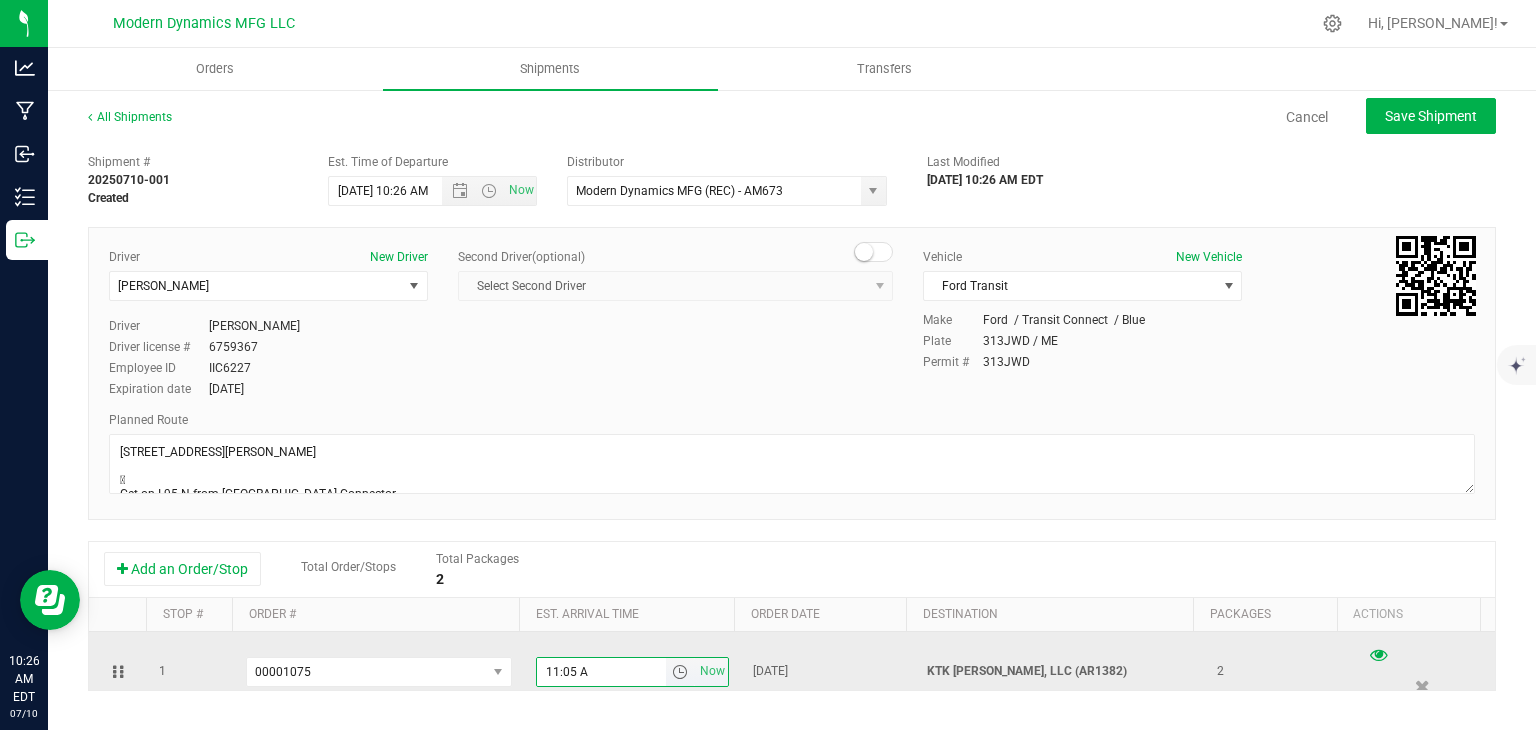 type on "11:05 AM" 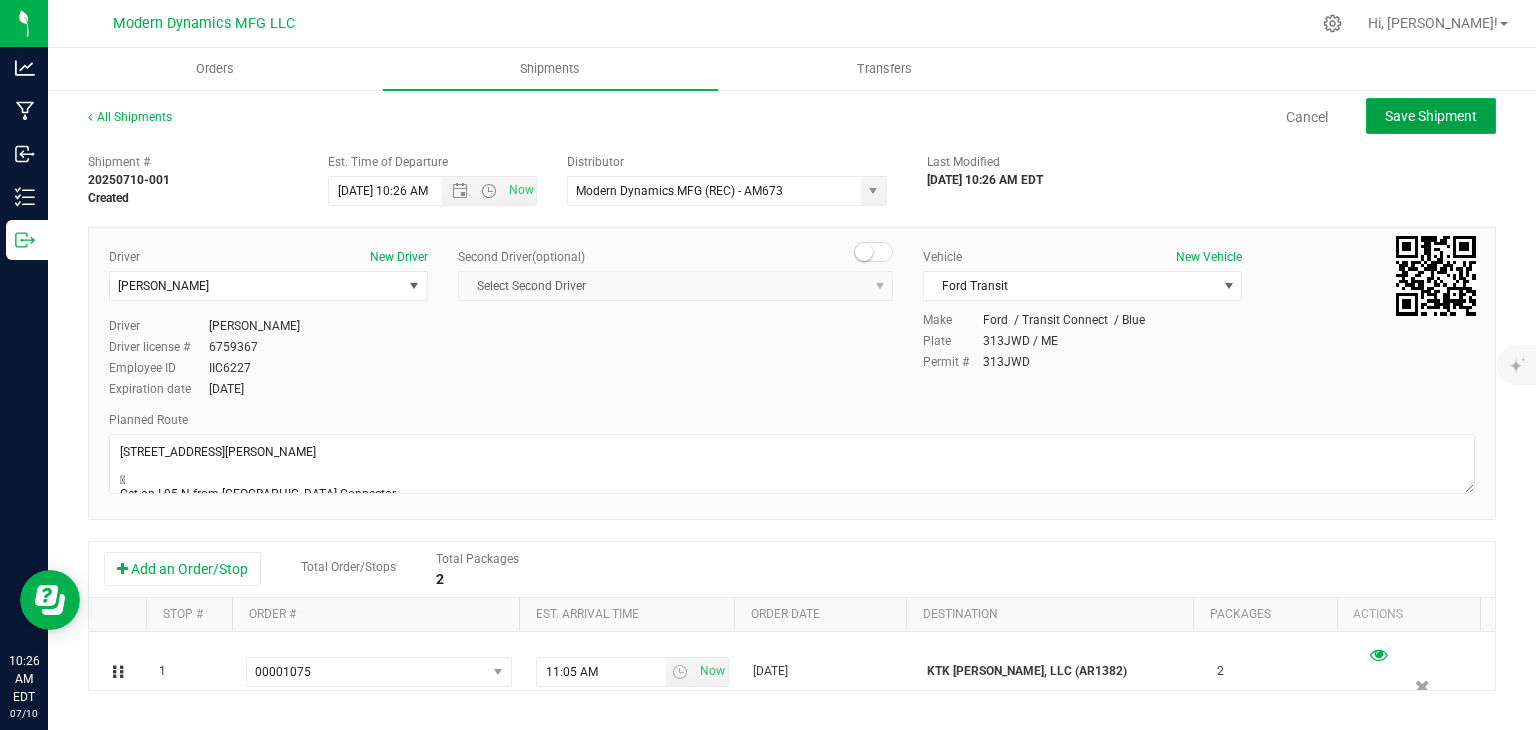 click on "Save Shipment" 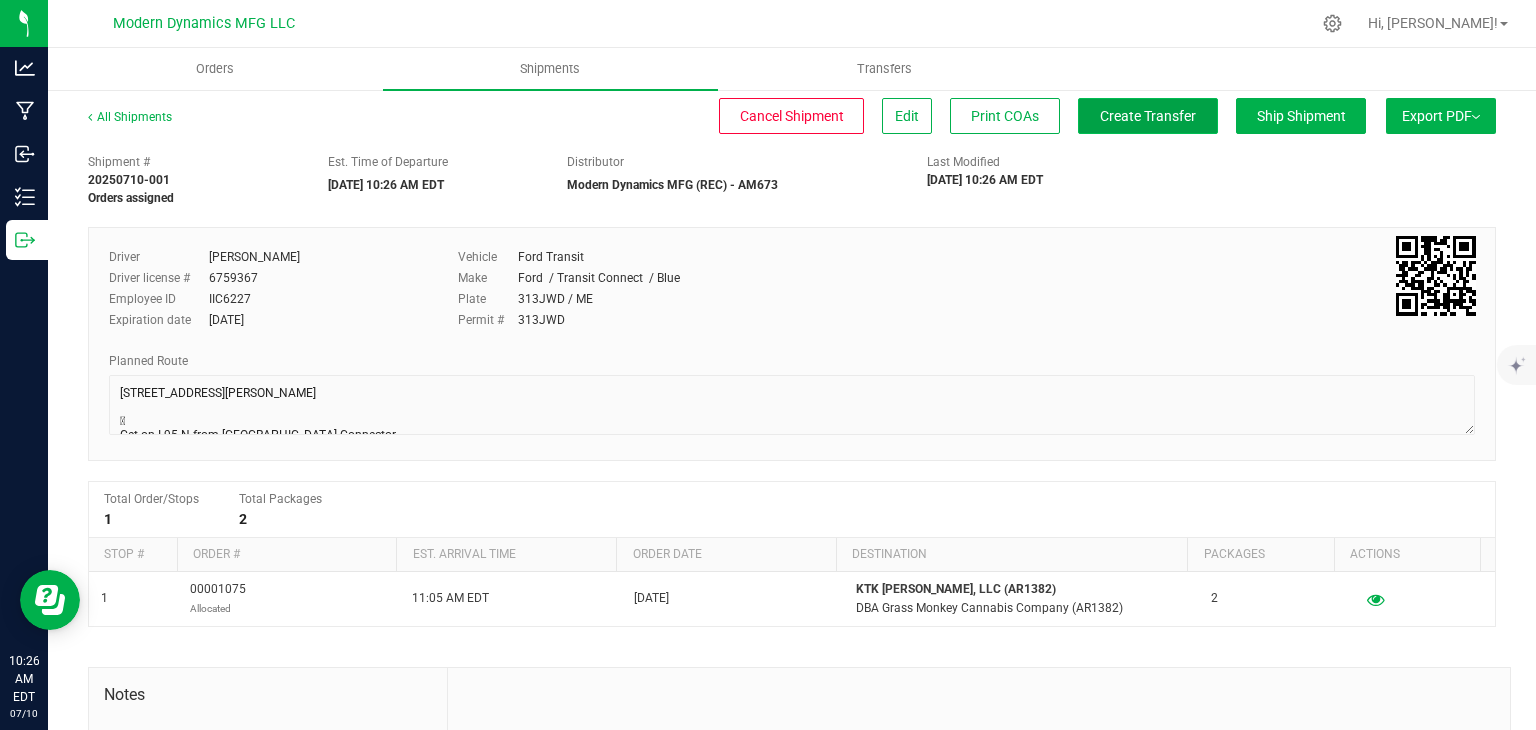 click on "Create Transfer" at bounding box center [1148, 116] 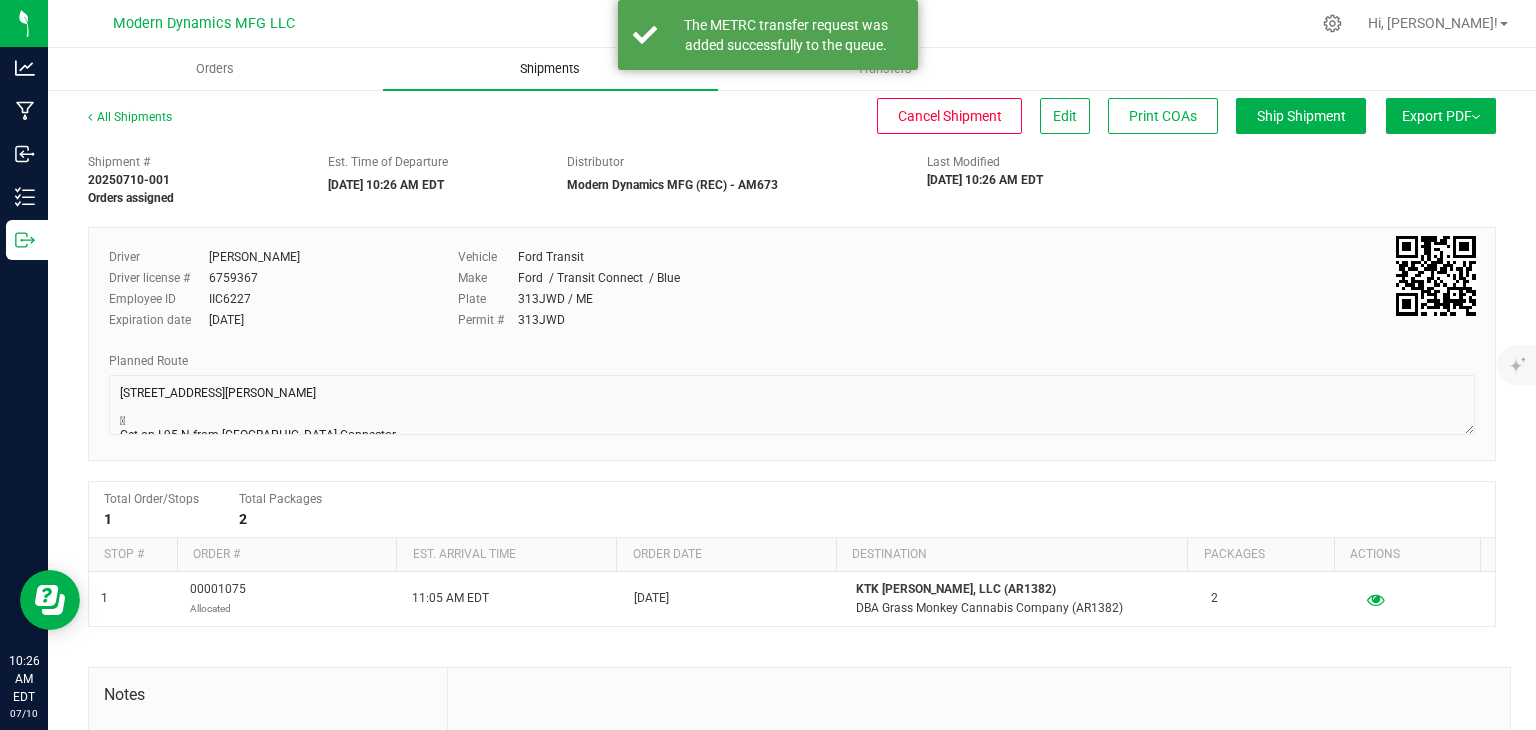 click on "Shipments" at bounding box center [550, 69] 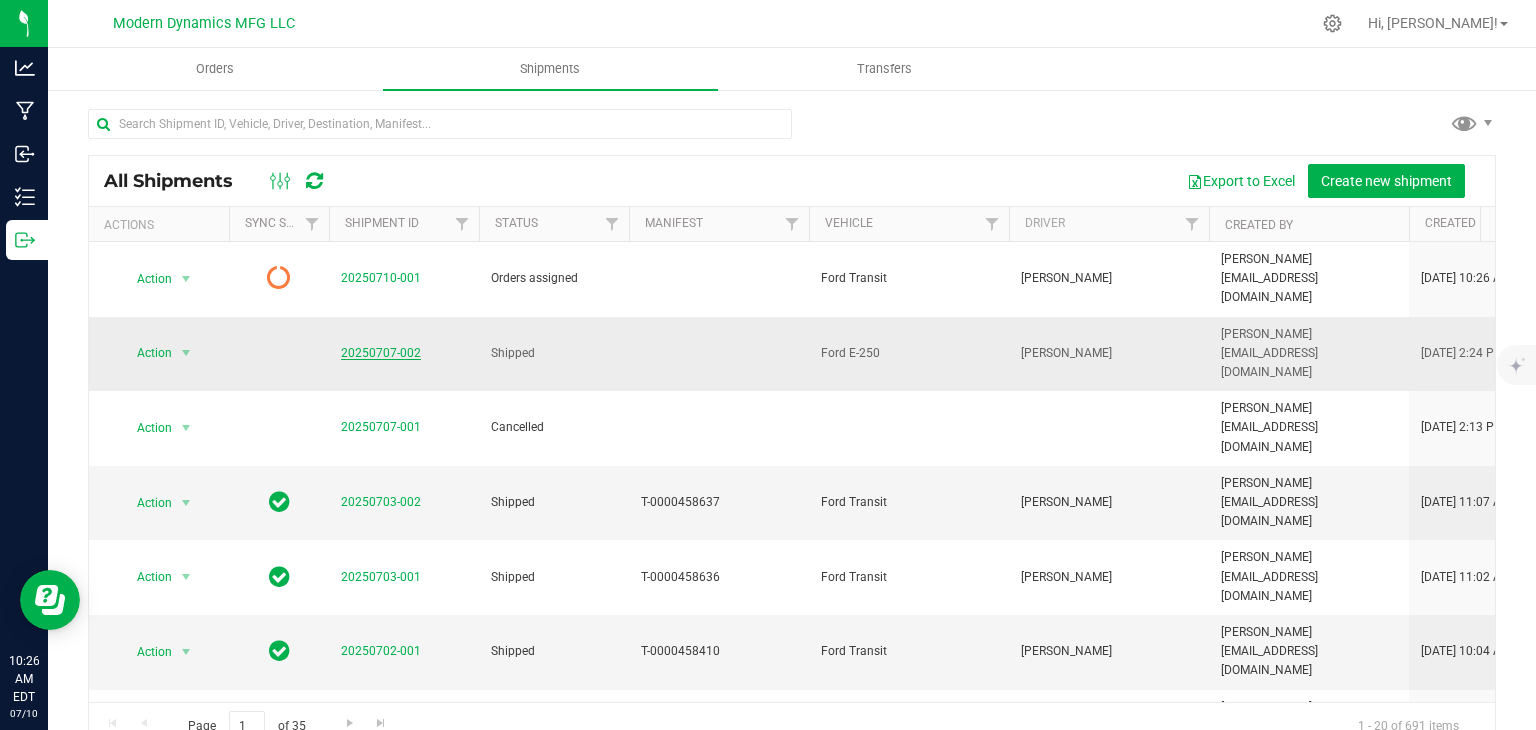 click on "20250707-002" at bounding box center (381, 353) 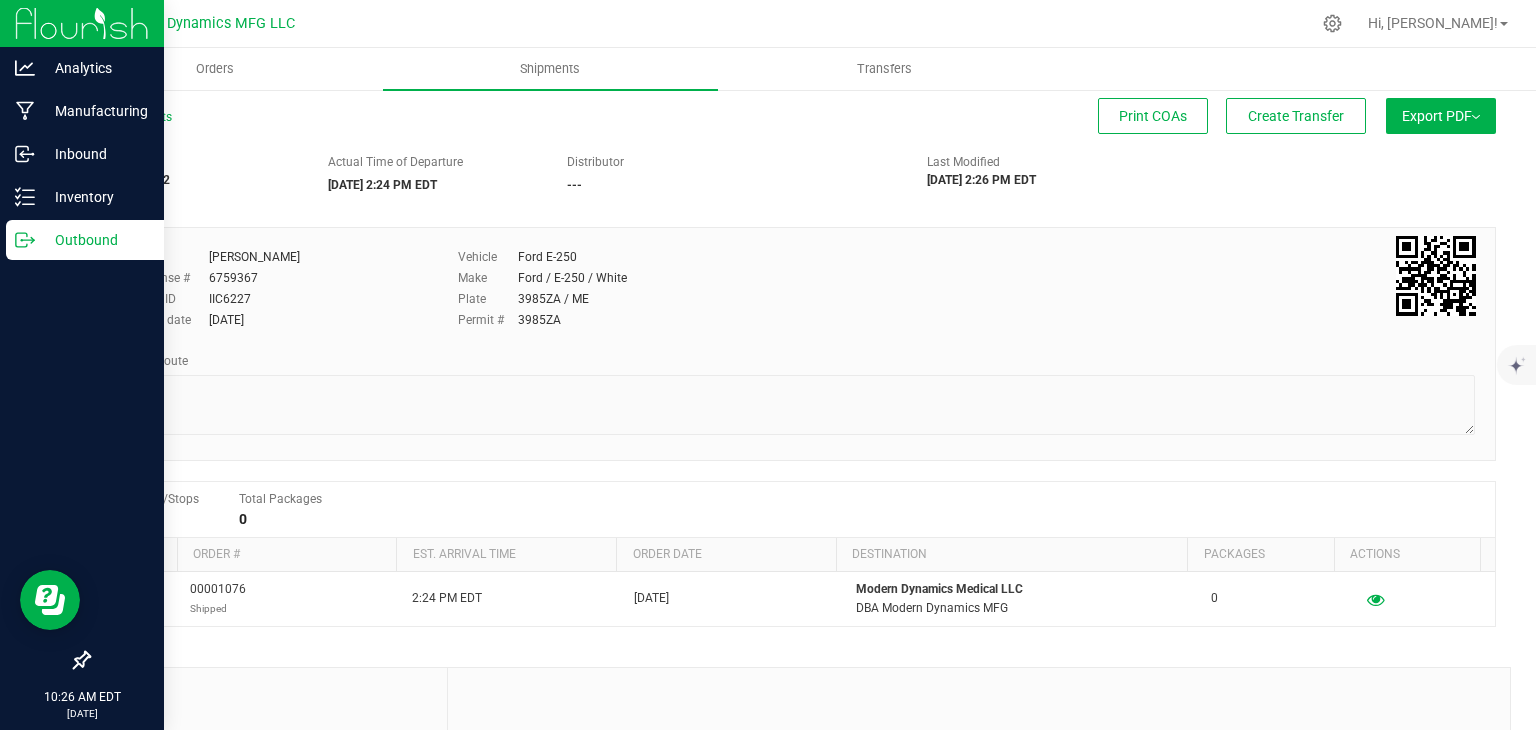 click 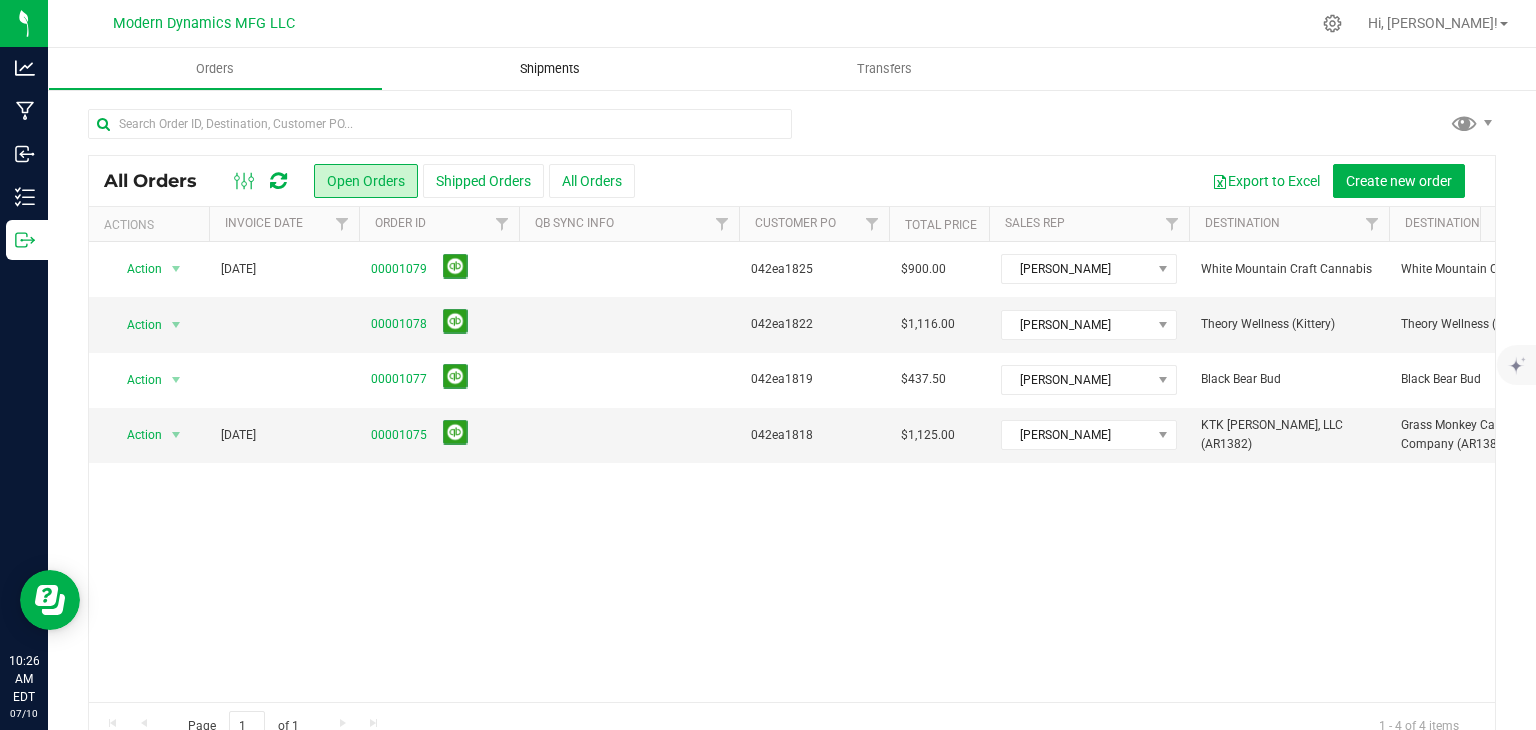 click on "Shipments" at bounding box center (550, 69) 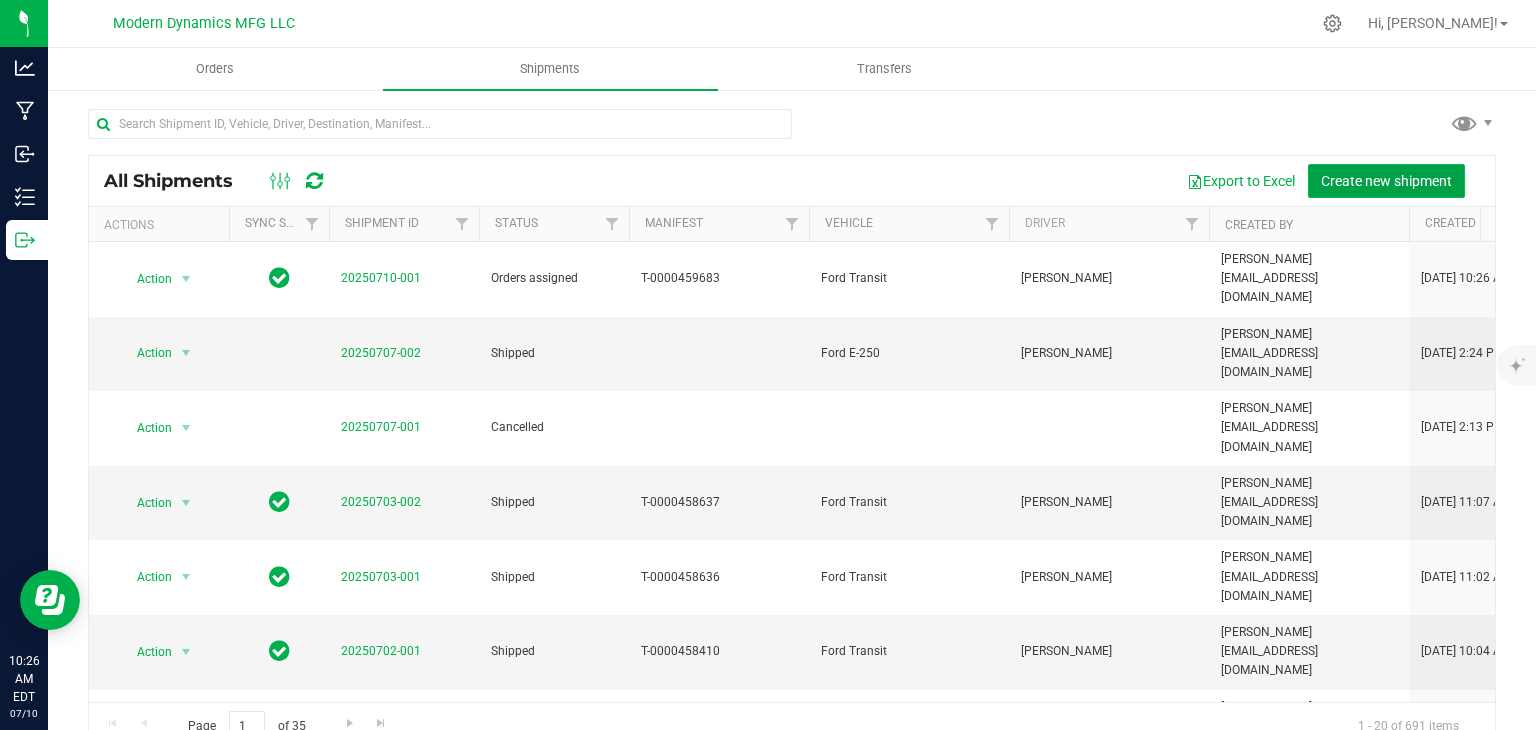click on "Create new shipment" at bounding box center [1386, 181] 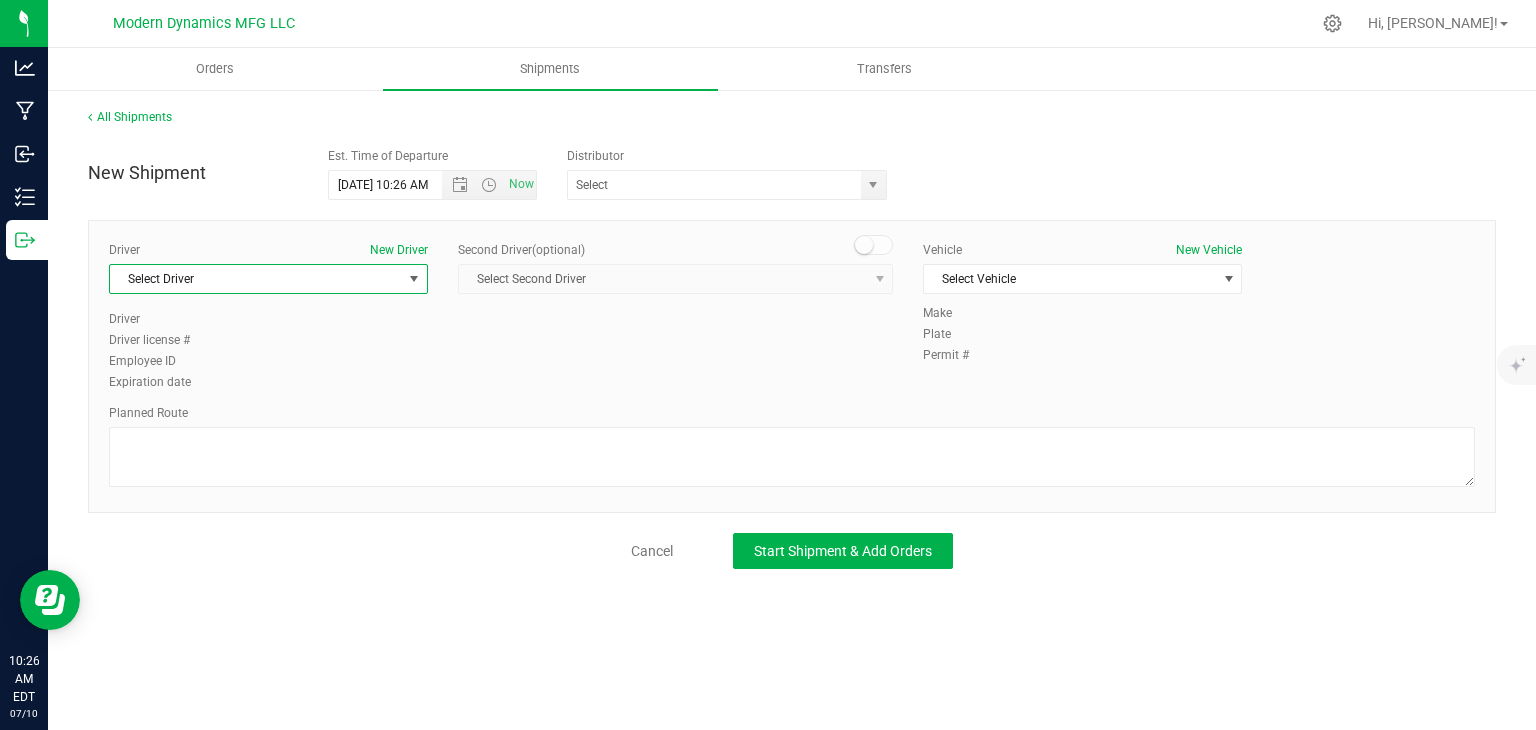 click on "Select Driver" at bounding box center [256, 279] 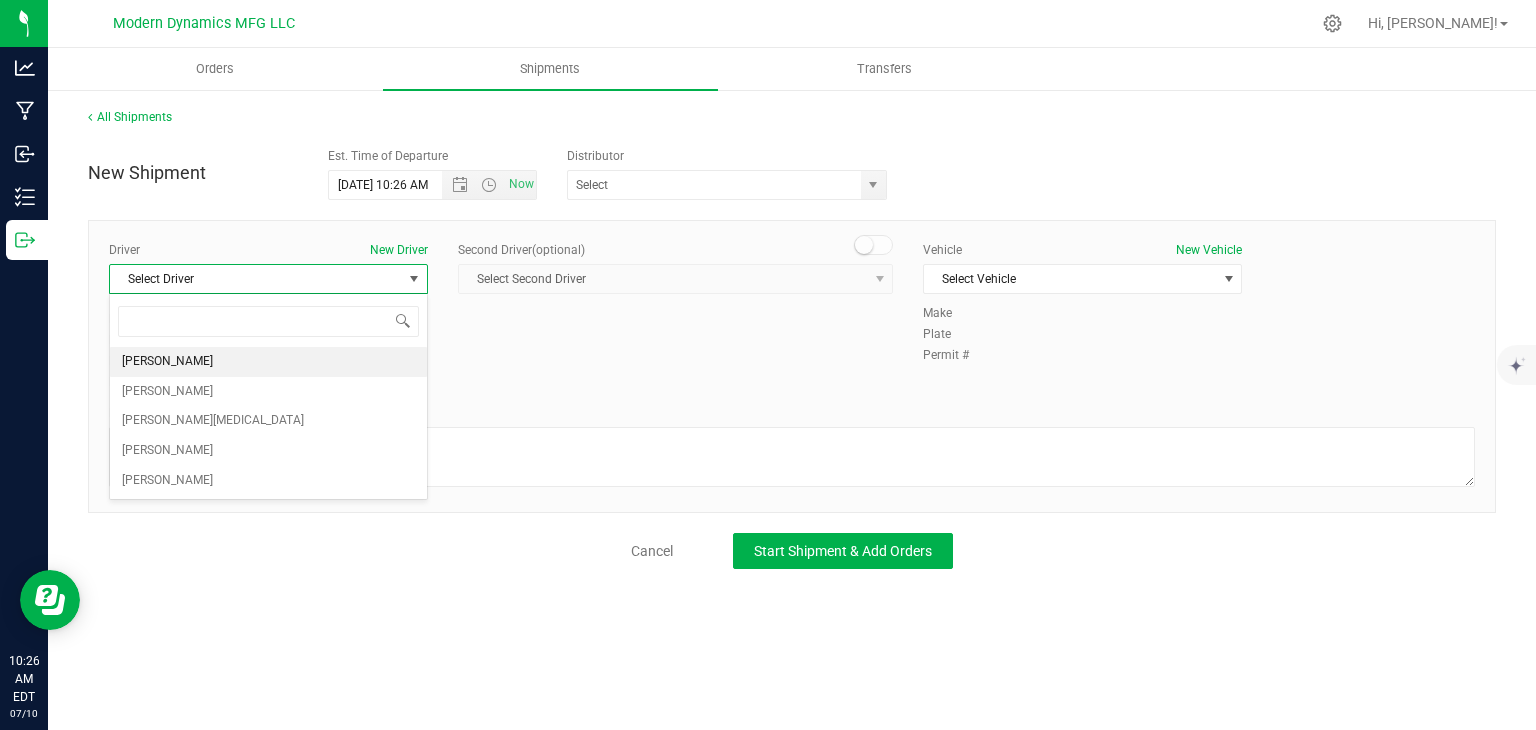 click on "[PERSON_NAME]" at bounding box center [268, 362] 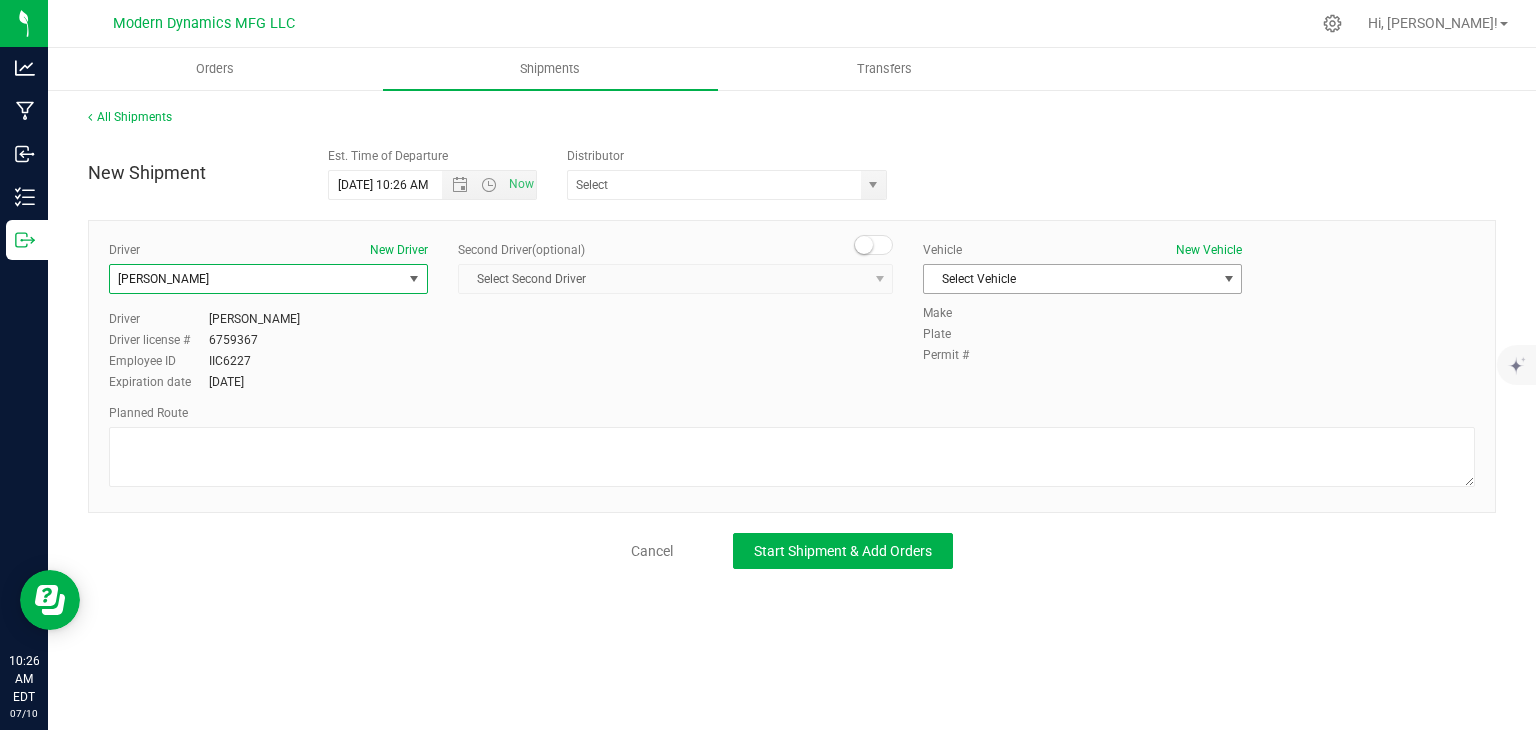 click on "Select Vehicle" at bounding box center (1070, 279) 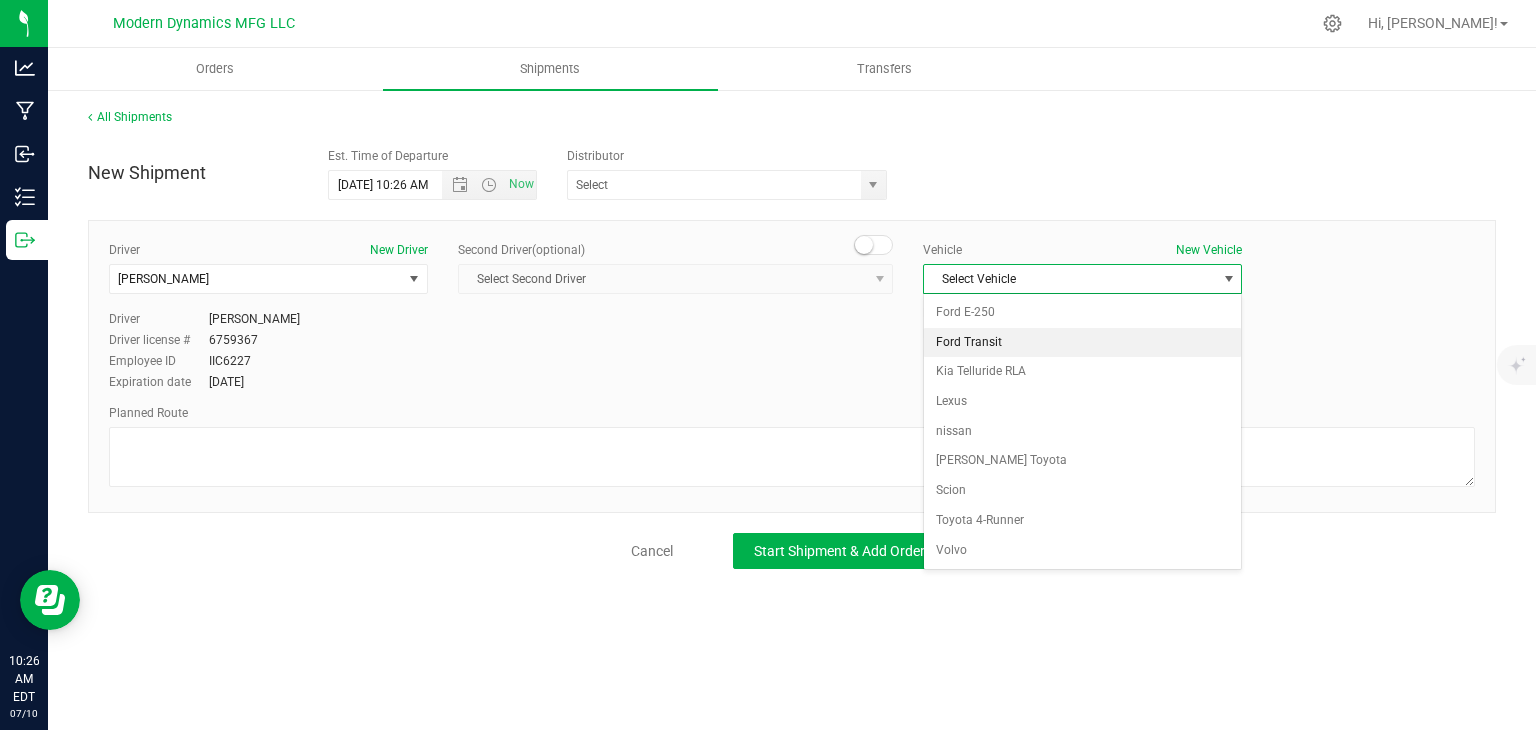click on "Ford Transit" at bounding box center (1082, 343) 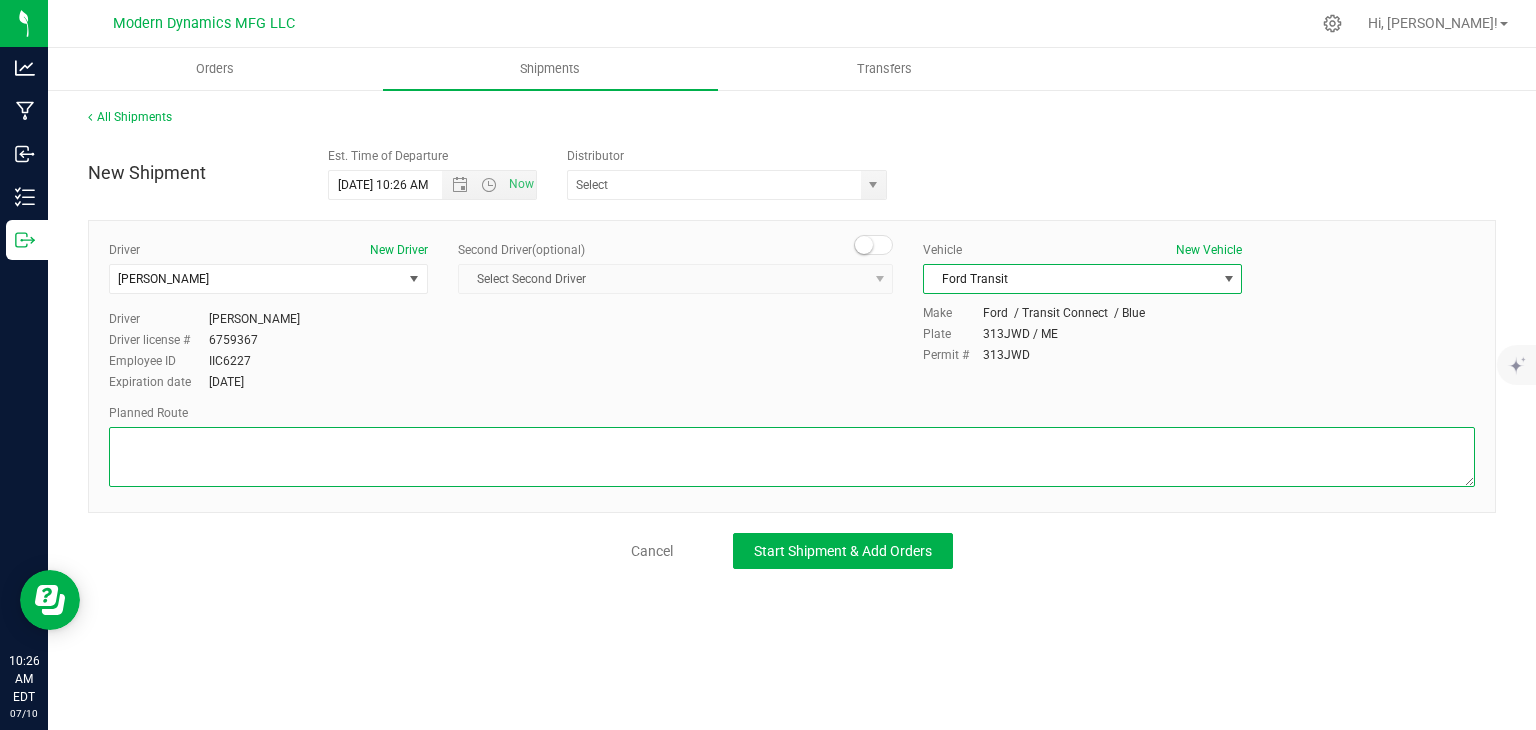 click at bounding box center [792, 457] 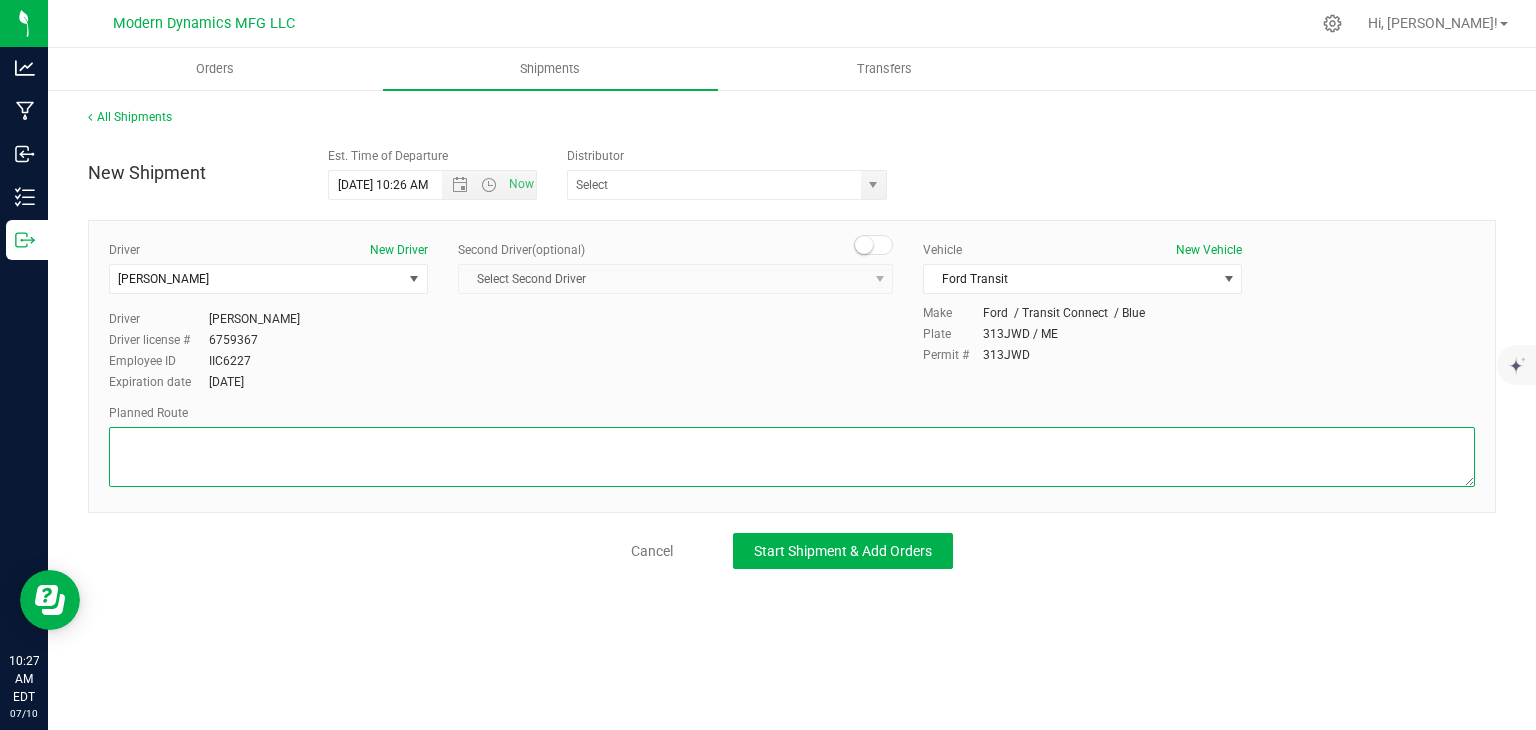 paste on "[STREET_ADDRESS][PERSON_NAME]

Take [PERSON_NAME] St to Biddeford Connector
1 min (0.5 mi)

Take ME-35 N, ME-117 N and ME-113 N/ME-5 N to [GEOGRAPHIC_DATA]
1 hr 14 min (53.3 mi)
White Mountain Craft Cannabis - Recreational Dispensary
[STREET_ADDRESS]" 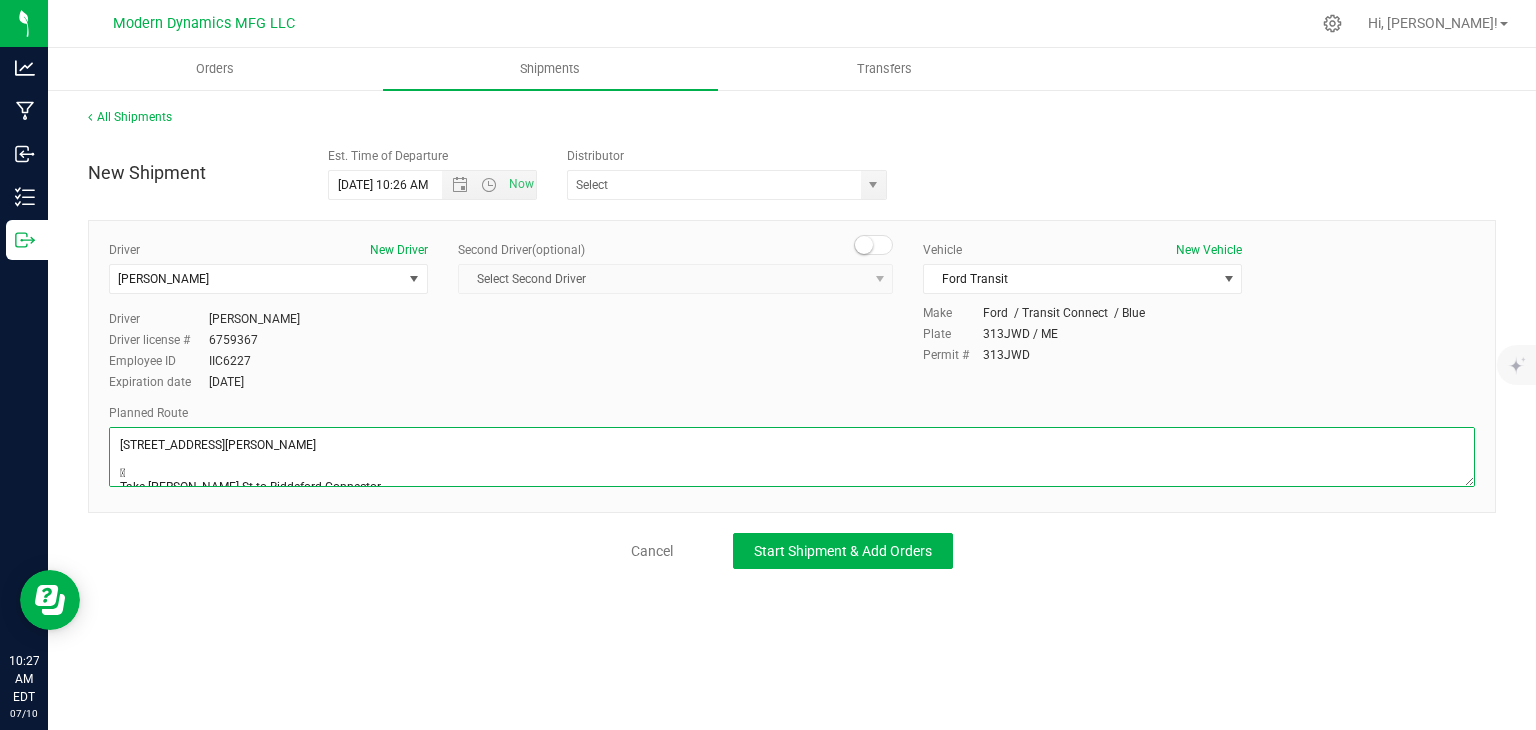 scroll, scrollTop: 124, scrollLeft: 0, axis: vertical 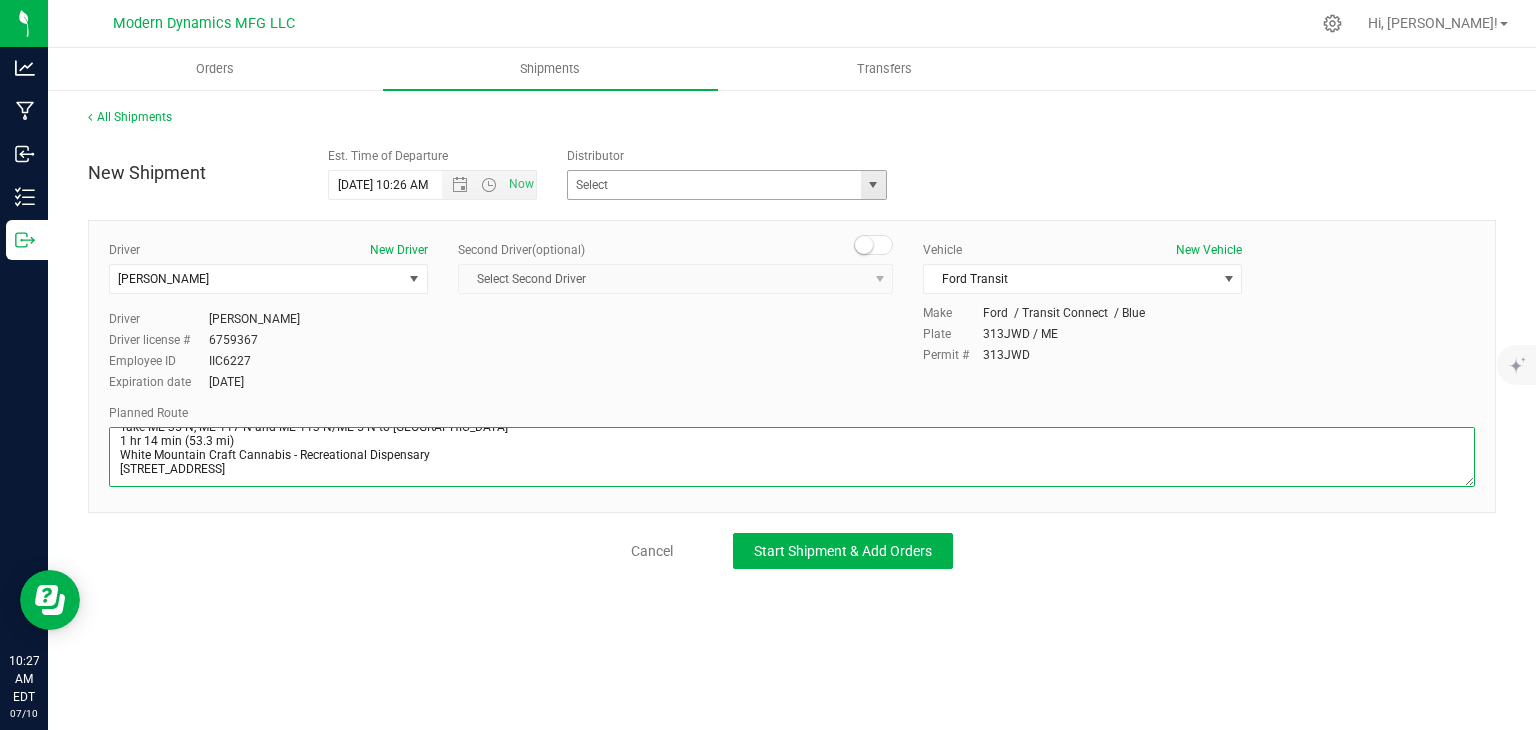 click at bounding box center [873, 185] 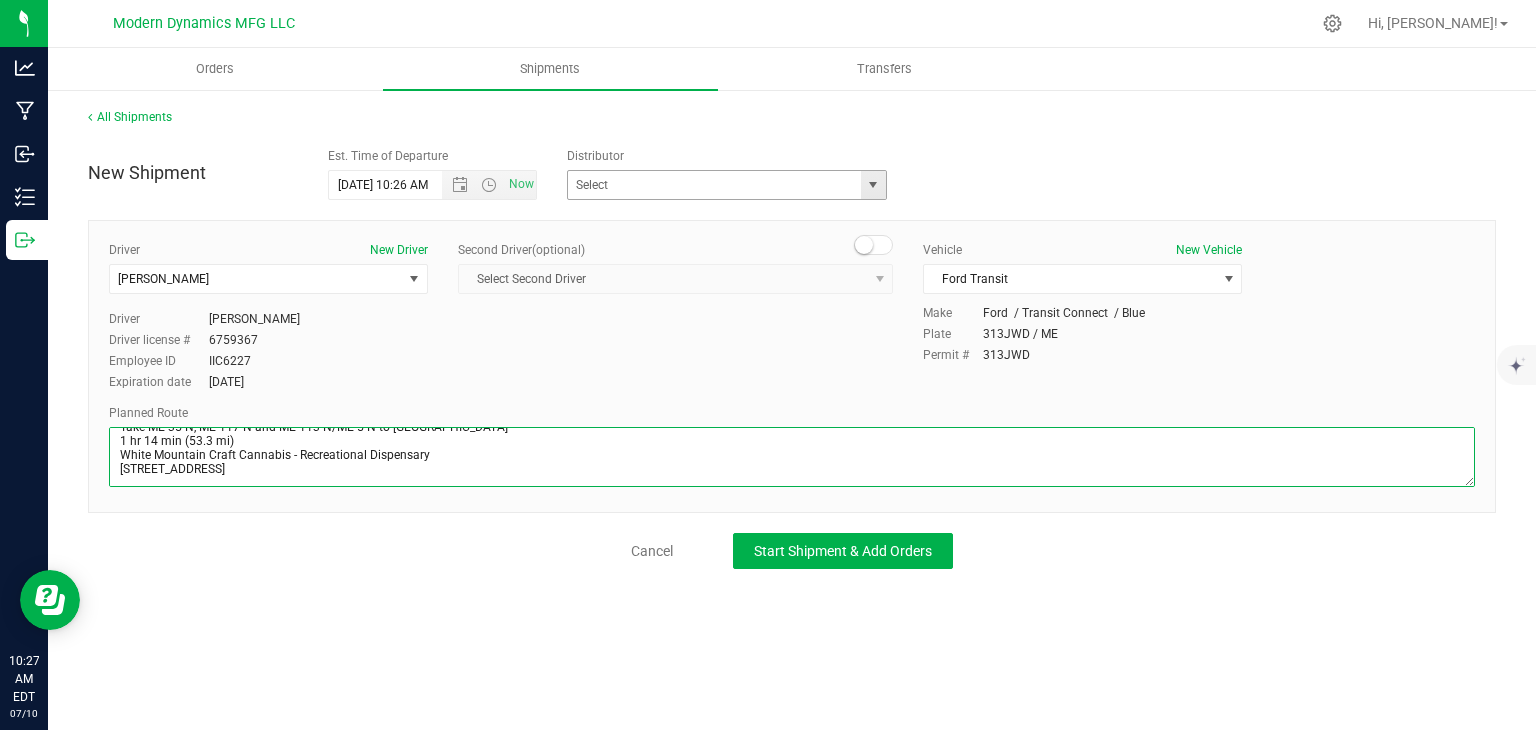 type on "[STREET_ADDRESS][PERSON_NAME]

Take [PERSON_NAME] St to Biddeford Connector
1 min (0.5 mi)

Take ME-35 N, ME-117 N and ME-113 N/ME-5 N to [GEOGRAPHIC_DATA]
1 hr 14 min (53.3 mi)
White Mountain Craft Cannabis - Recreational Dispensary
[STREET_ADDRESS]" 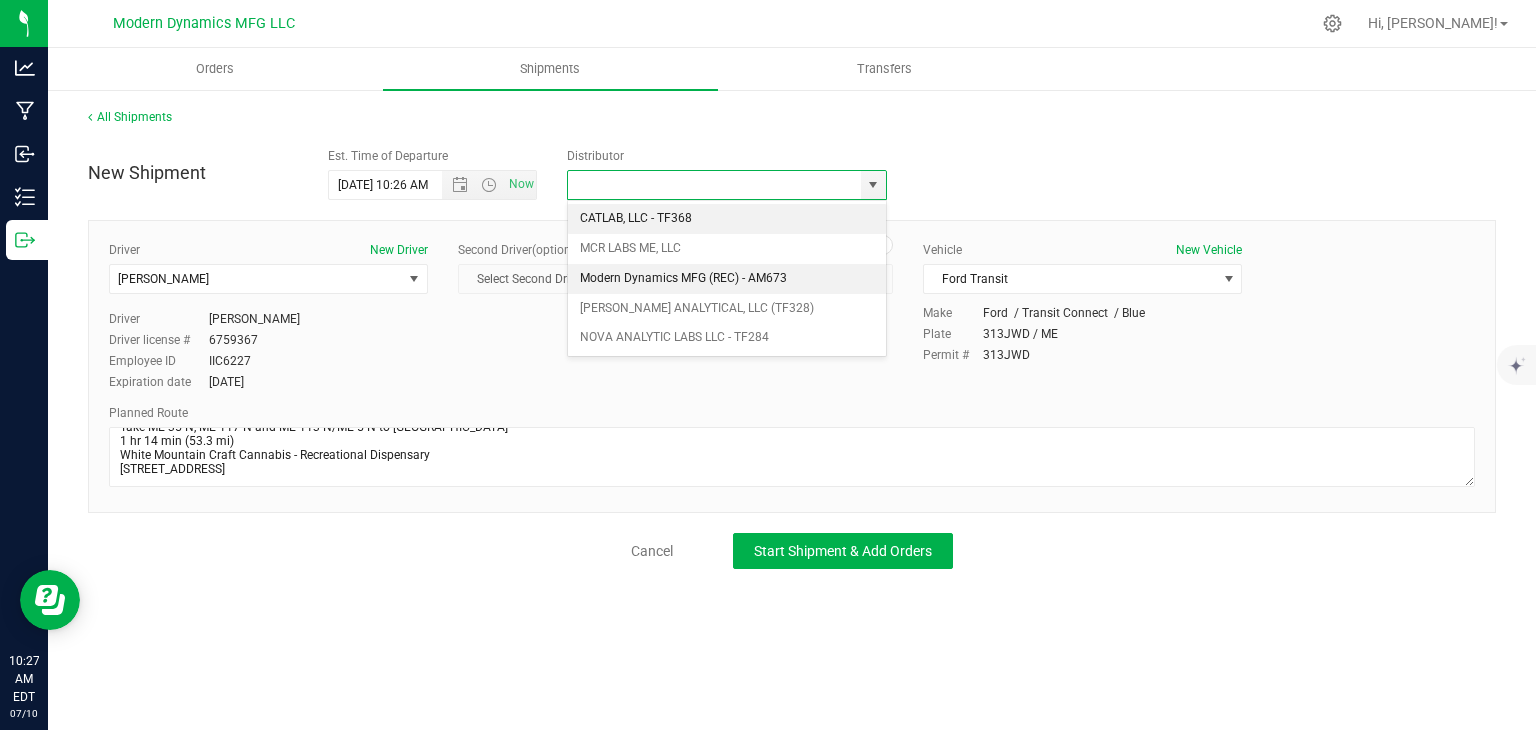click on "Modern Dynamics MFG (REC) - AM673" at bounding box center (727, 279) 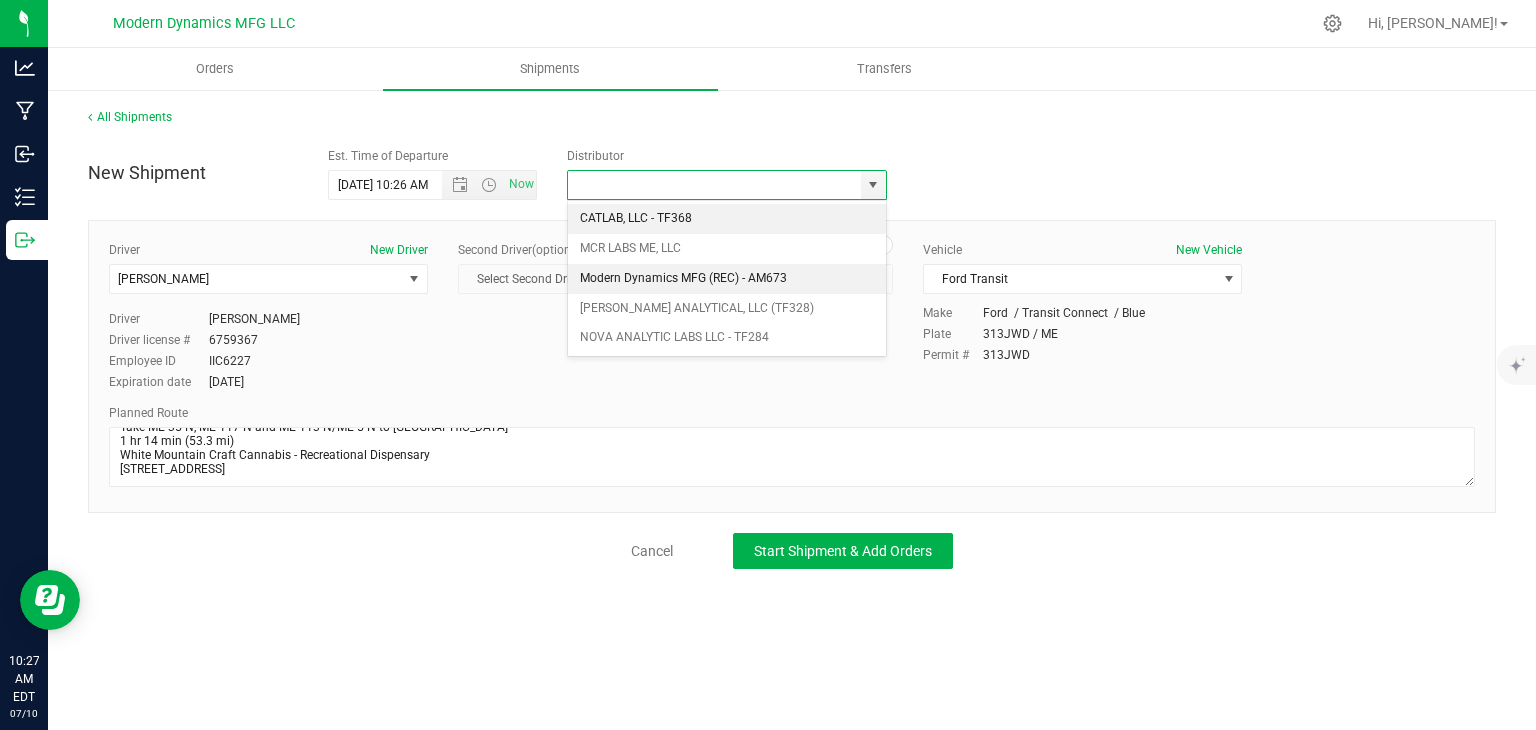 type on "Modern Dynamics MFG (REC) - AM673" 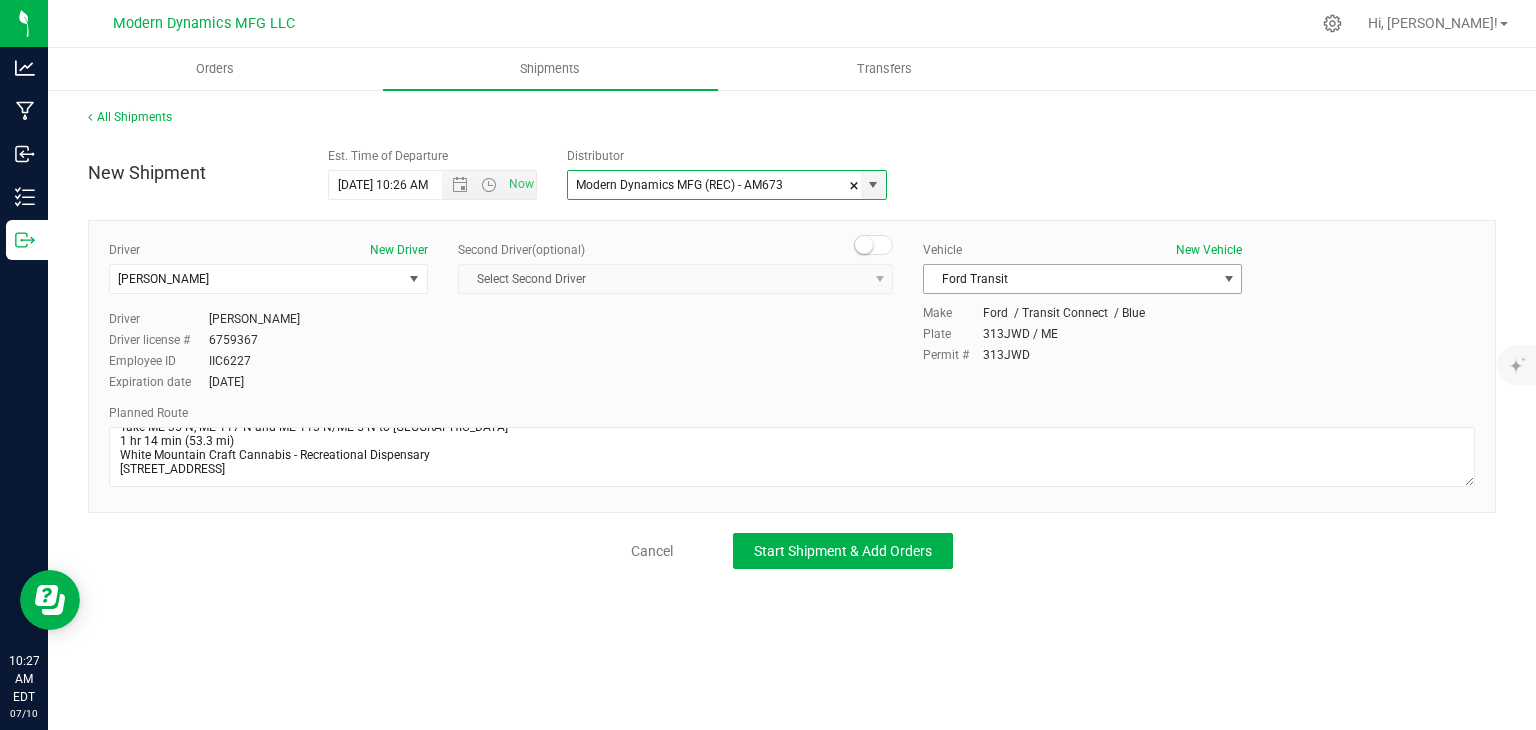 click on "Vehicle
New Vehicle
Ford Transit Select Vehicle Ford E-250 Ford Transit Kia Telluride RLA Lexus nissan [PERSON_NAME] Toyota Scion Toyota 4-Runner Volvo" at bounding box center [1082, 272] 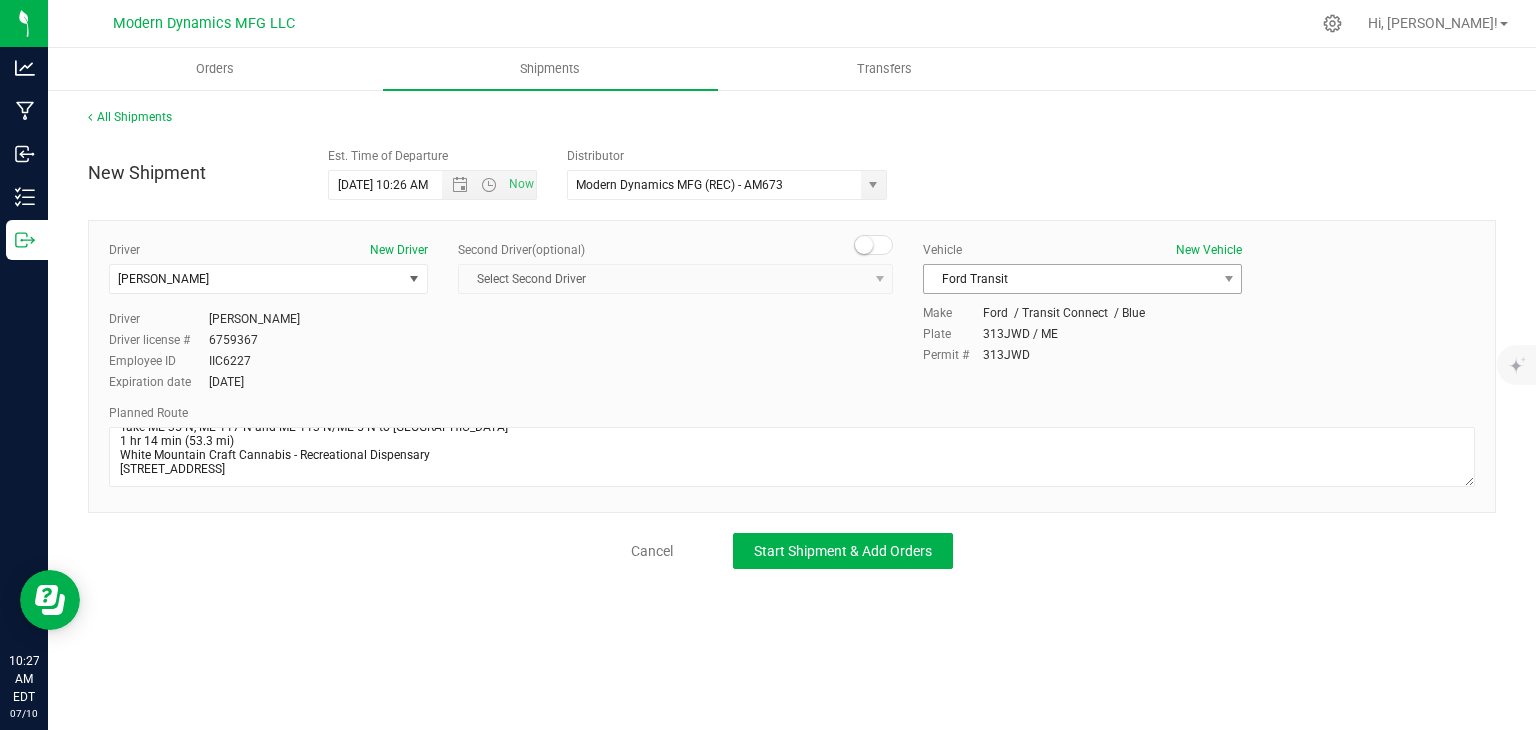 click on "Ford Transit" at bounding box center (1070, 279) 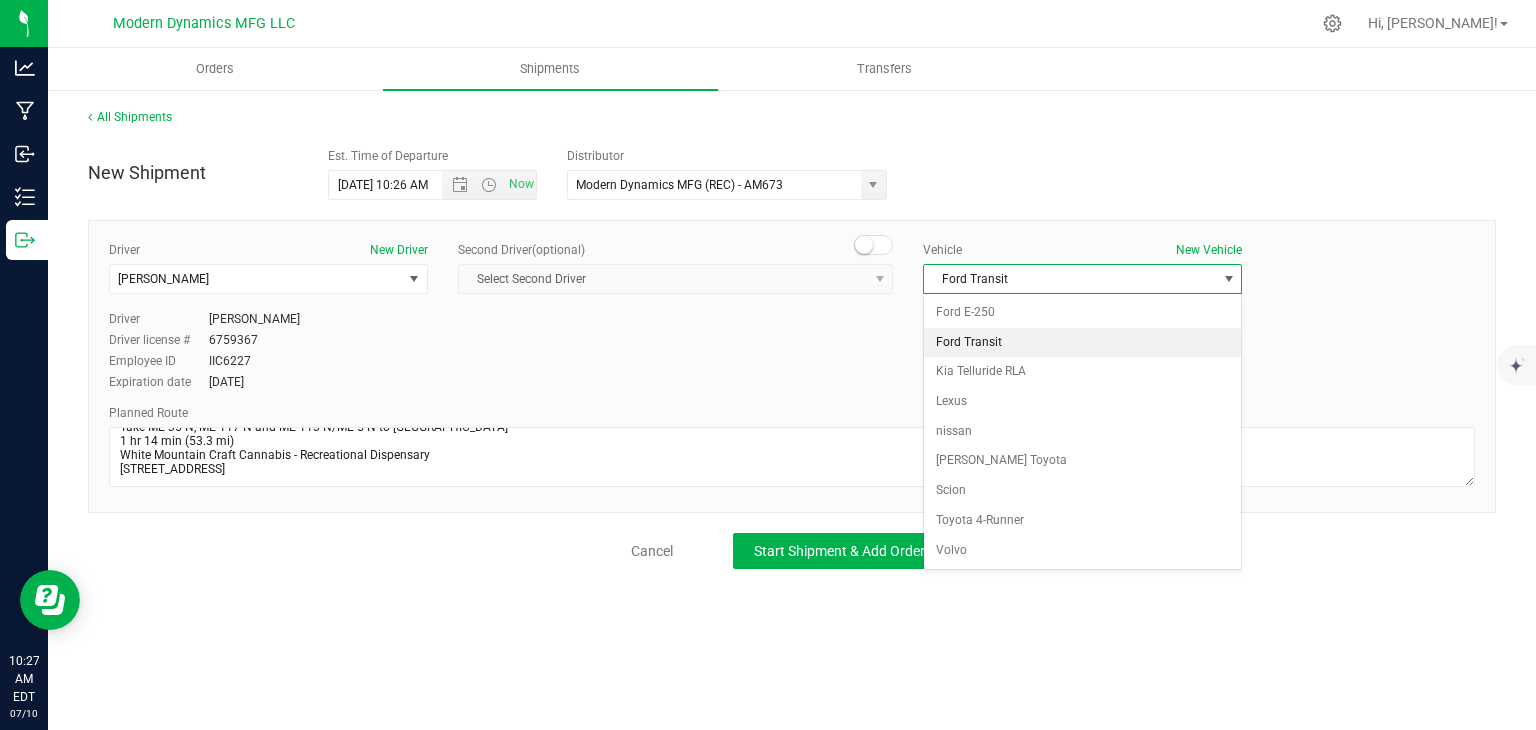 click on "Ford Transit" at bounding box center (1082, 343) 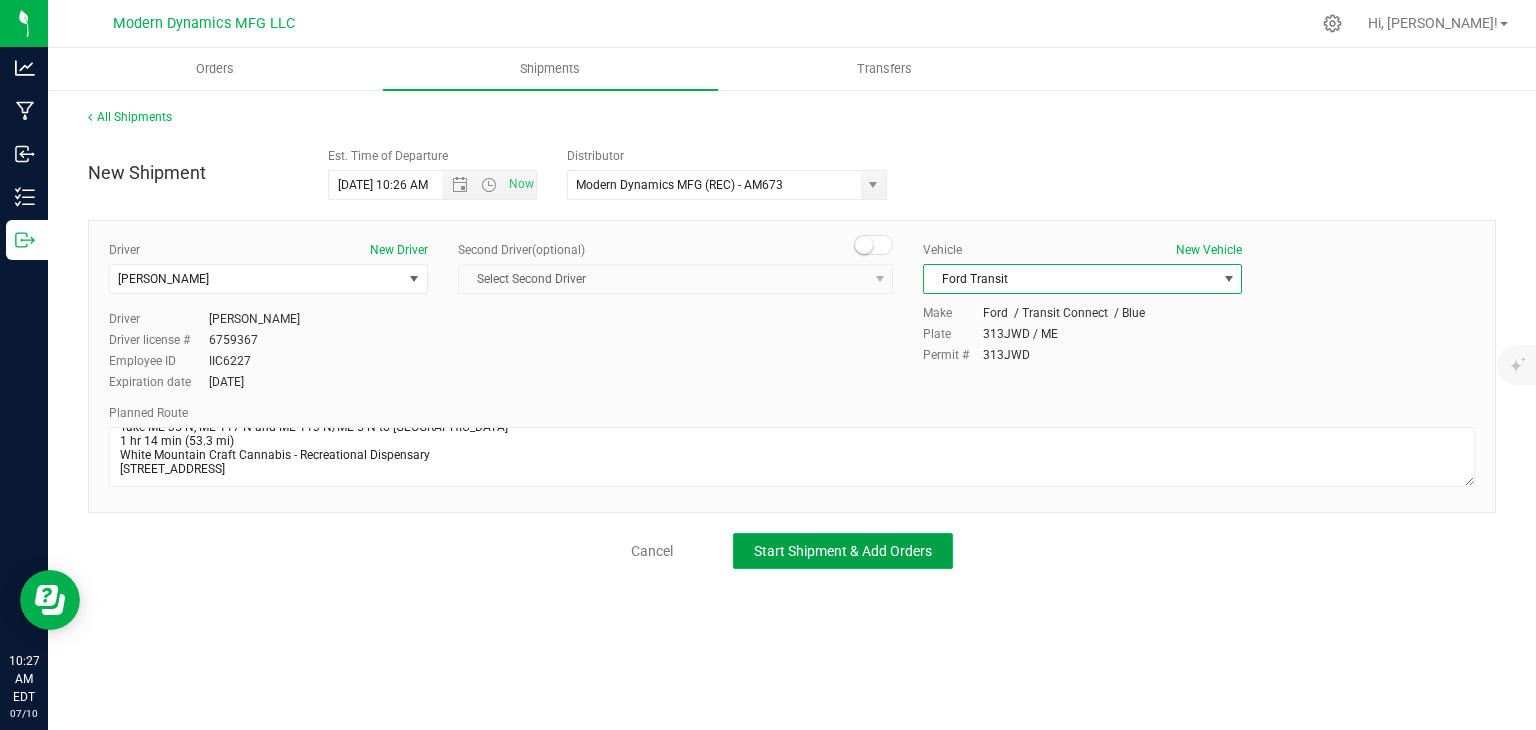 click on "Start Shipment & Add Orders" 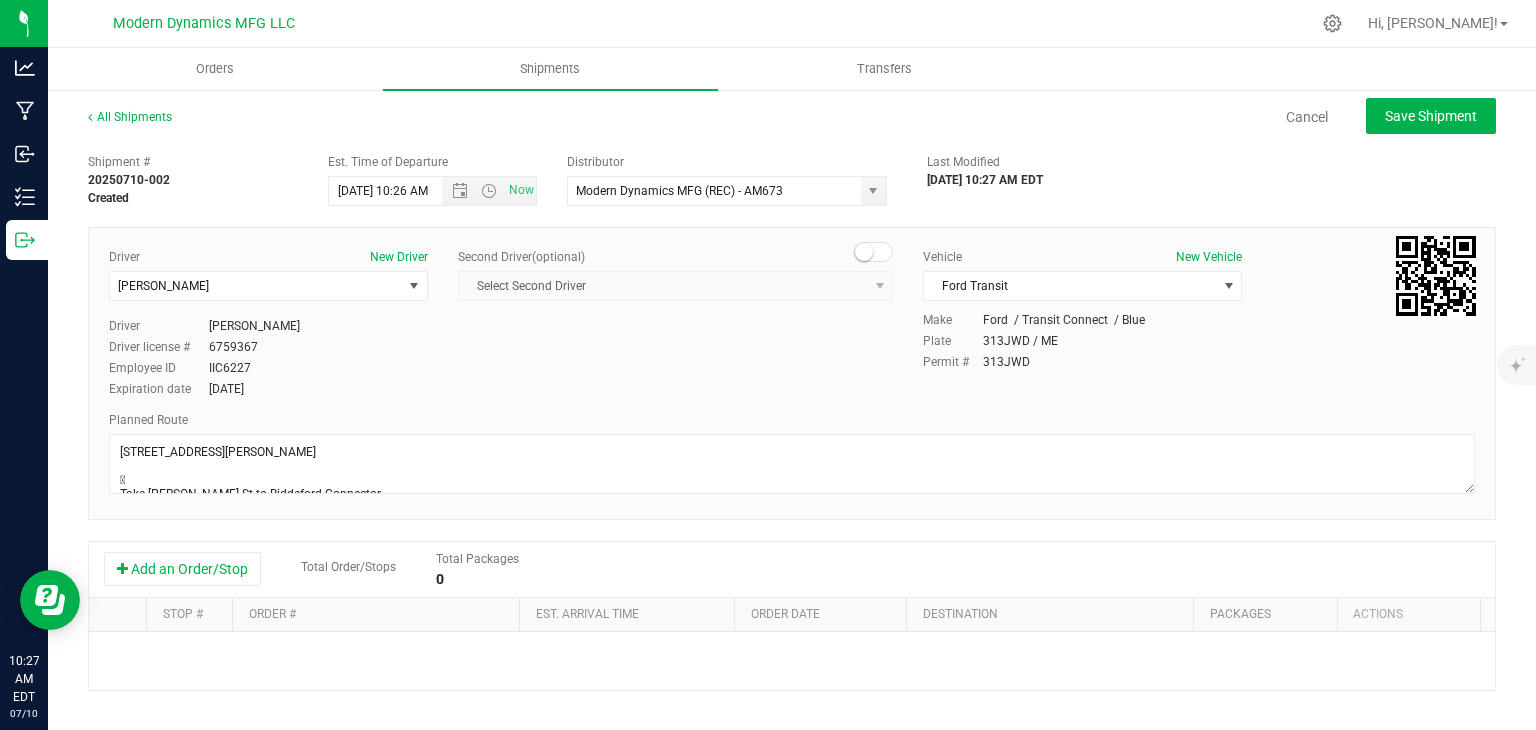 click on "Add an Order/Stop
Total Order/Stops
Total Packages
0" at bounding box center [792, 569] 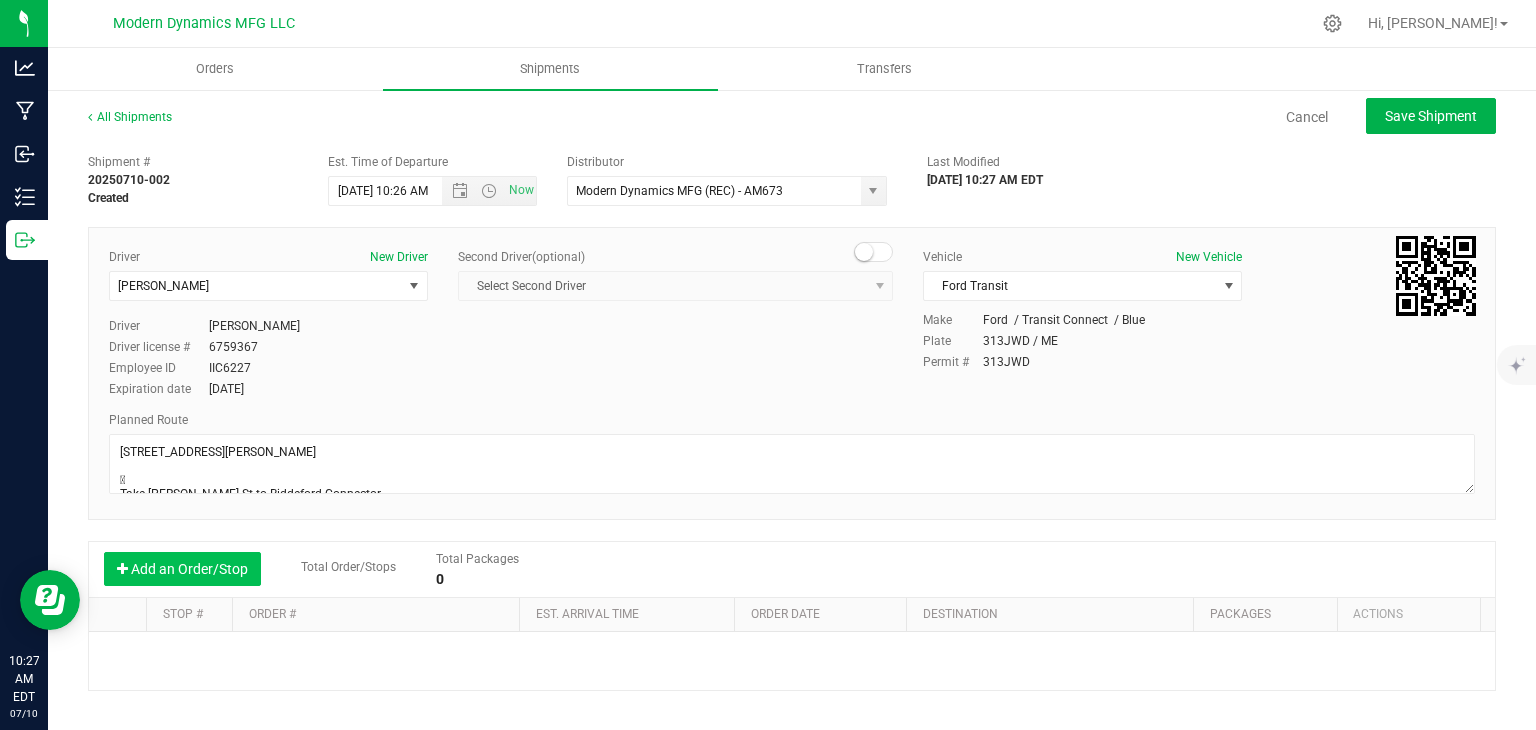 click on "Add an Order/Stop" at bounding box center [182, 569] 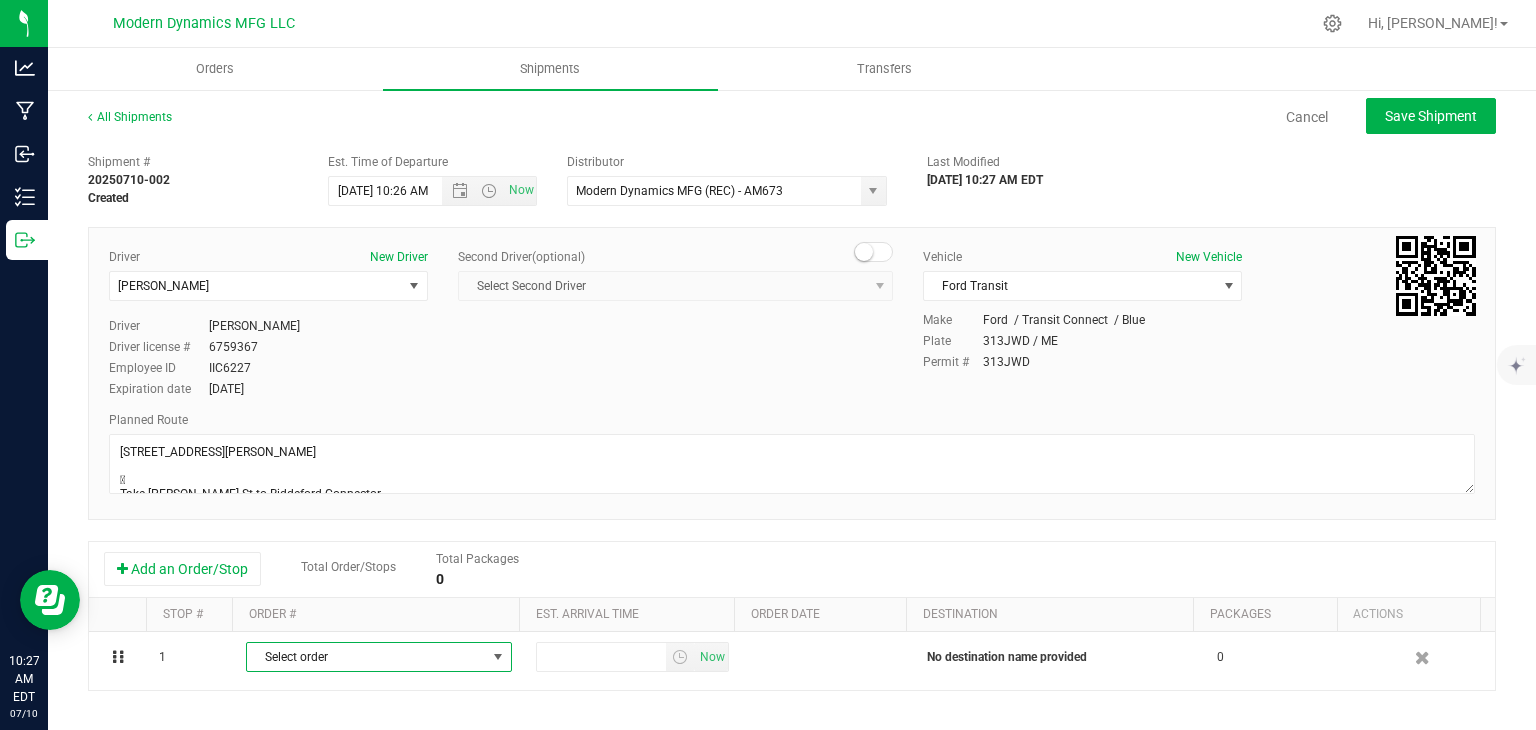 click on "Select order" at bounding box center (366, 657) 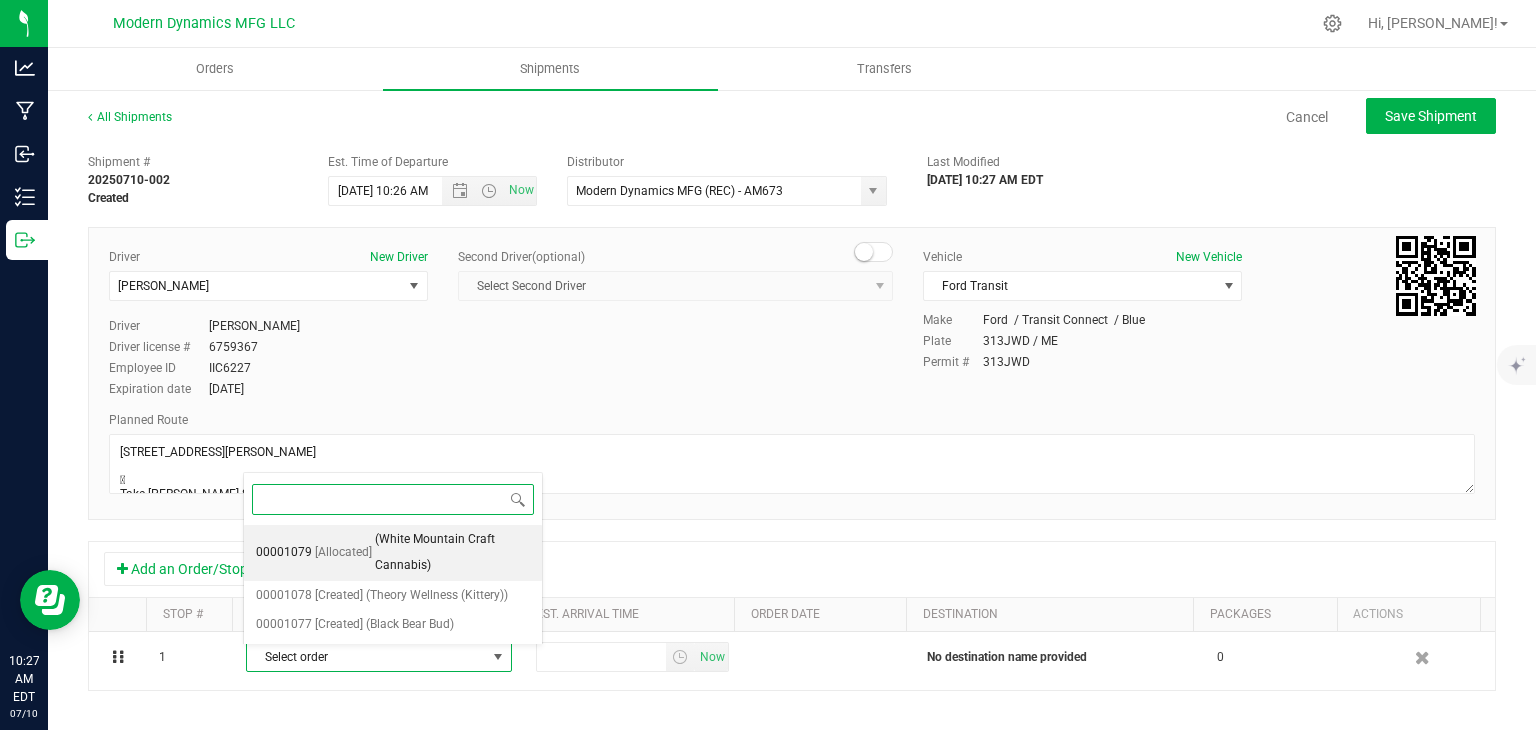 click on "(White Mountain Craft Cannabis)" at bounding box center [452, 552] 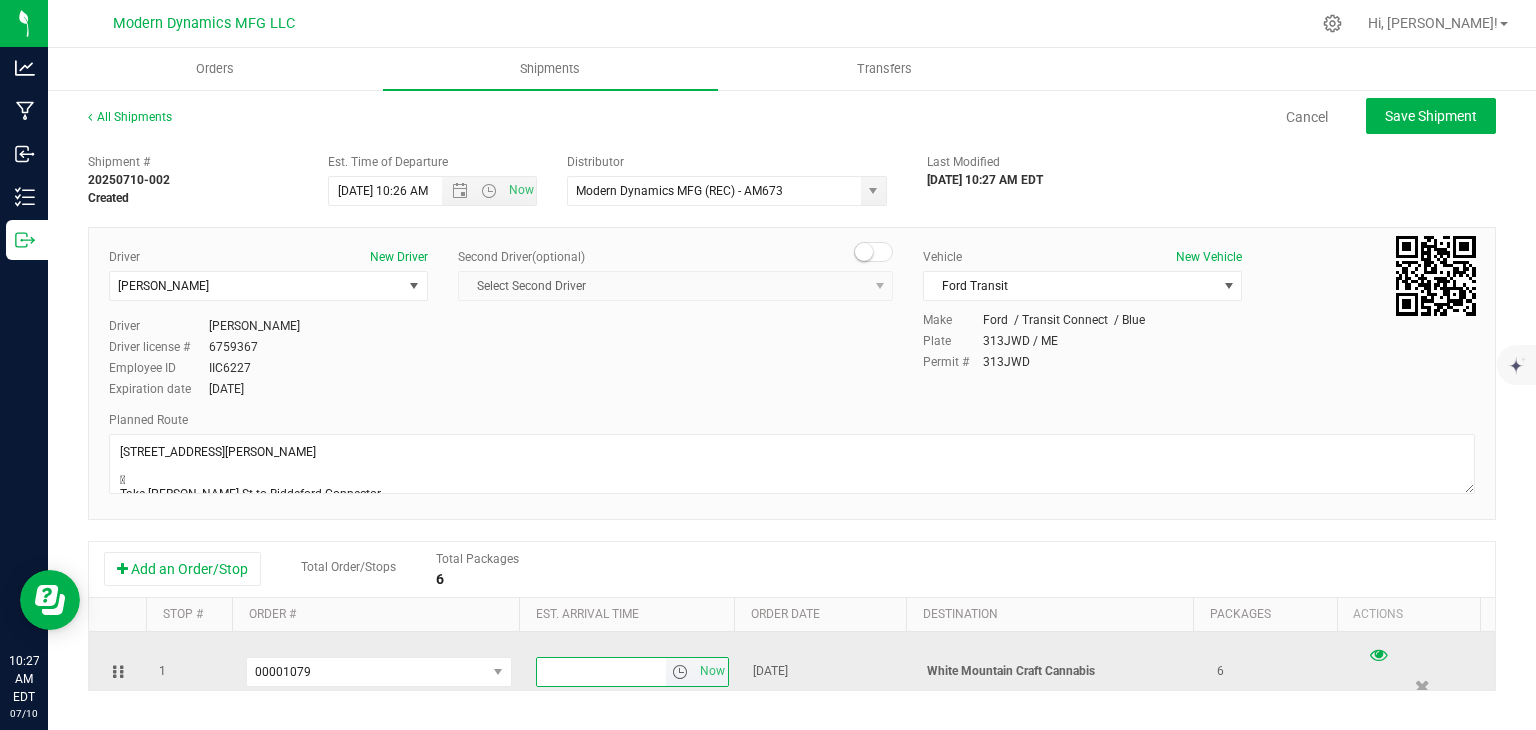 click at bounding box center [602, 672] 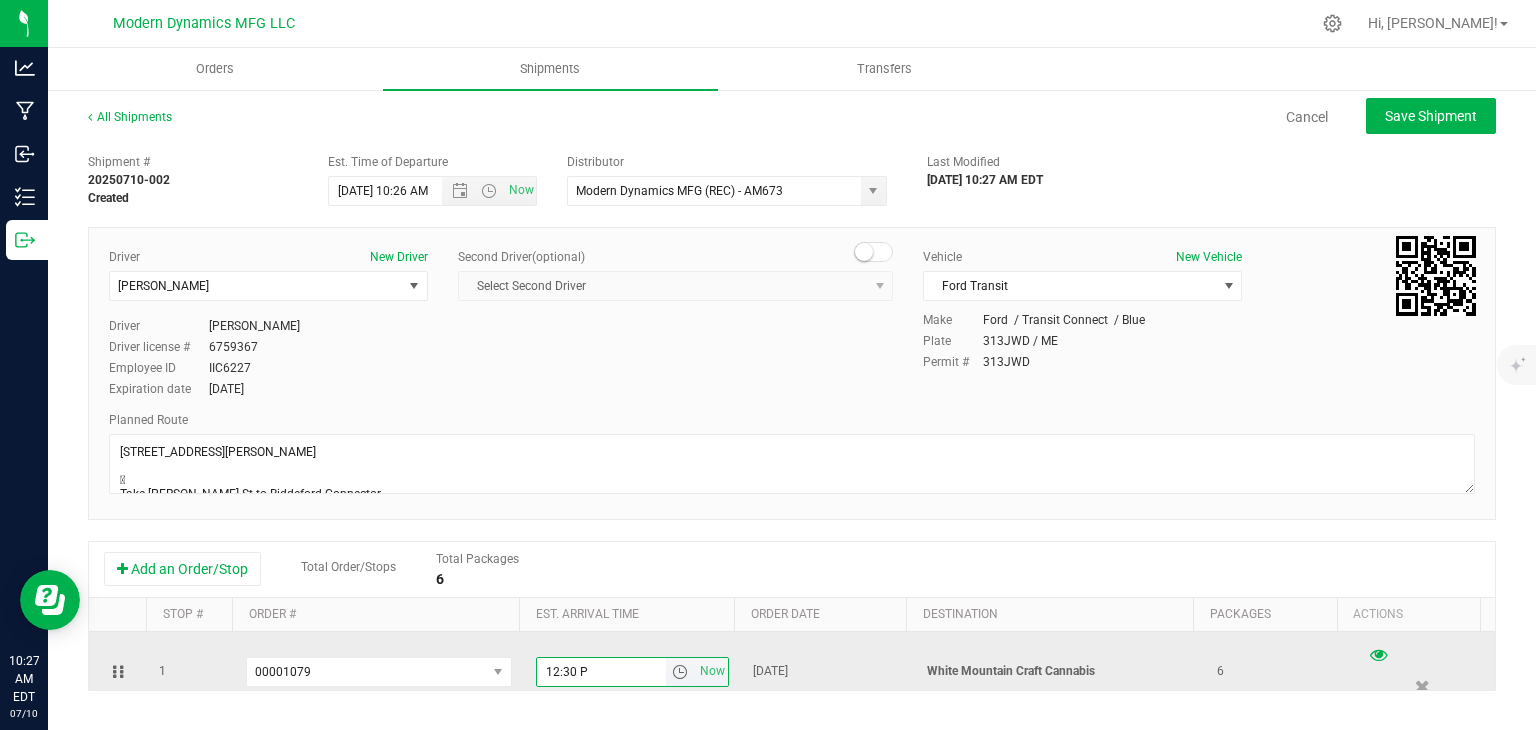 type on "12:30 PM" 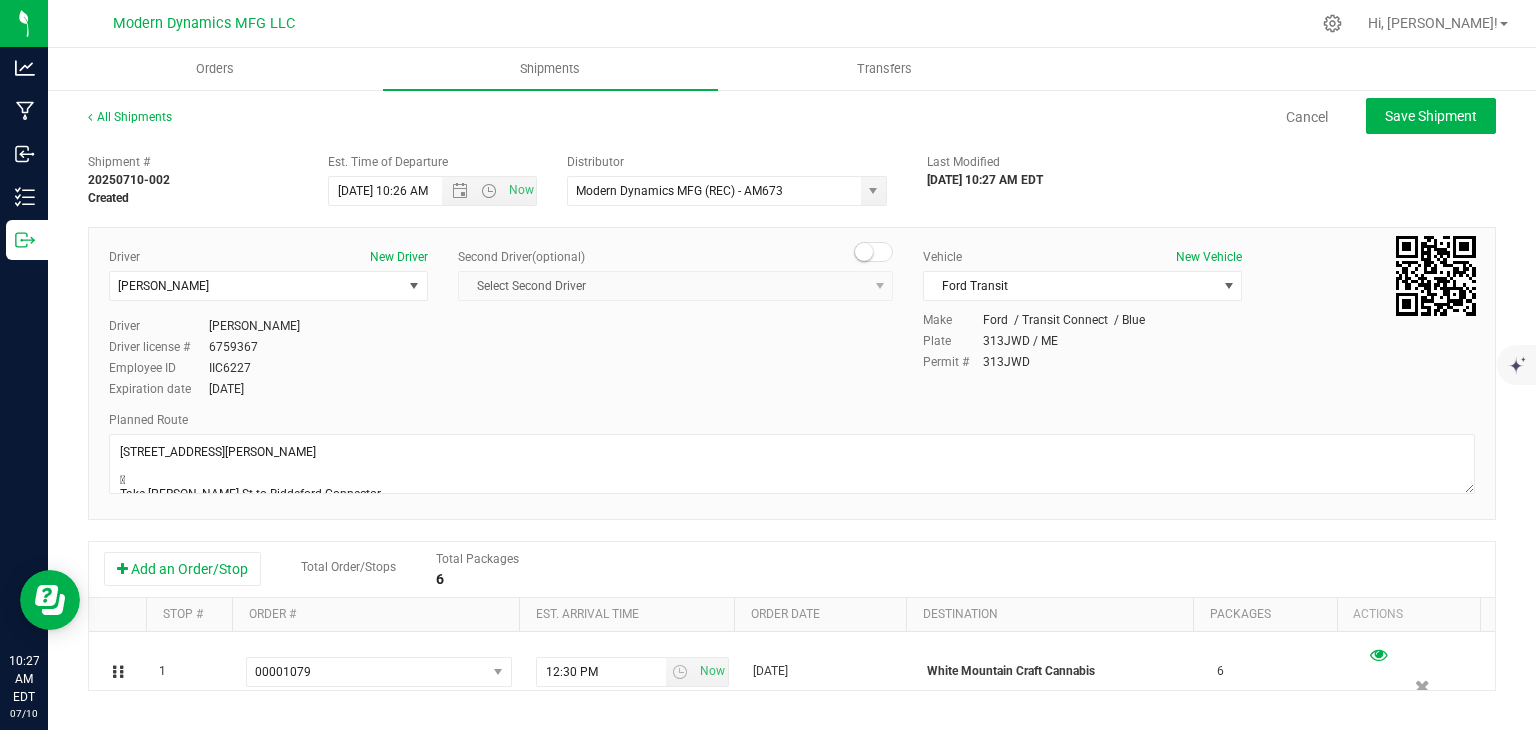click on "Orders
Shipments
Transfers" at bounding box center (816, 69) 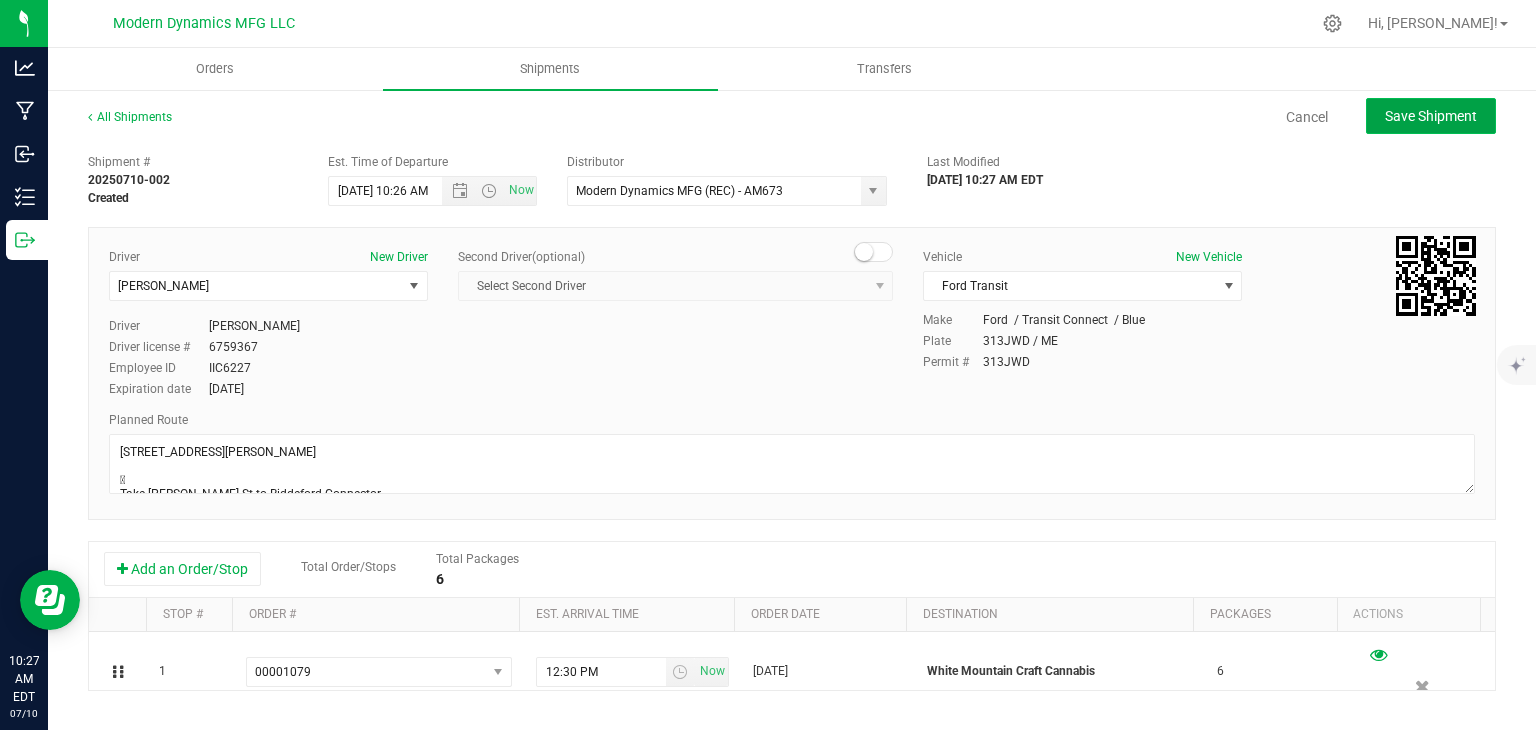 click on "Save Shipment" 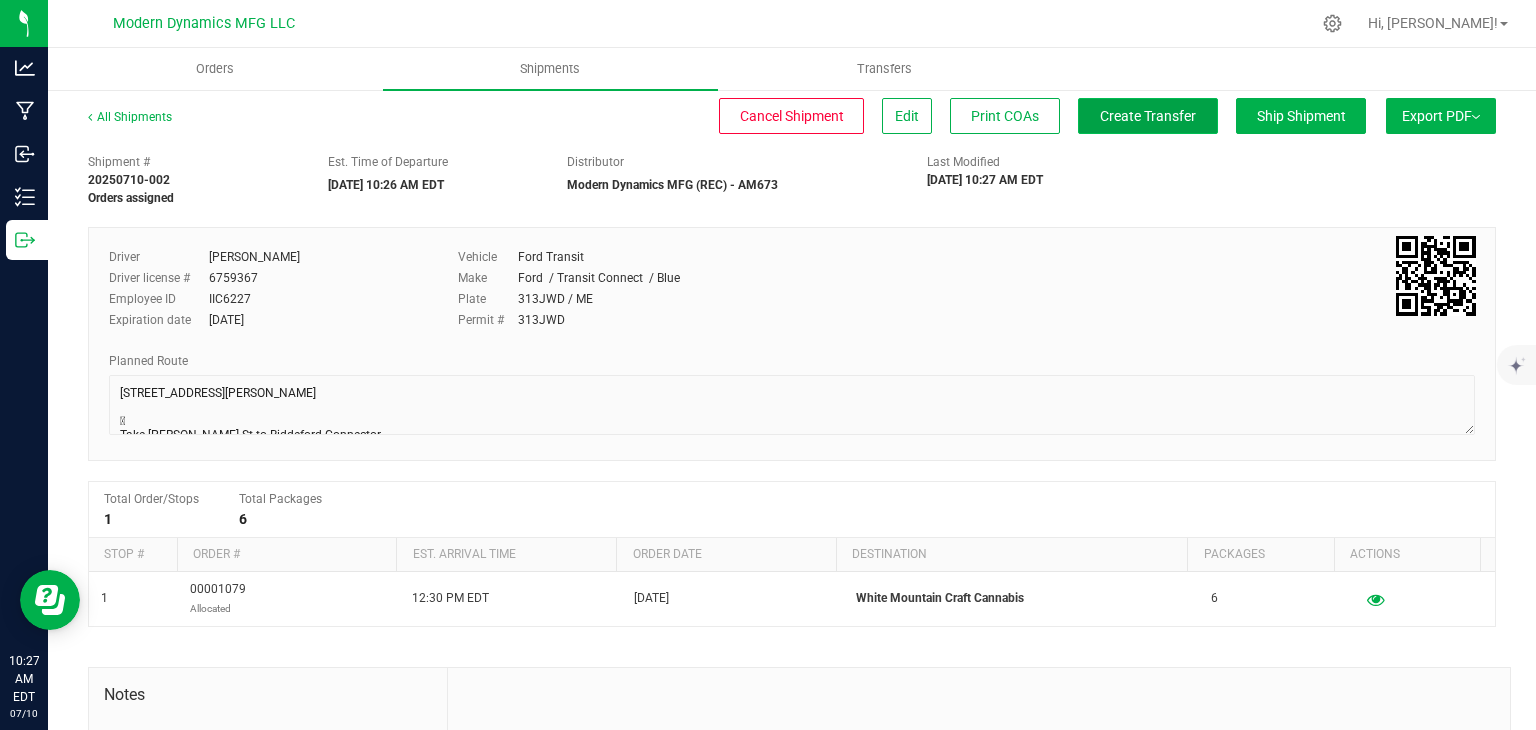 click on "Create Transfer" at bounding box center (1148, 116) 